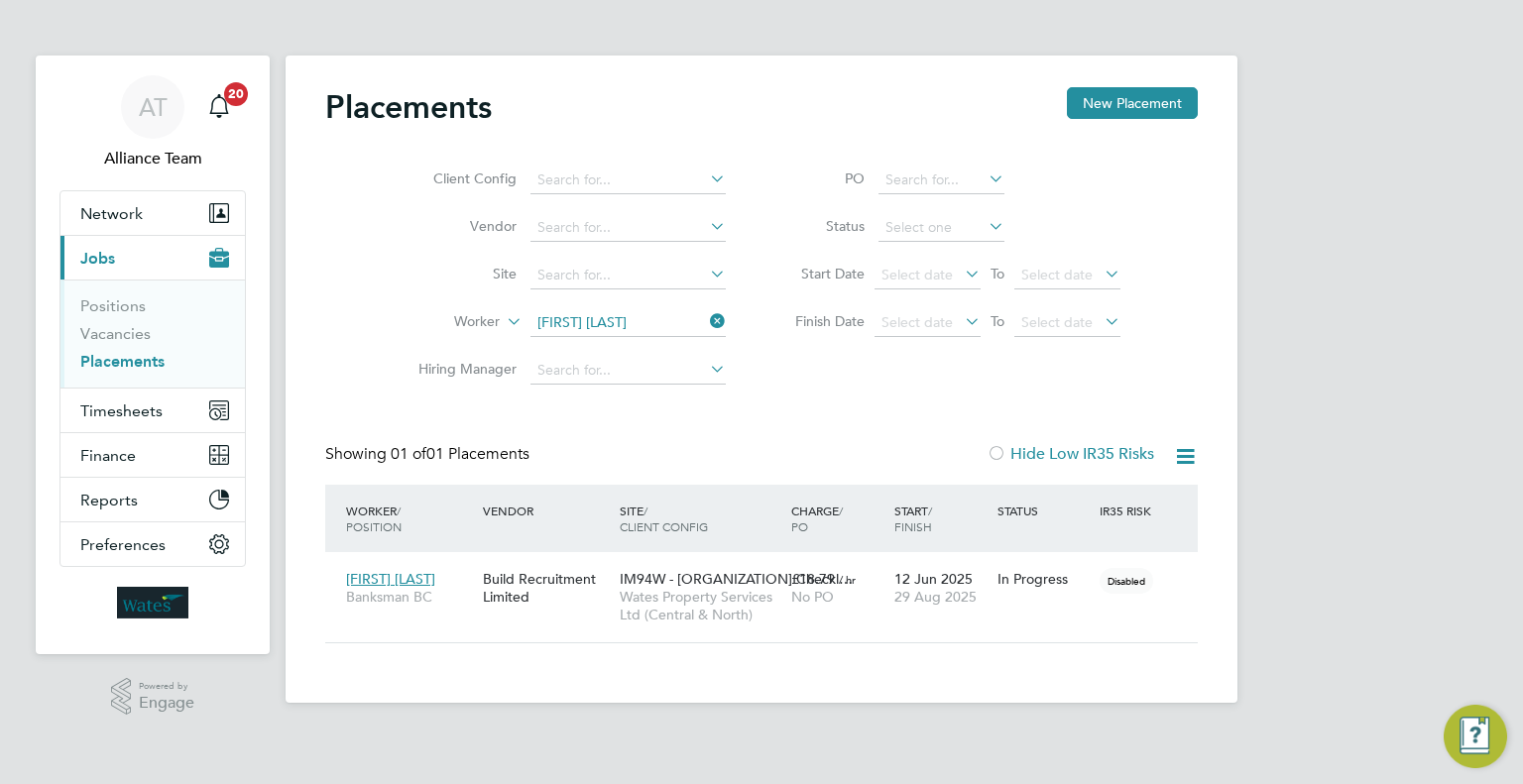 scroll, scrollTop: 0, scrollLeft: 0, axis: both 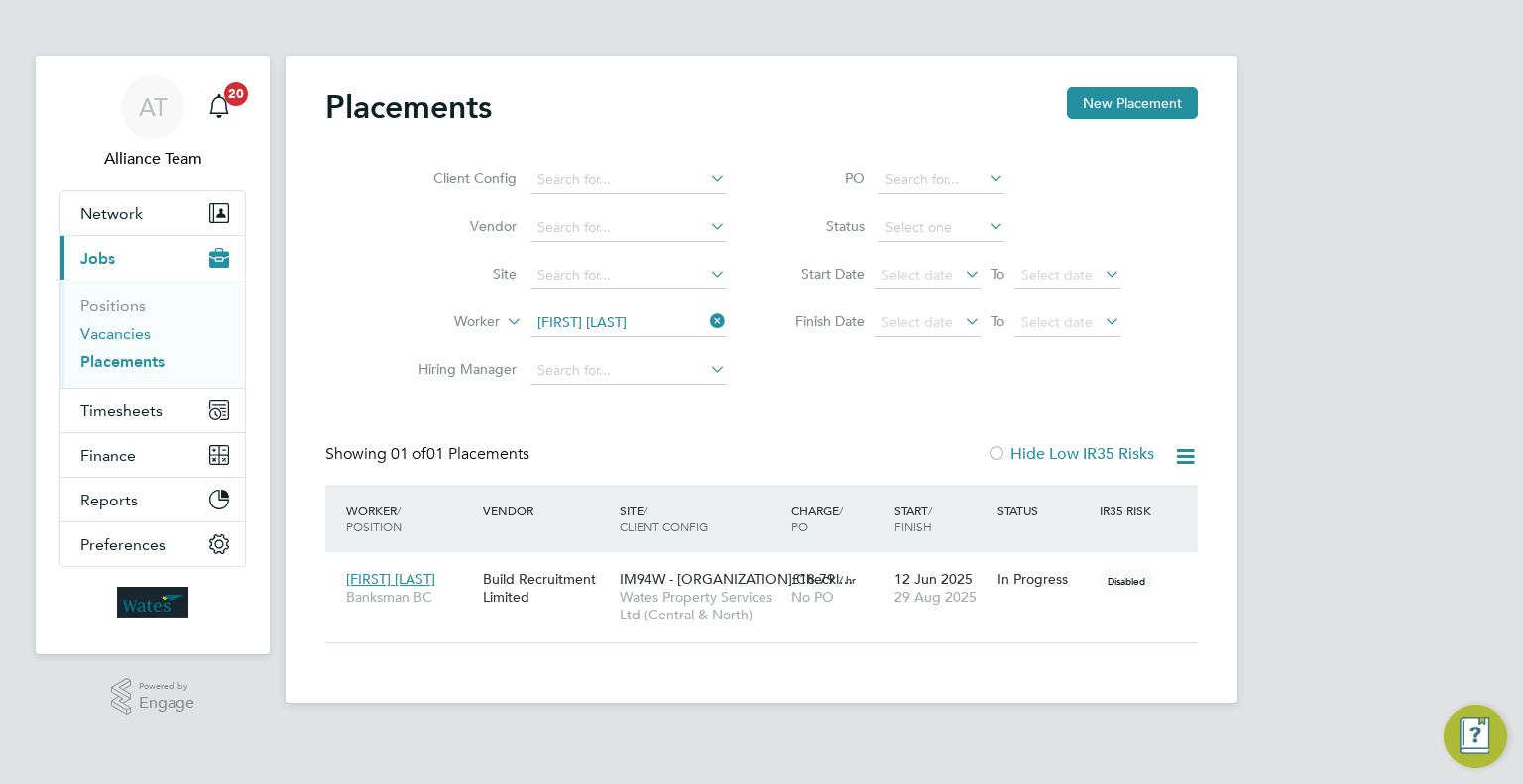 click on "Vacancies" at bounding box center [115, 333] 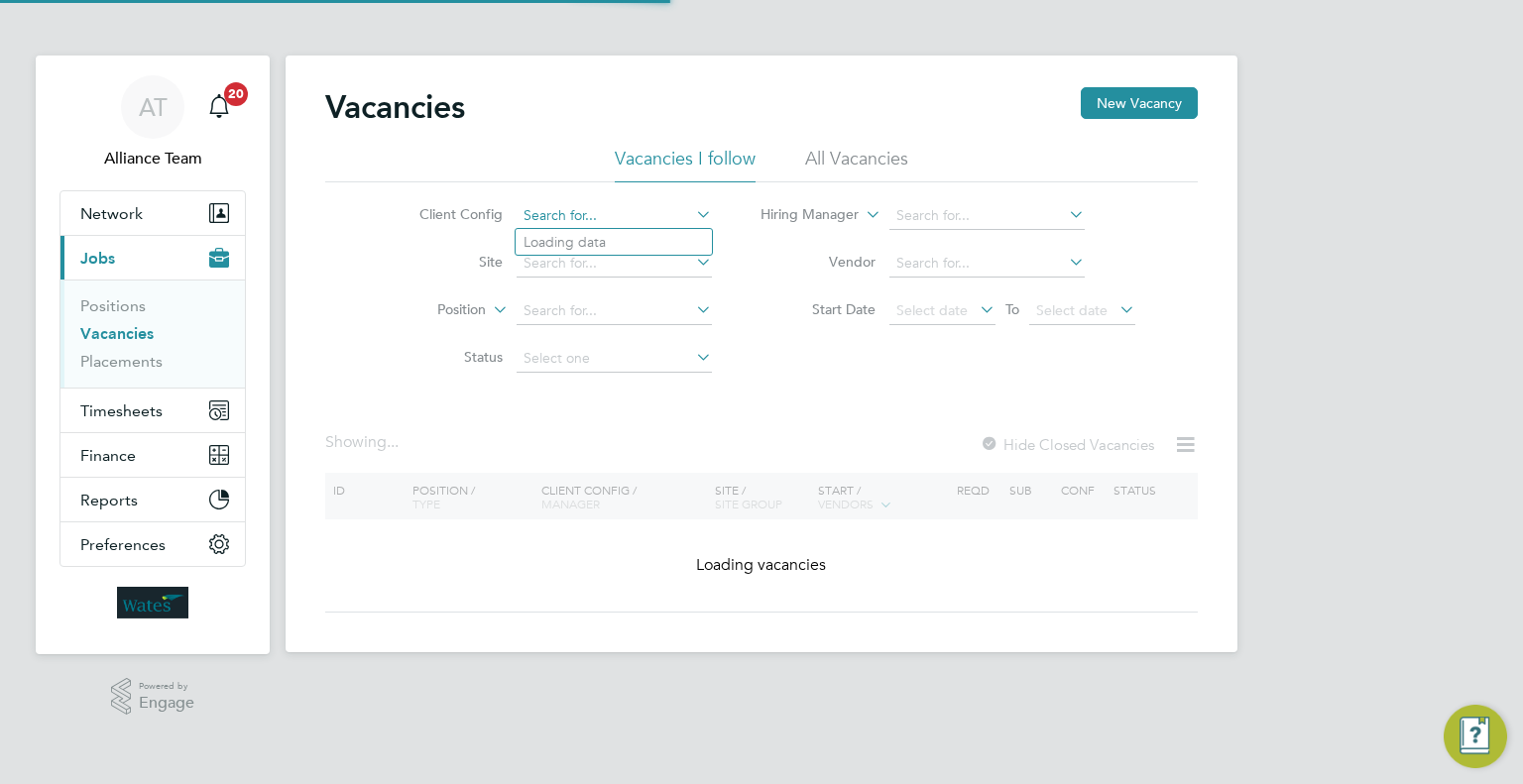 click 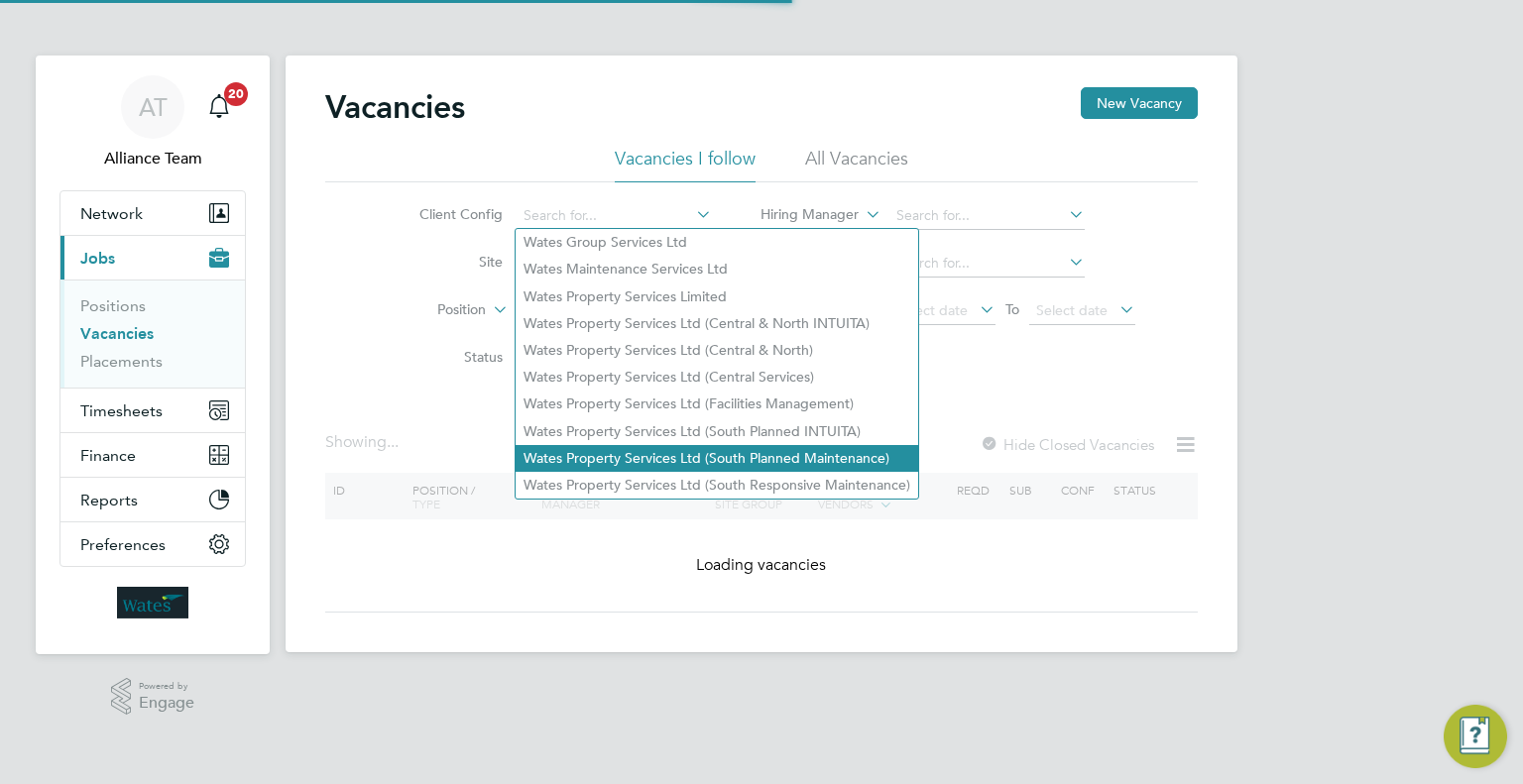 click on "Wates Property Services Ltd (South Planned Maintenance)" 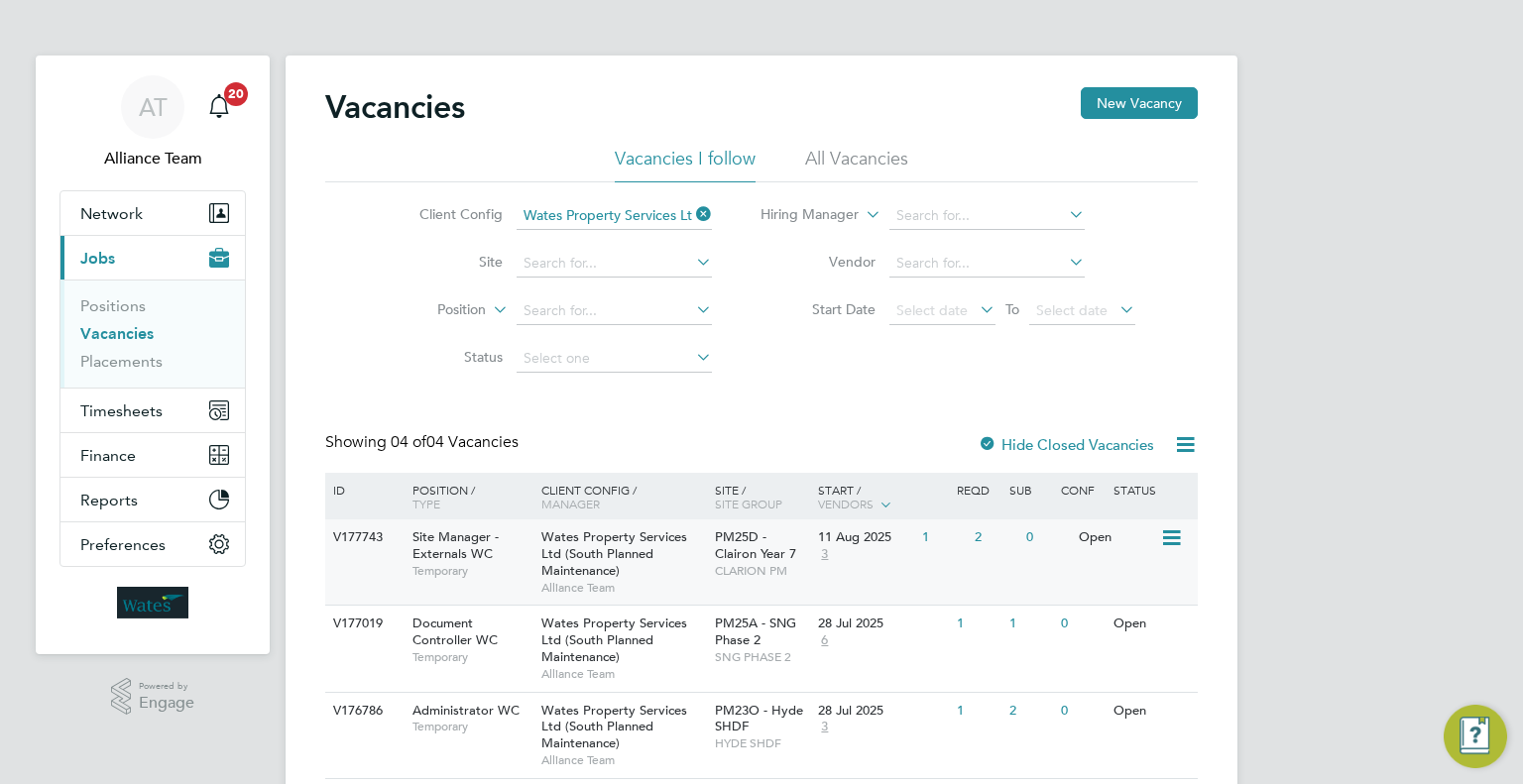click on "Wates Property Services Ltd (South Planned Maintenance)   Alliance Team" 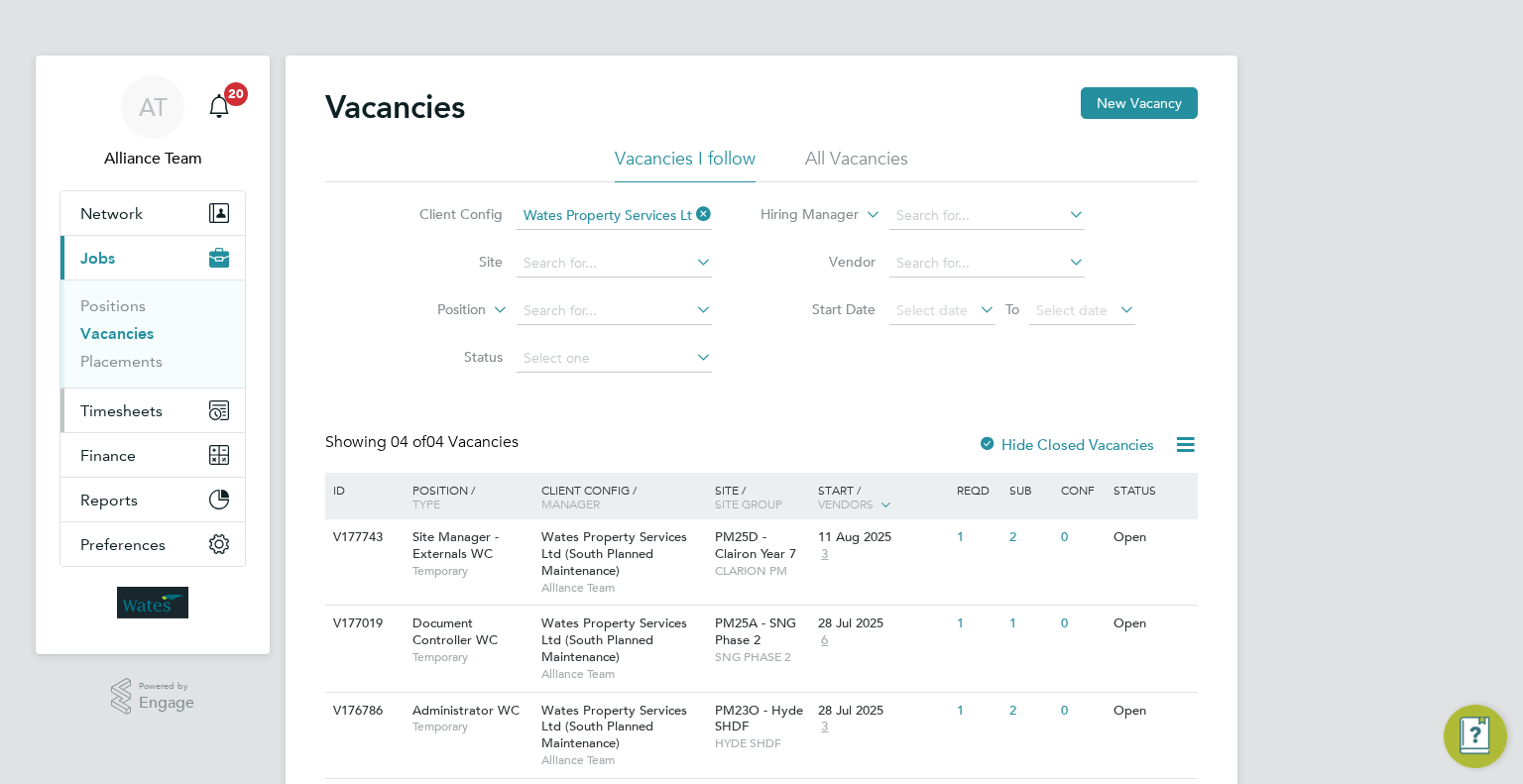 click on "Timesheets" at bounding box center [121, 410] 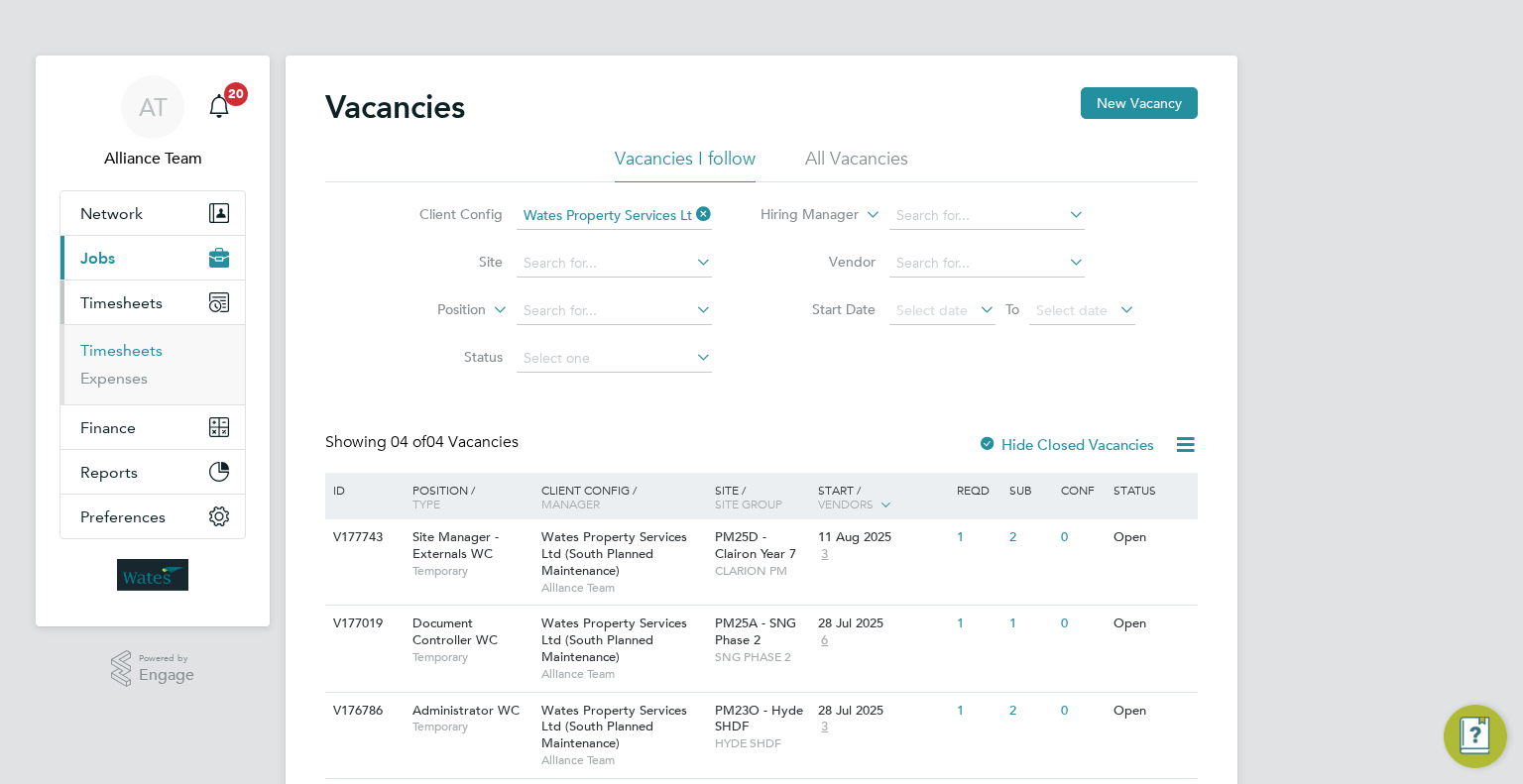 click on "Timesheets" at bounding box center [121, 350] 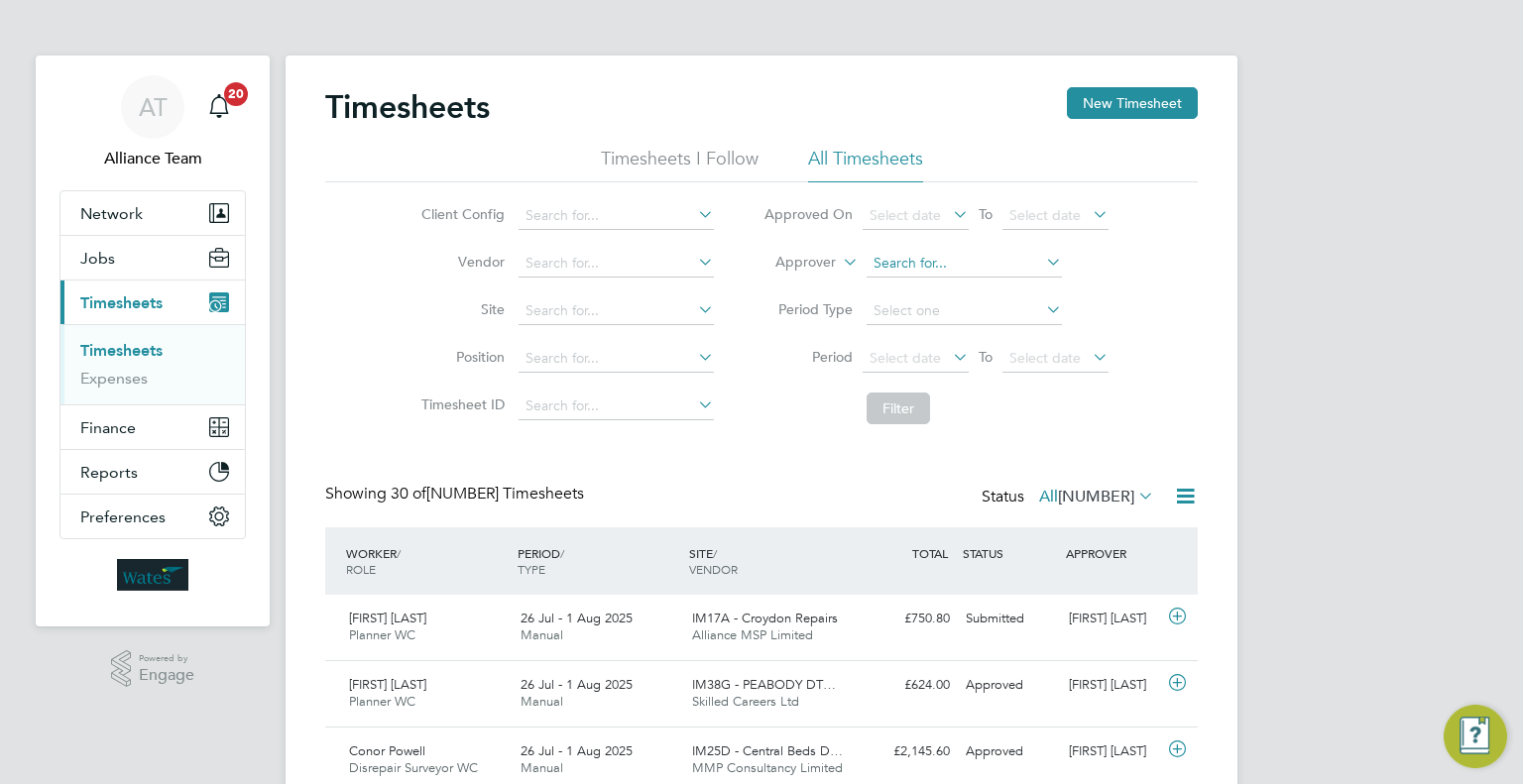 scroll, scrollTop: 9, scrollLeft: 10, axis: both 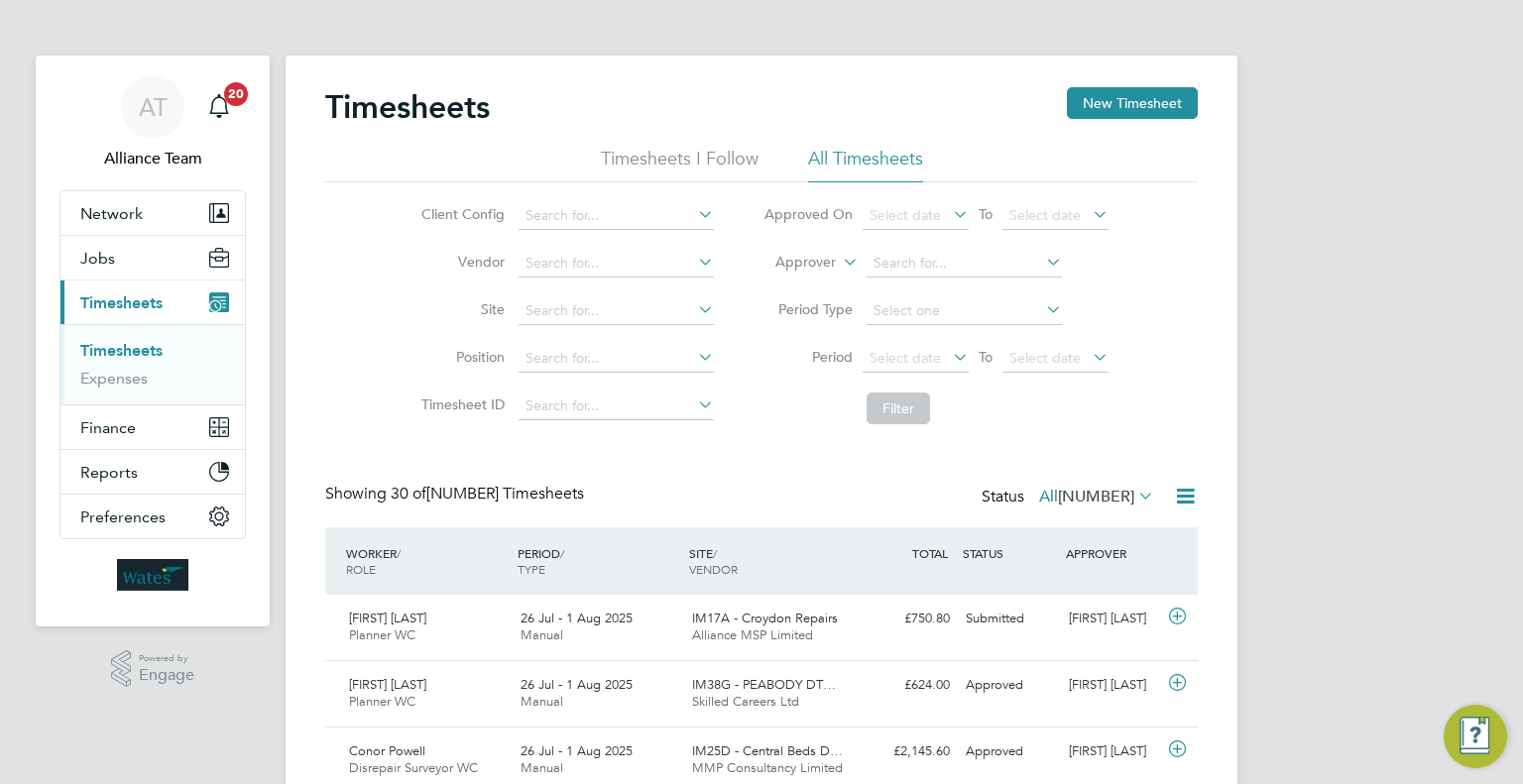 click on "Approver" 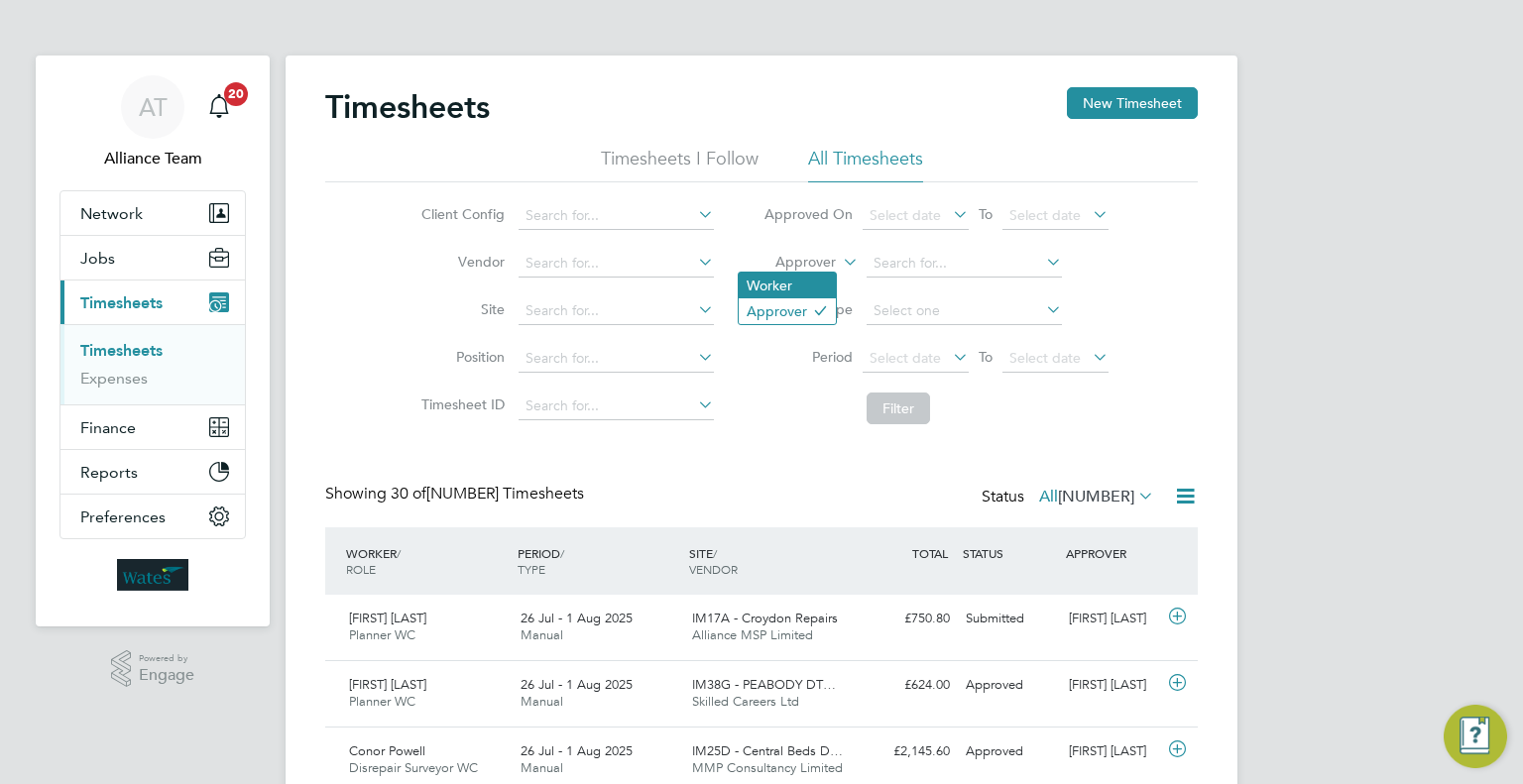 click on "Worker" 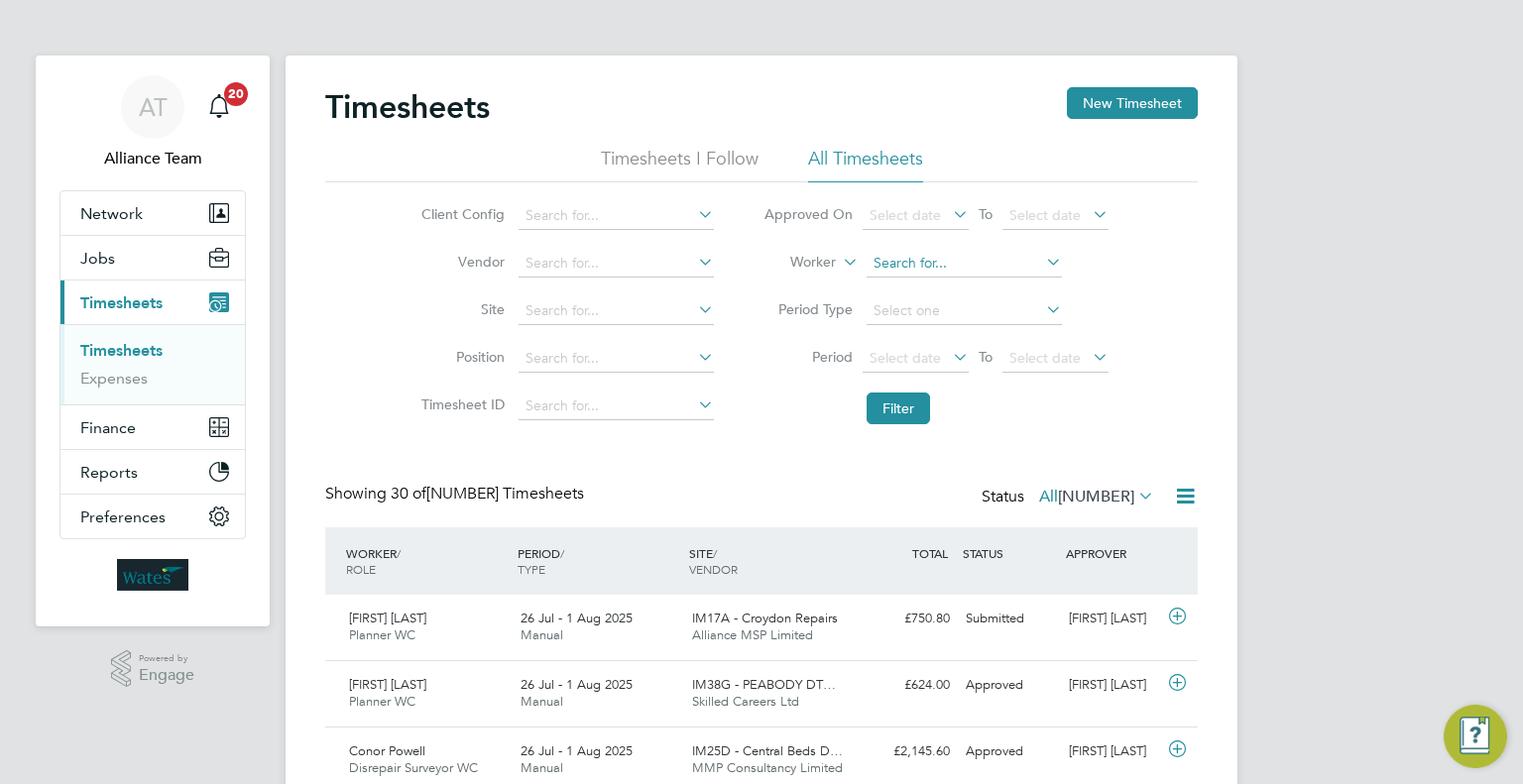 click 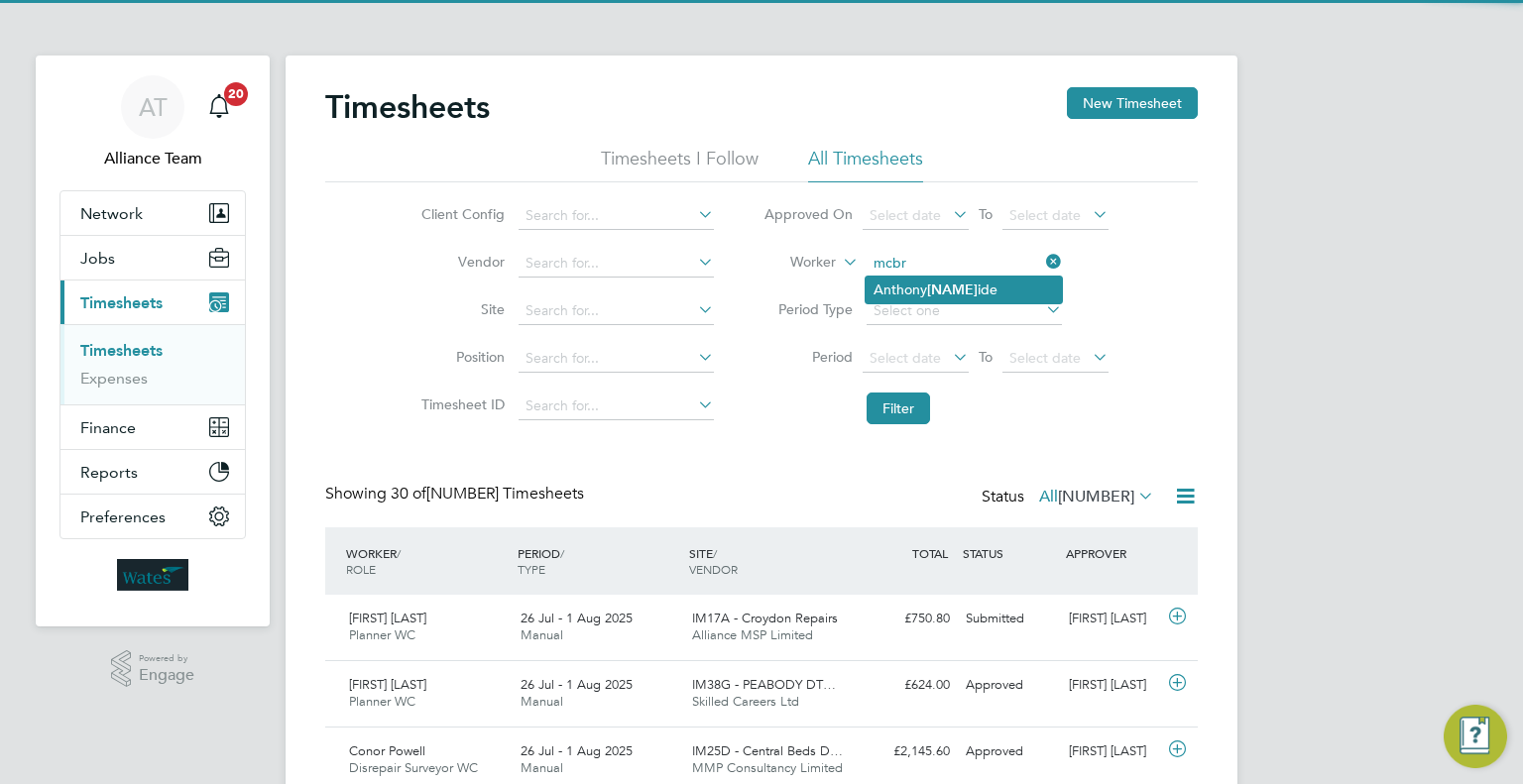 click on "Mcbr" 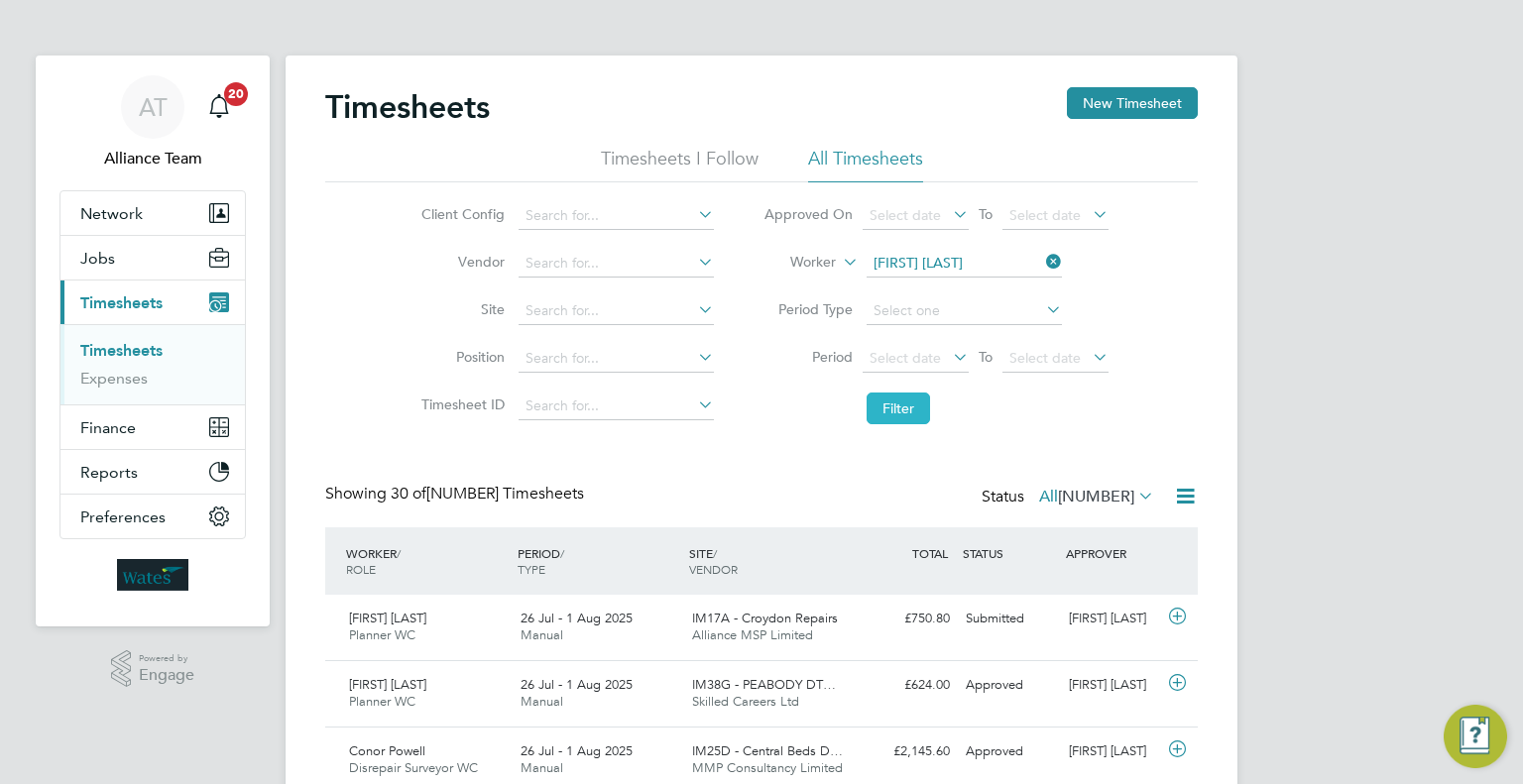 click on "Filter" 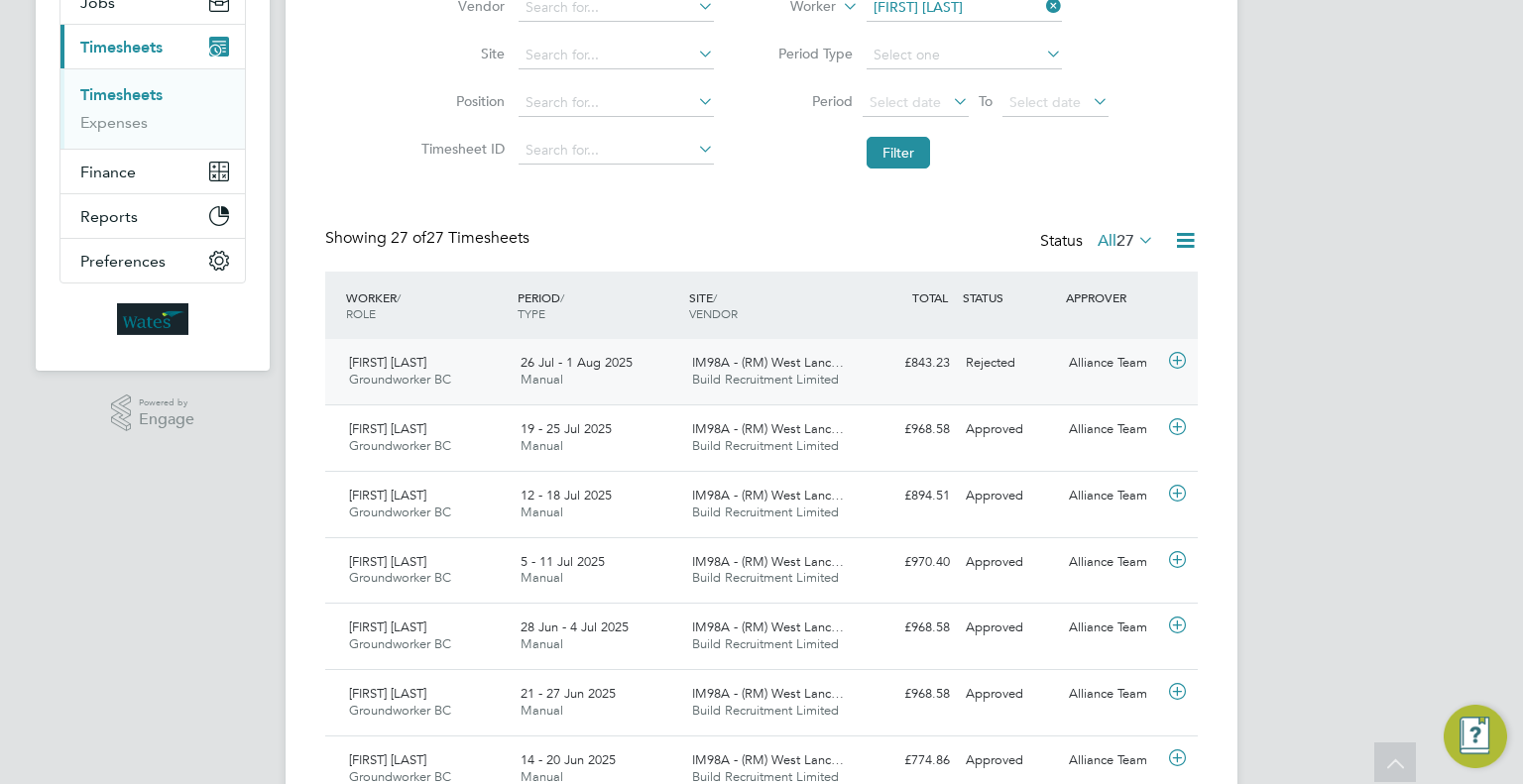 click on "Alliance Team" 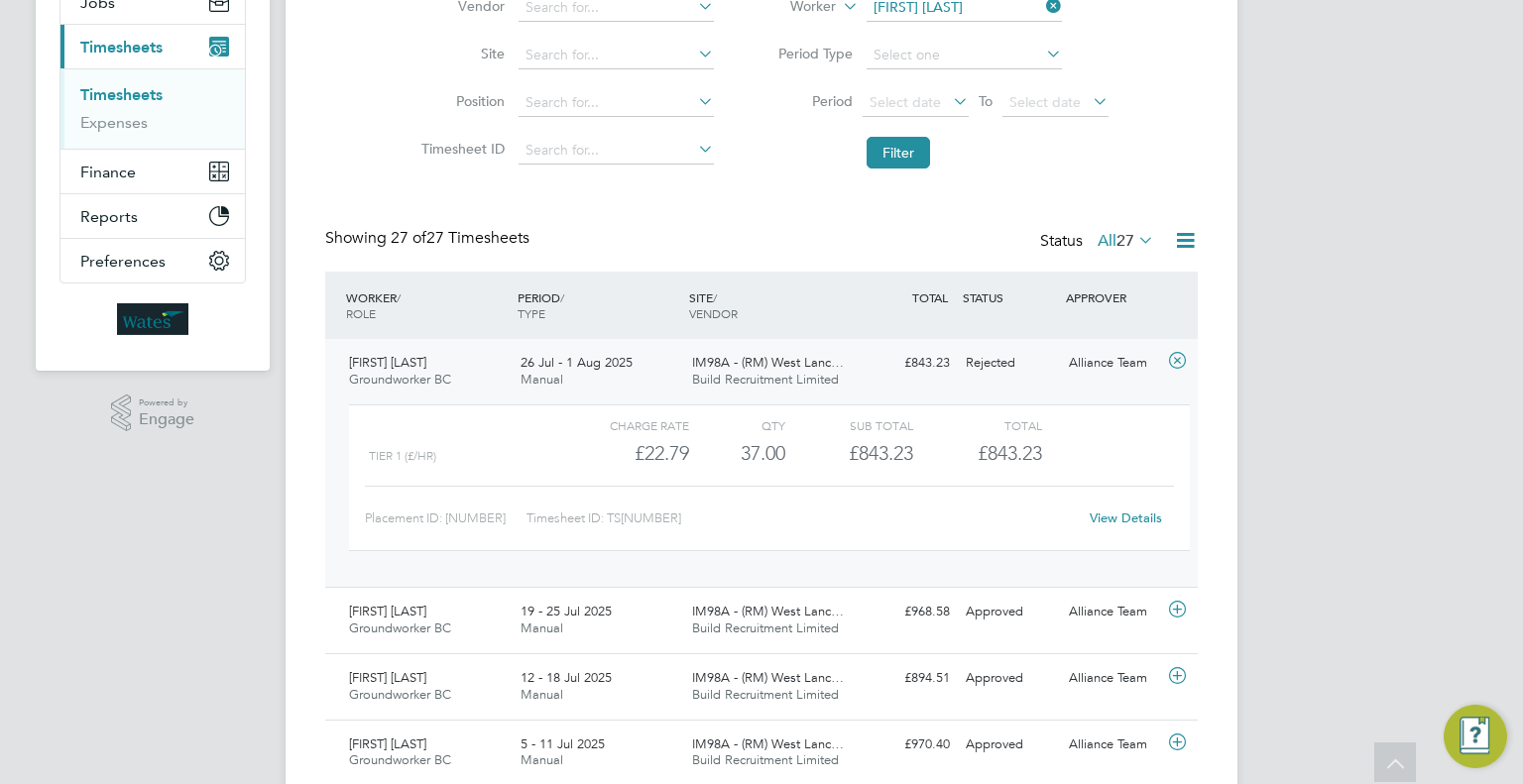 click on "View Details" 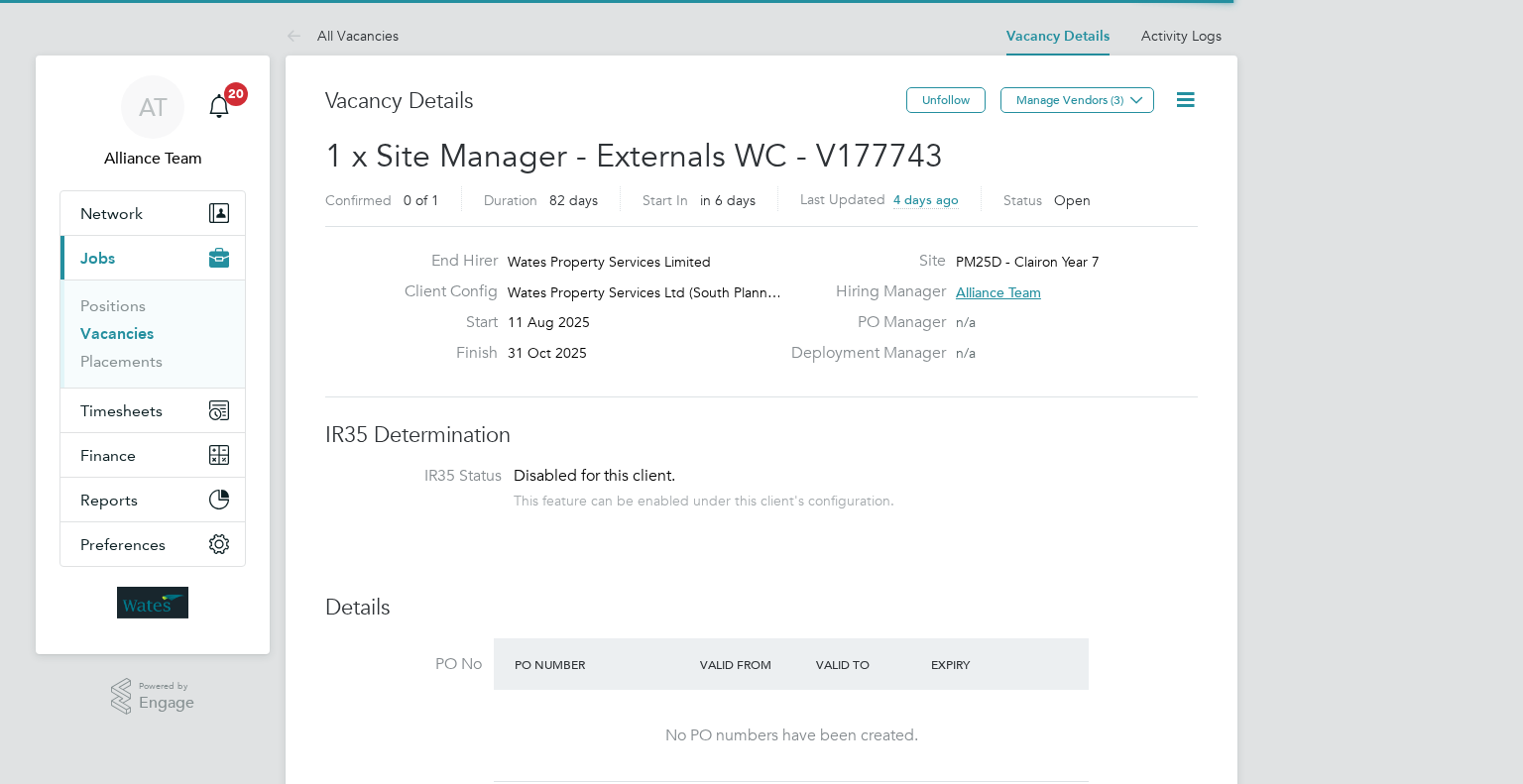 scroll, scrollTop: 783, scrollLeft: 0, axis: vertical 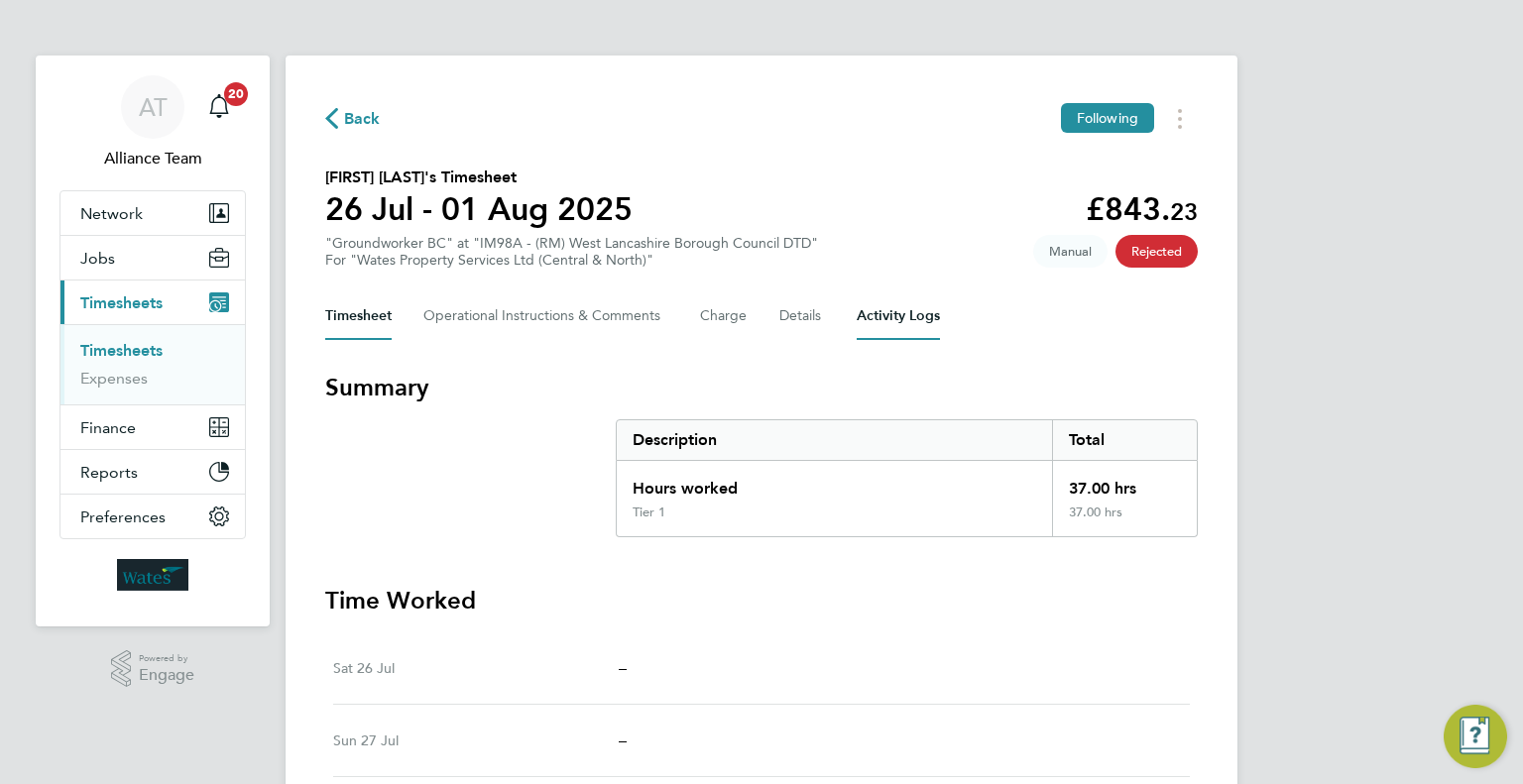 click on "Activity Logs" at bounding box center [898, 316] 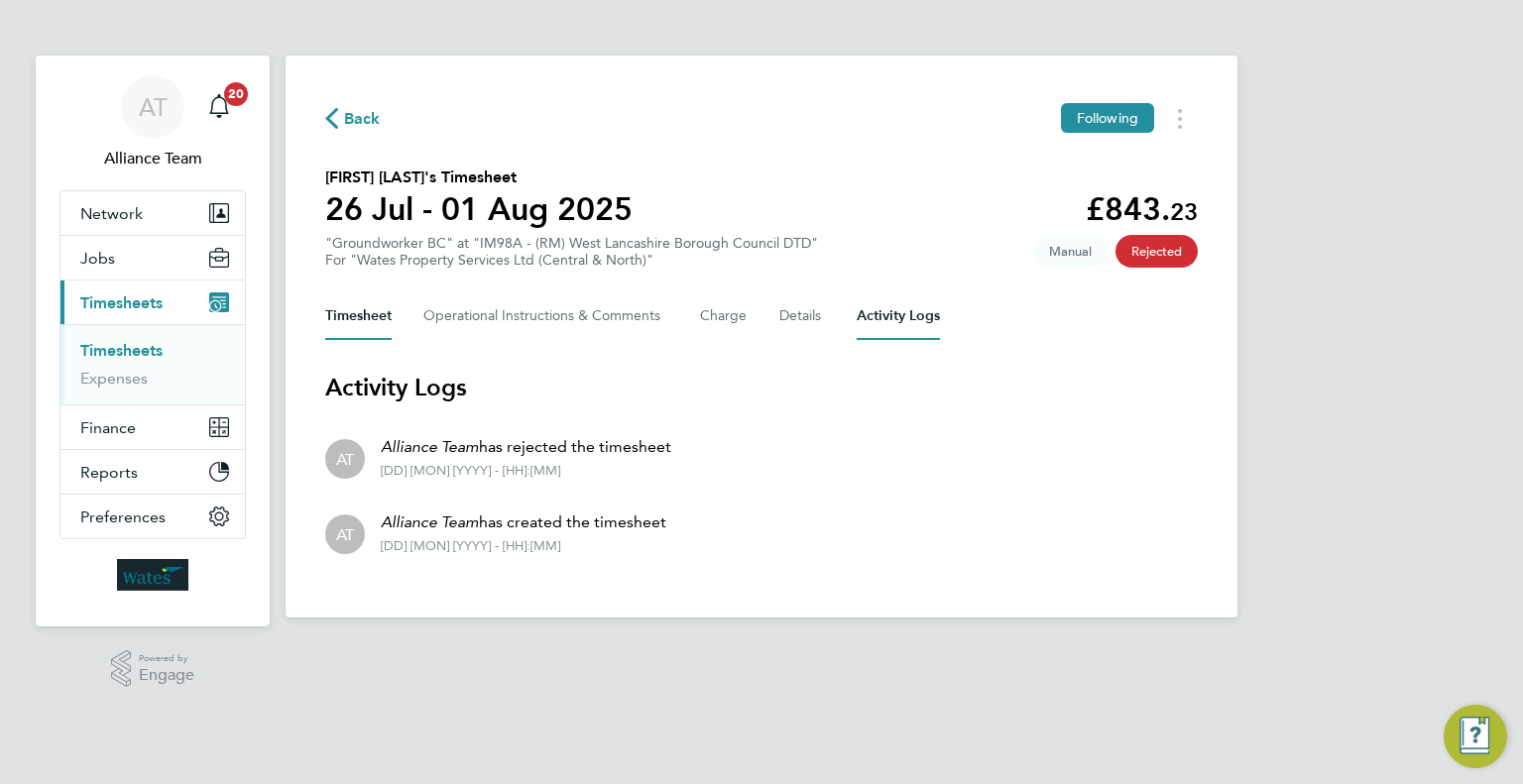 click on "Timesheet" at bounding box center (358, 316) 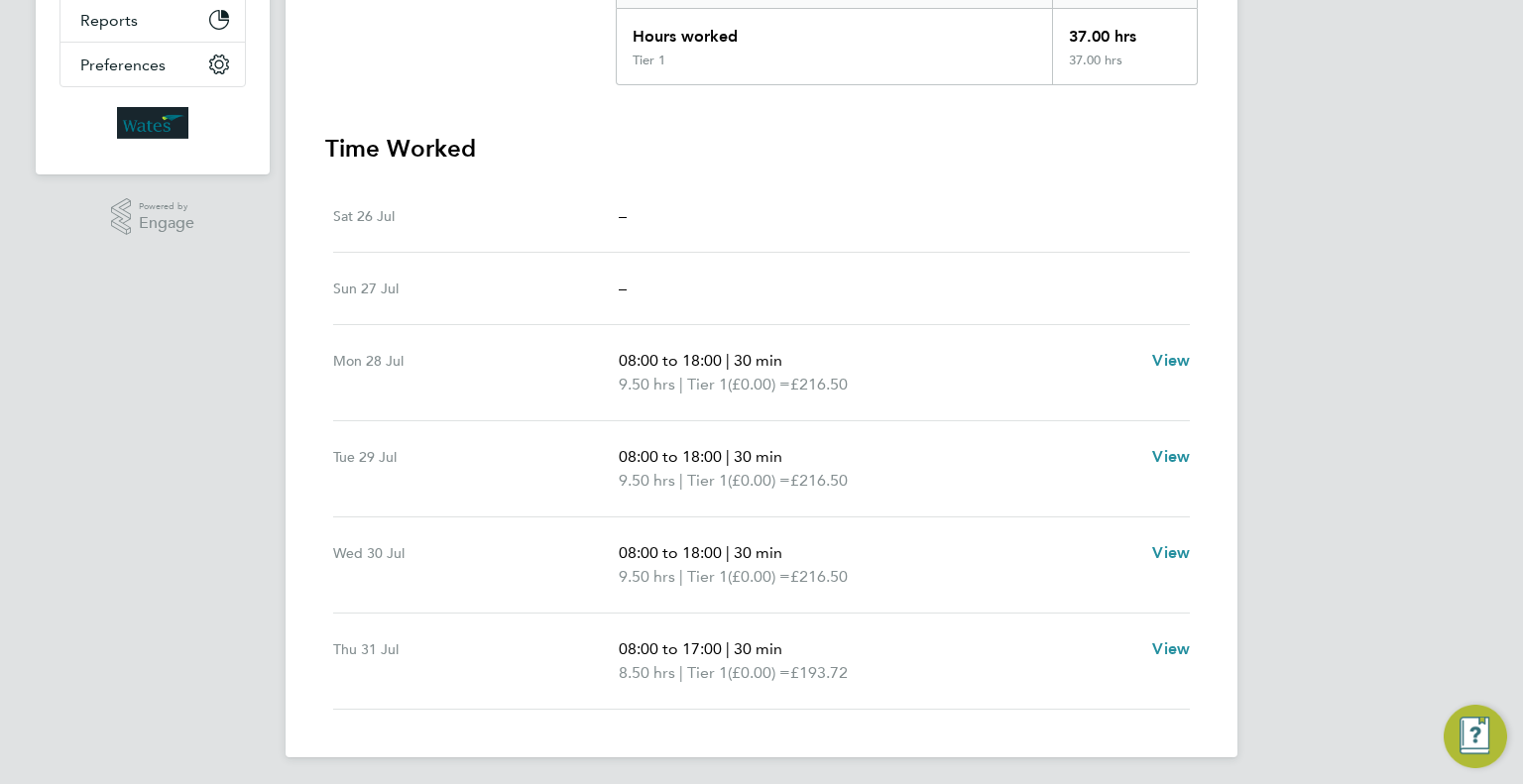 scroll, scrollTop: 453, scrollLeft: 0, axis: vertical 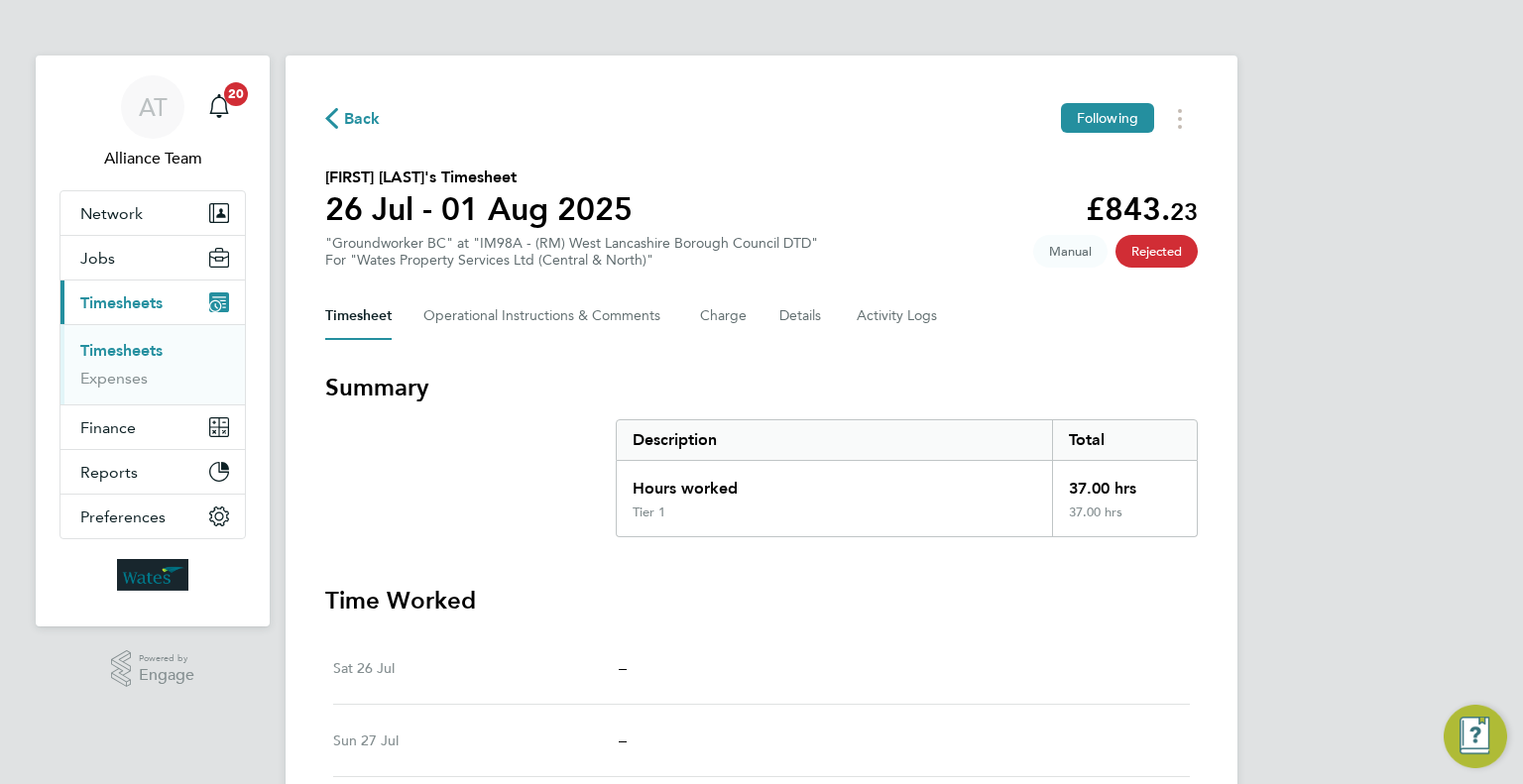 click on "AT   Alliance Team   Notifications
20" at bounding box center (153, 123) 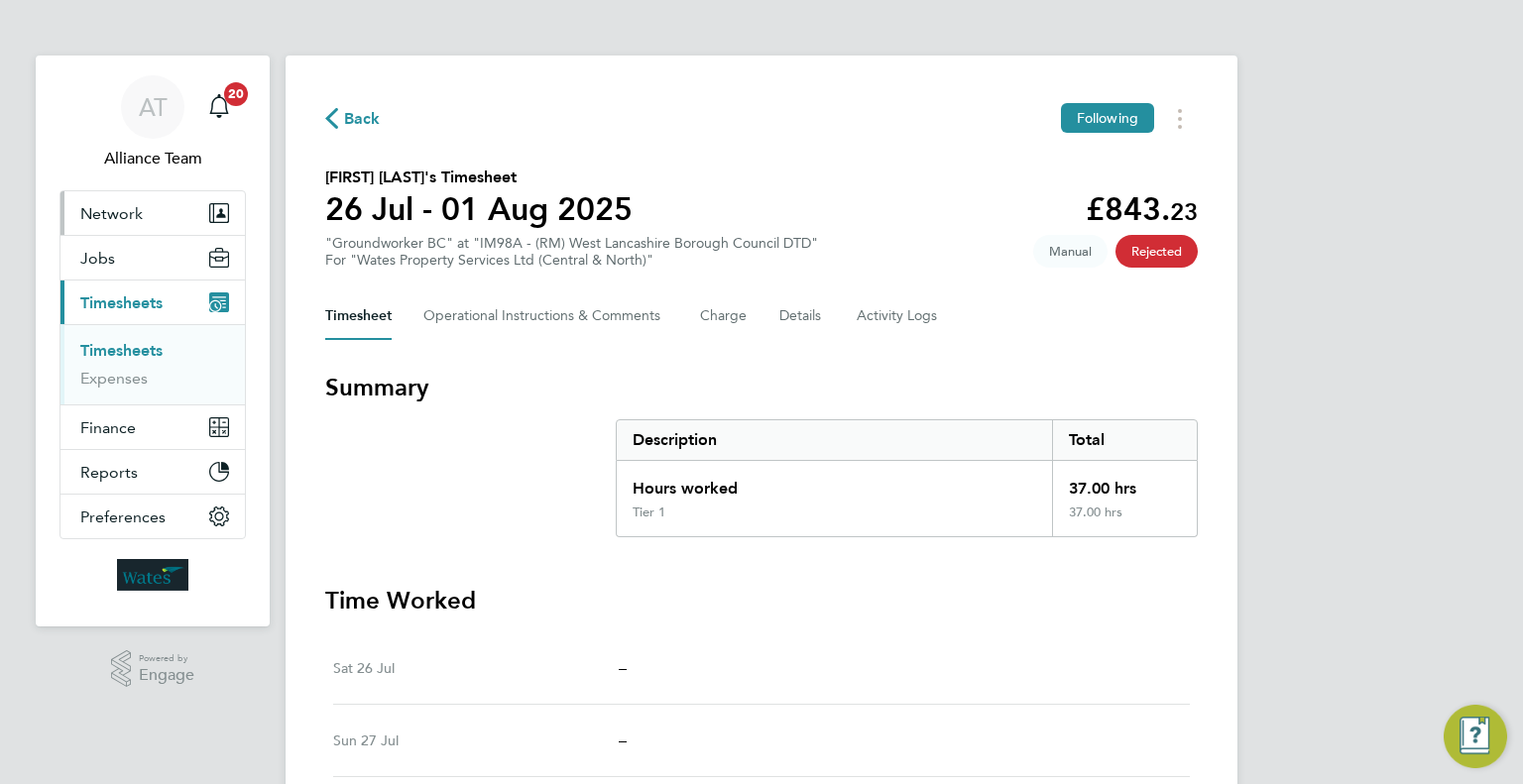 click on "Network" at bounding box center [111, 213] 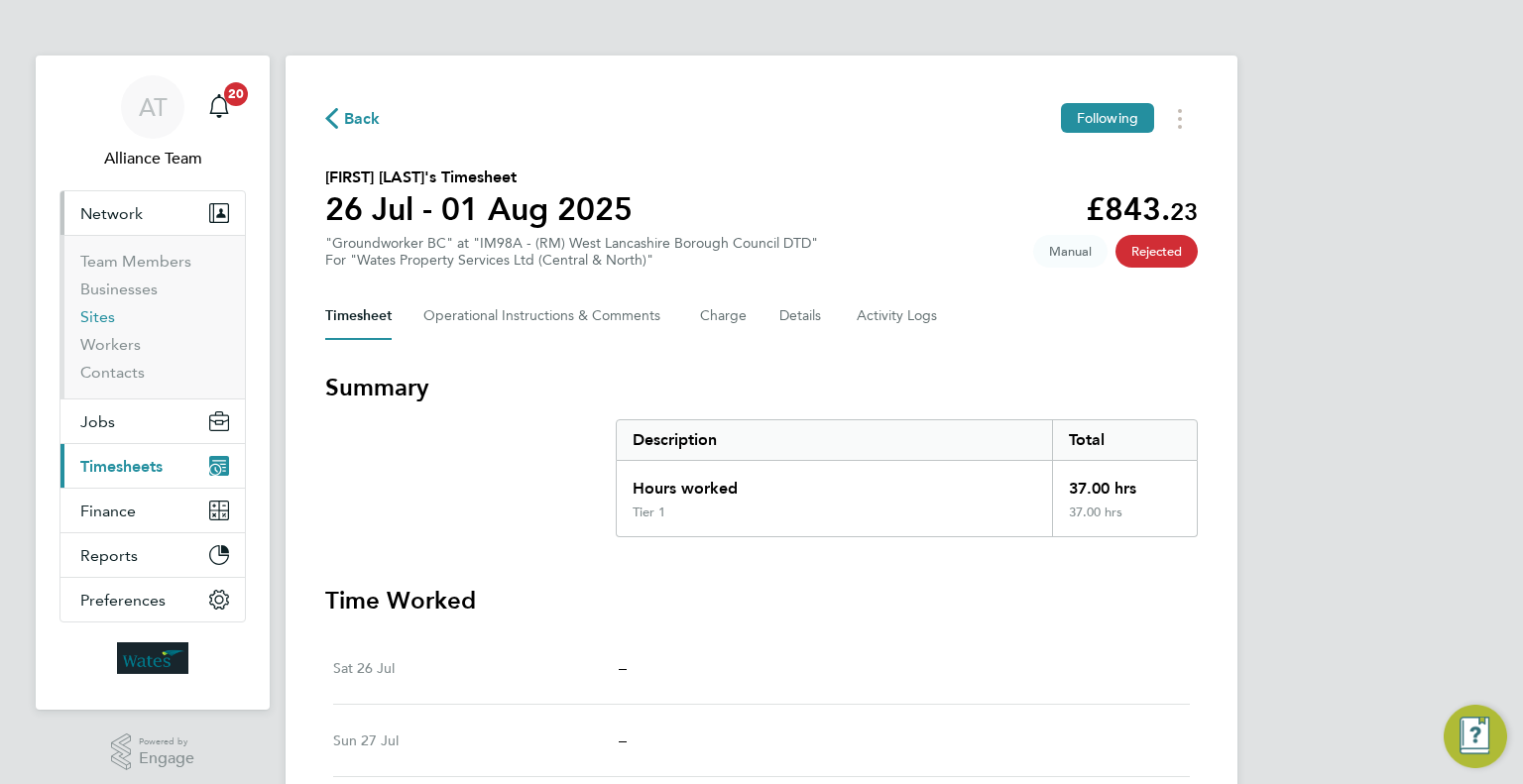 click on "Sites" at bounding box center [97, 316] 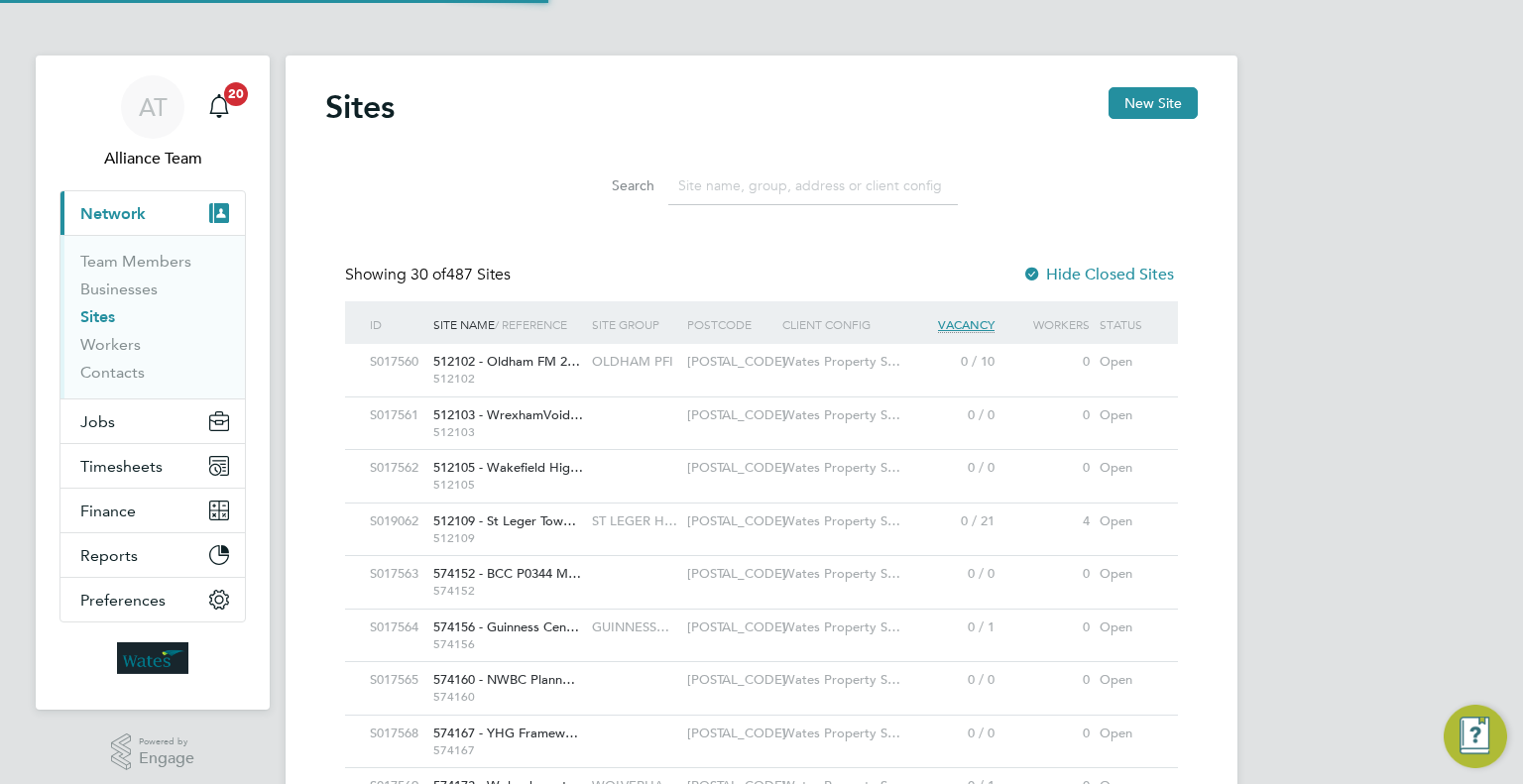 click 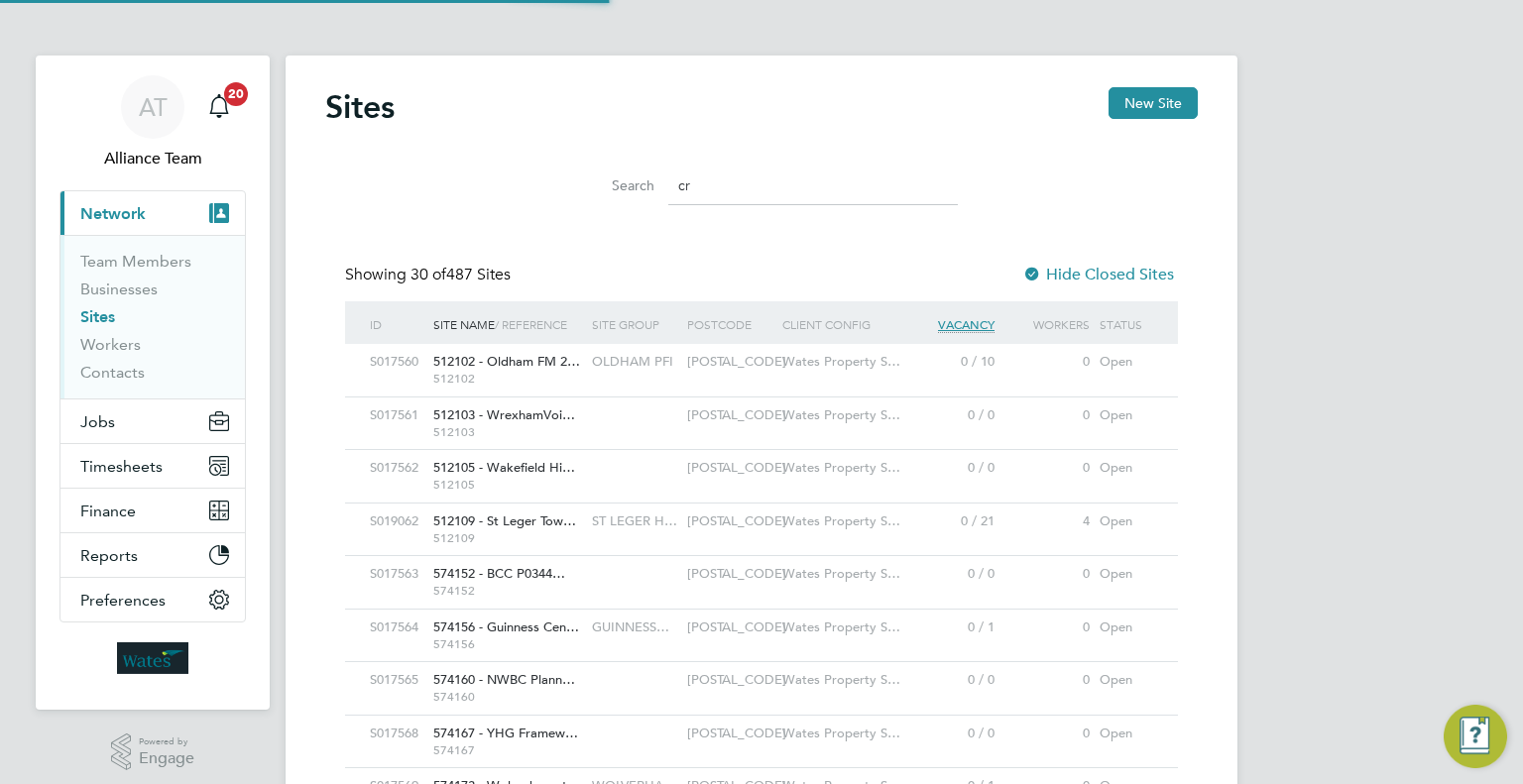 scroll, scrollTop: 10, scrollLeft: 10, axis: both 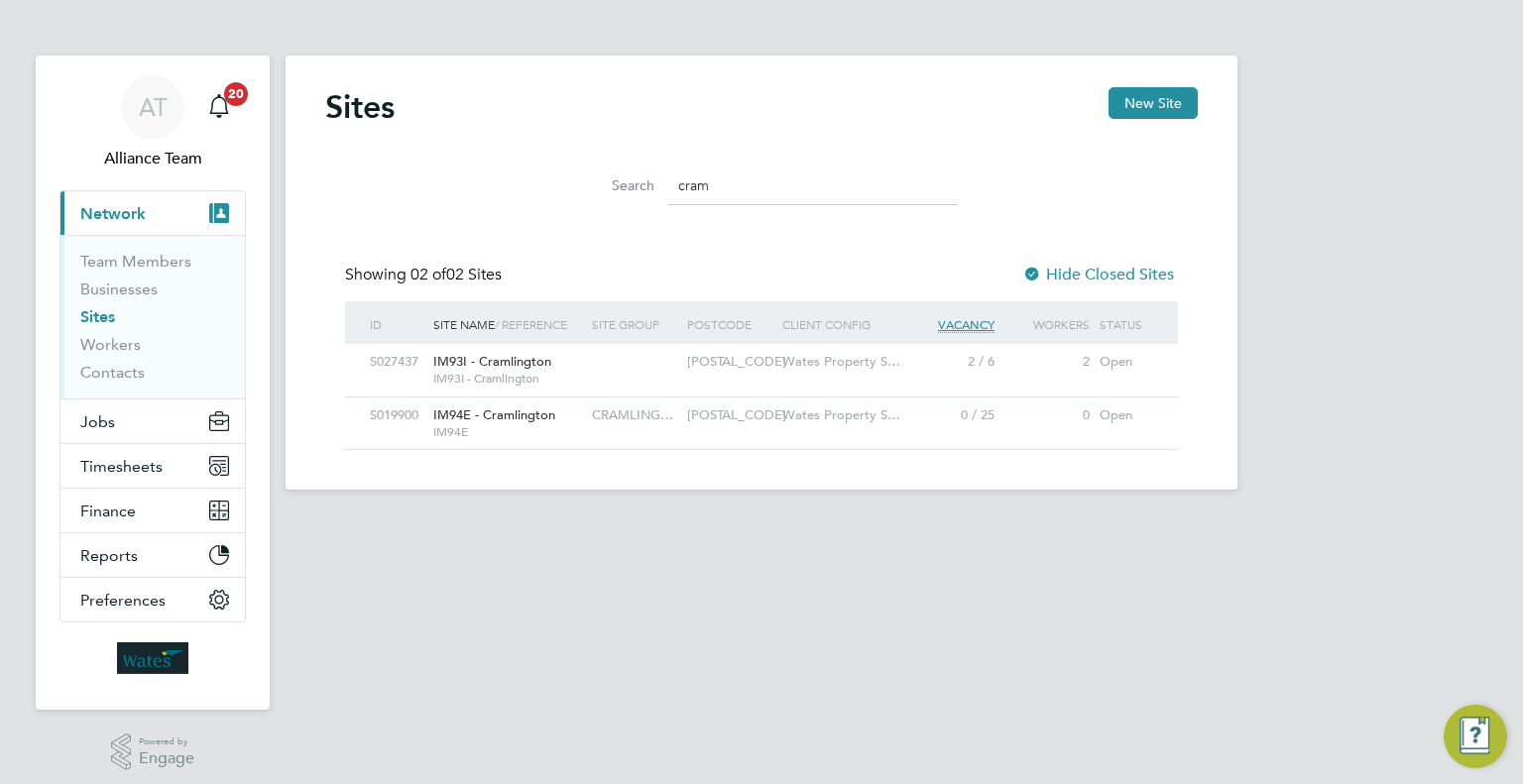 type on "cram" 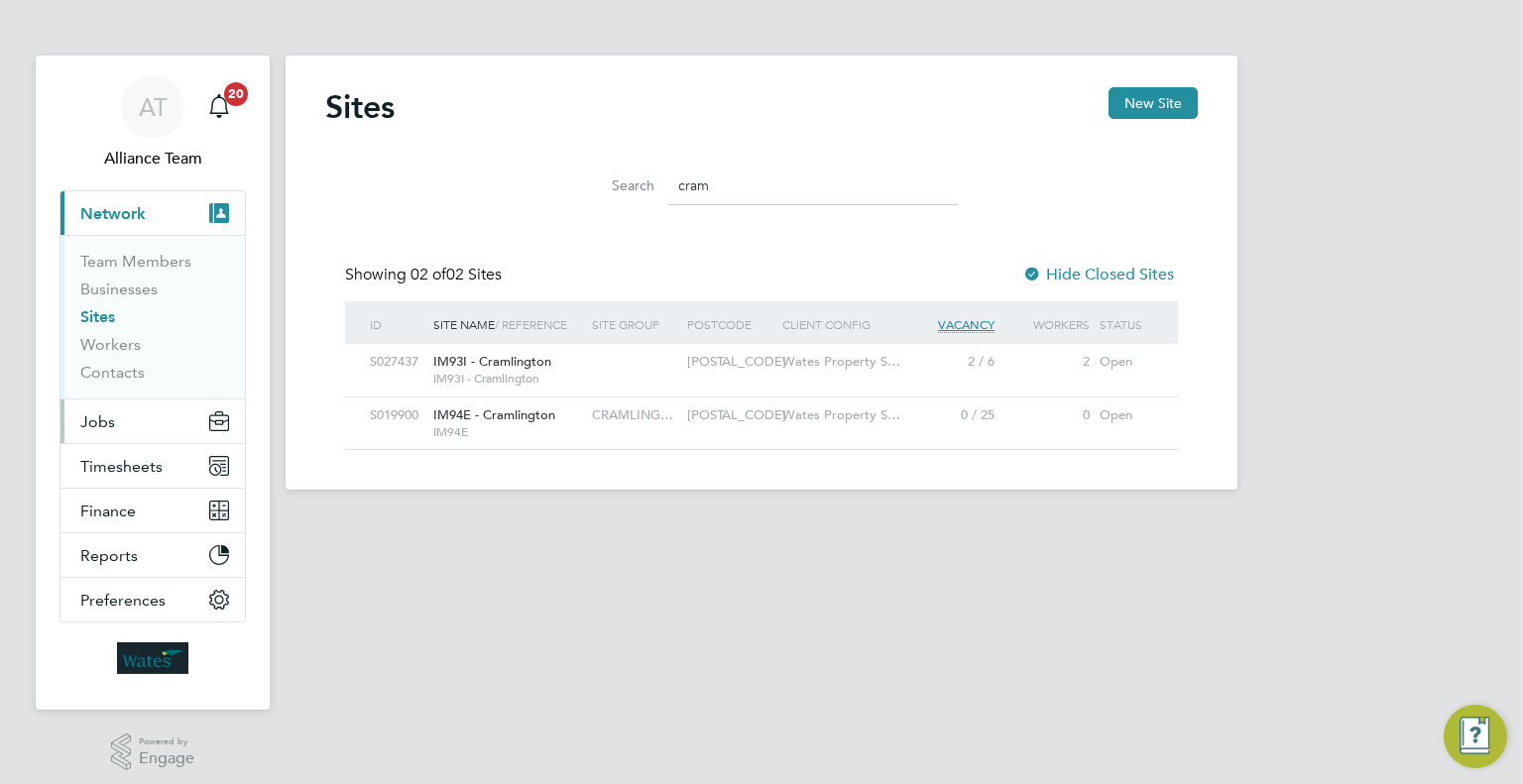 click on "Jobs" at bounding box center (153, 421) 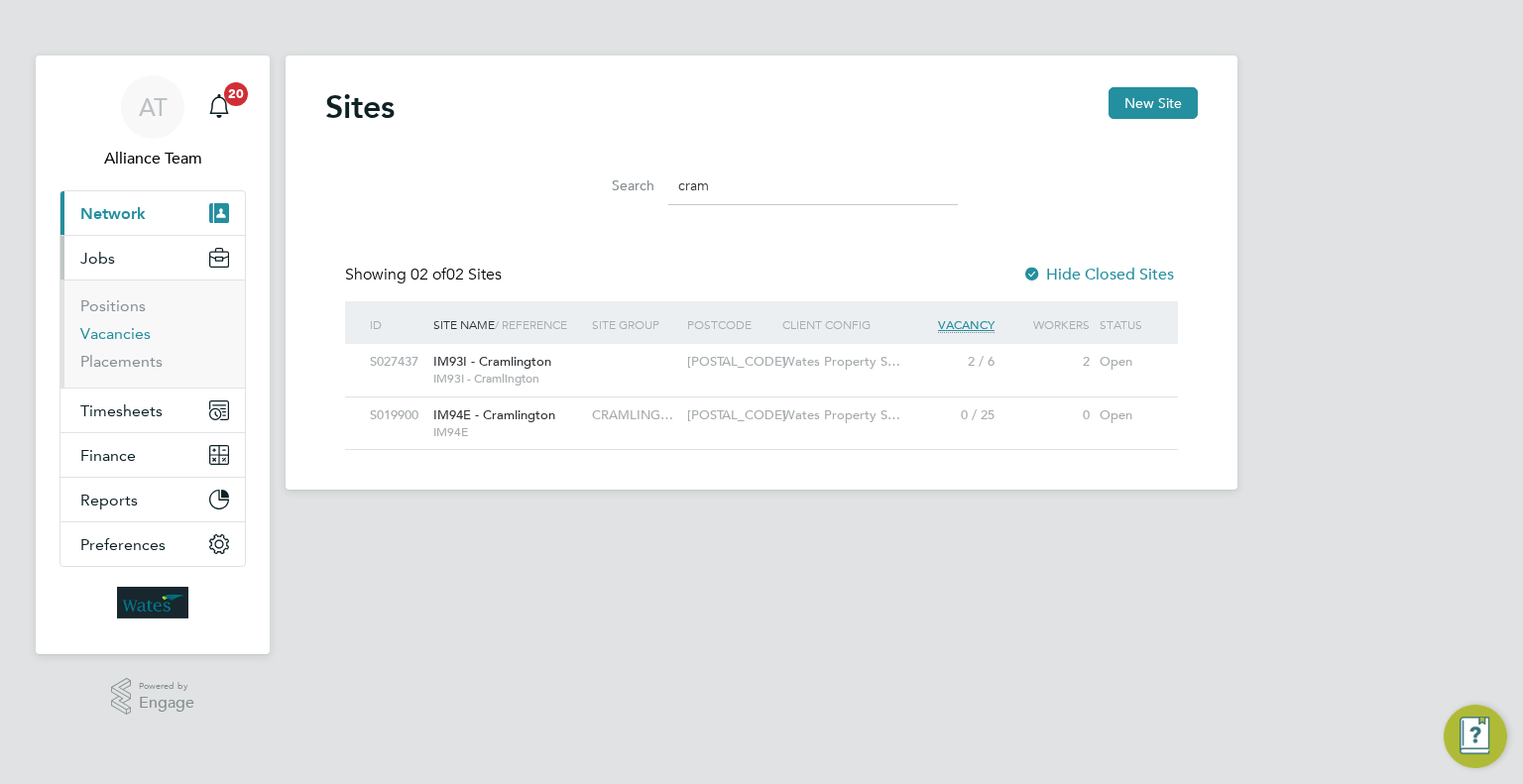 click on "Vacancies" at bounding box center [115, 333] 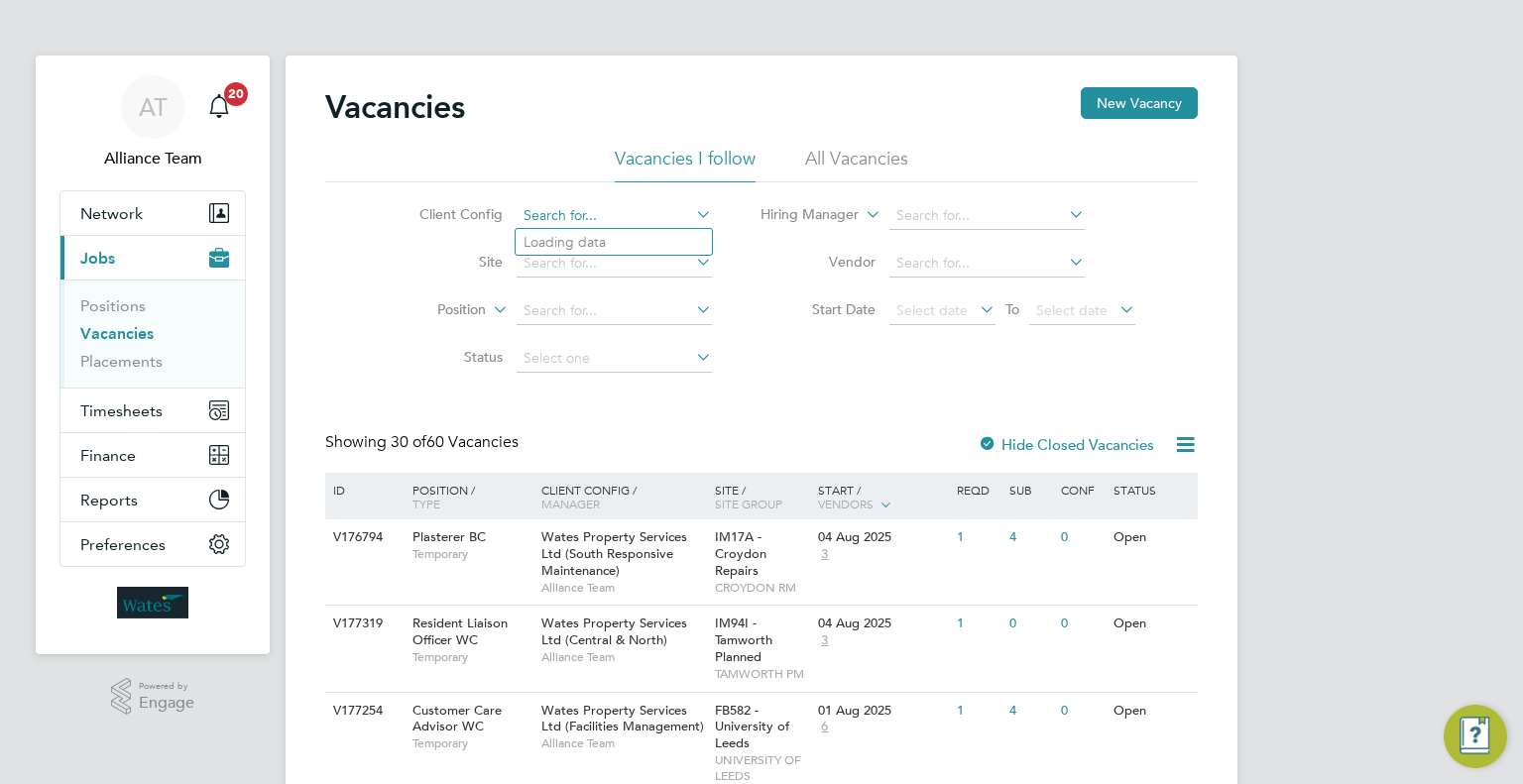 click 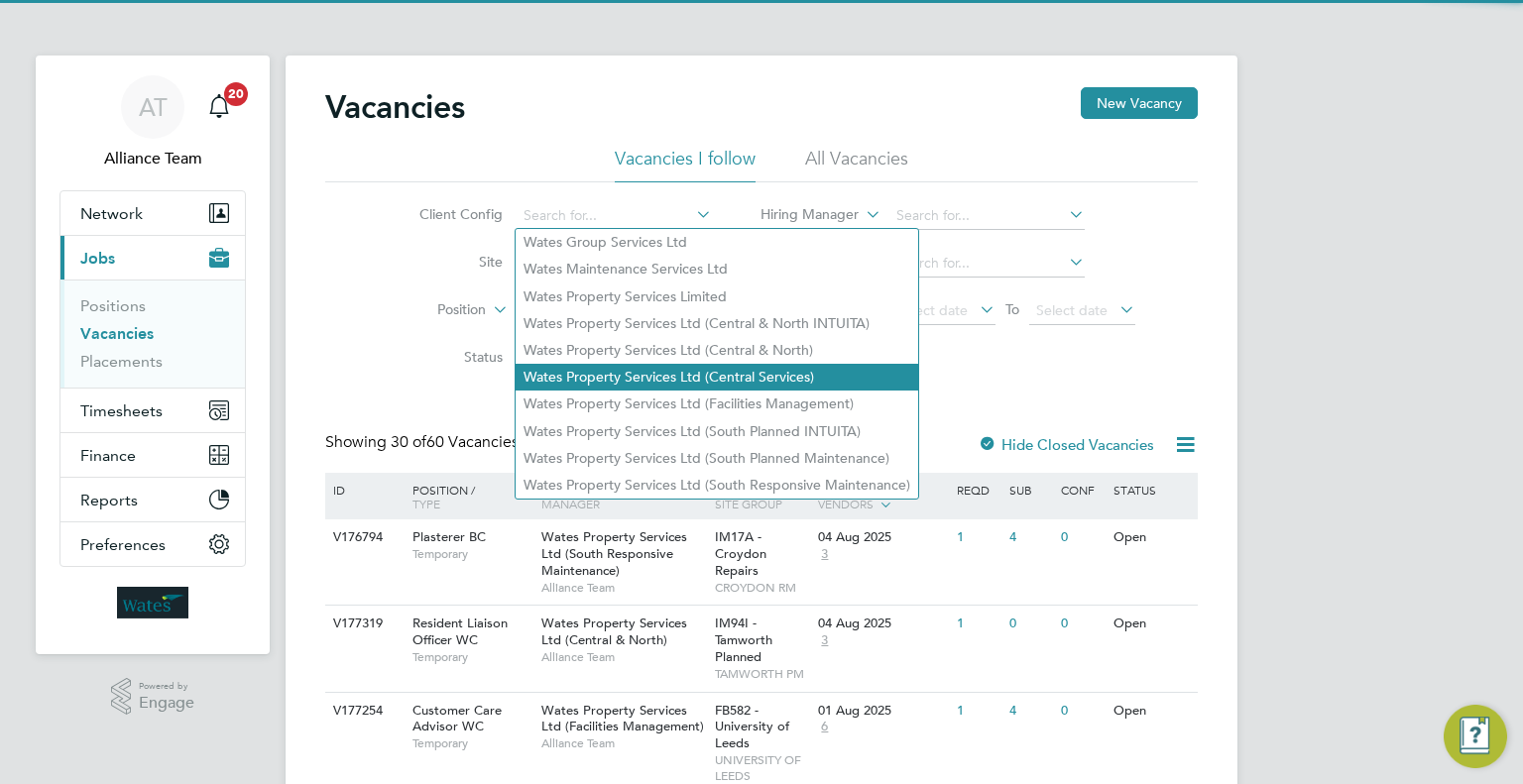 click on "Wates Property Services Ltd (Central Services)" 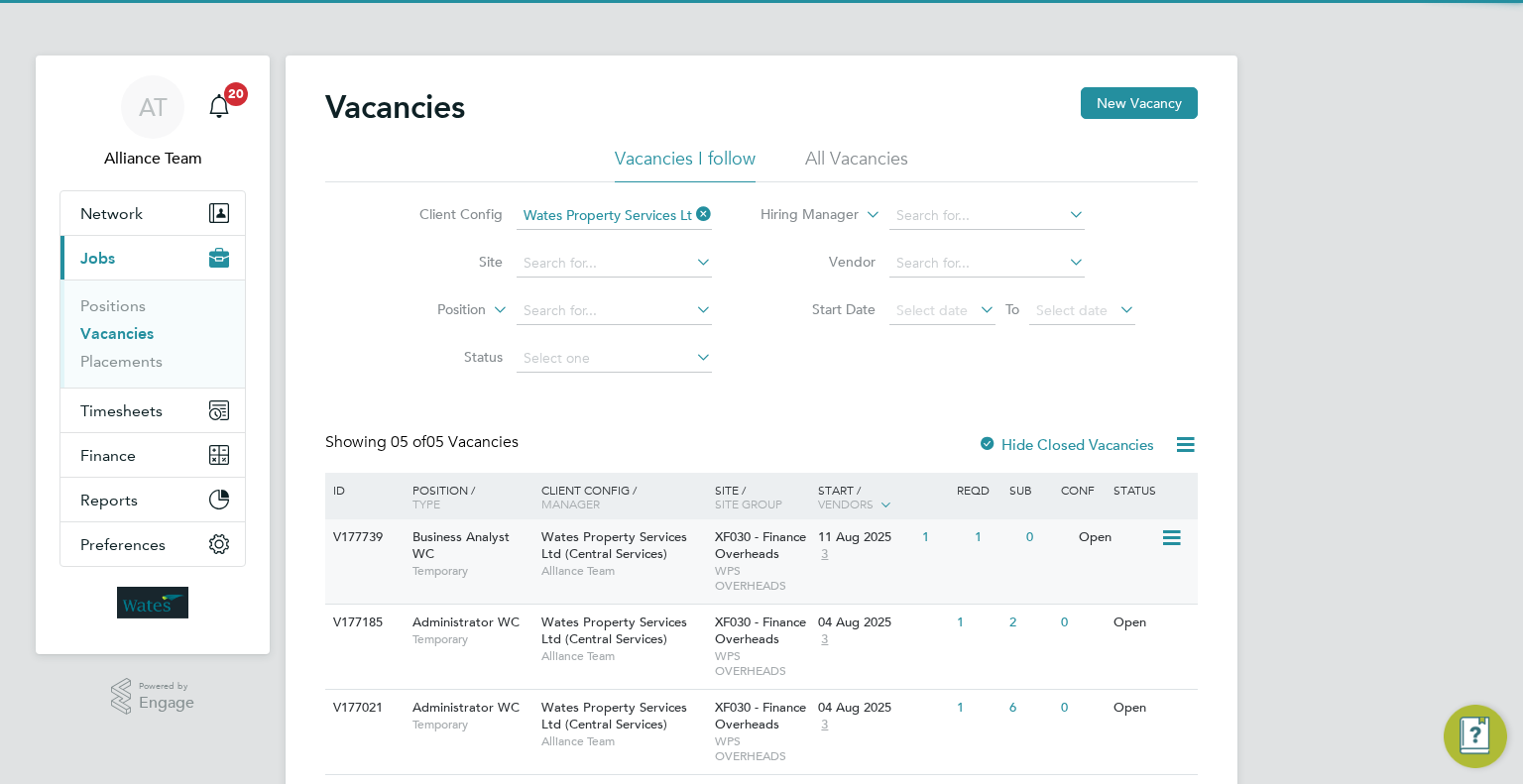 click on "WPS OVERHEADS" 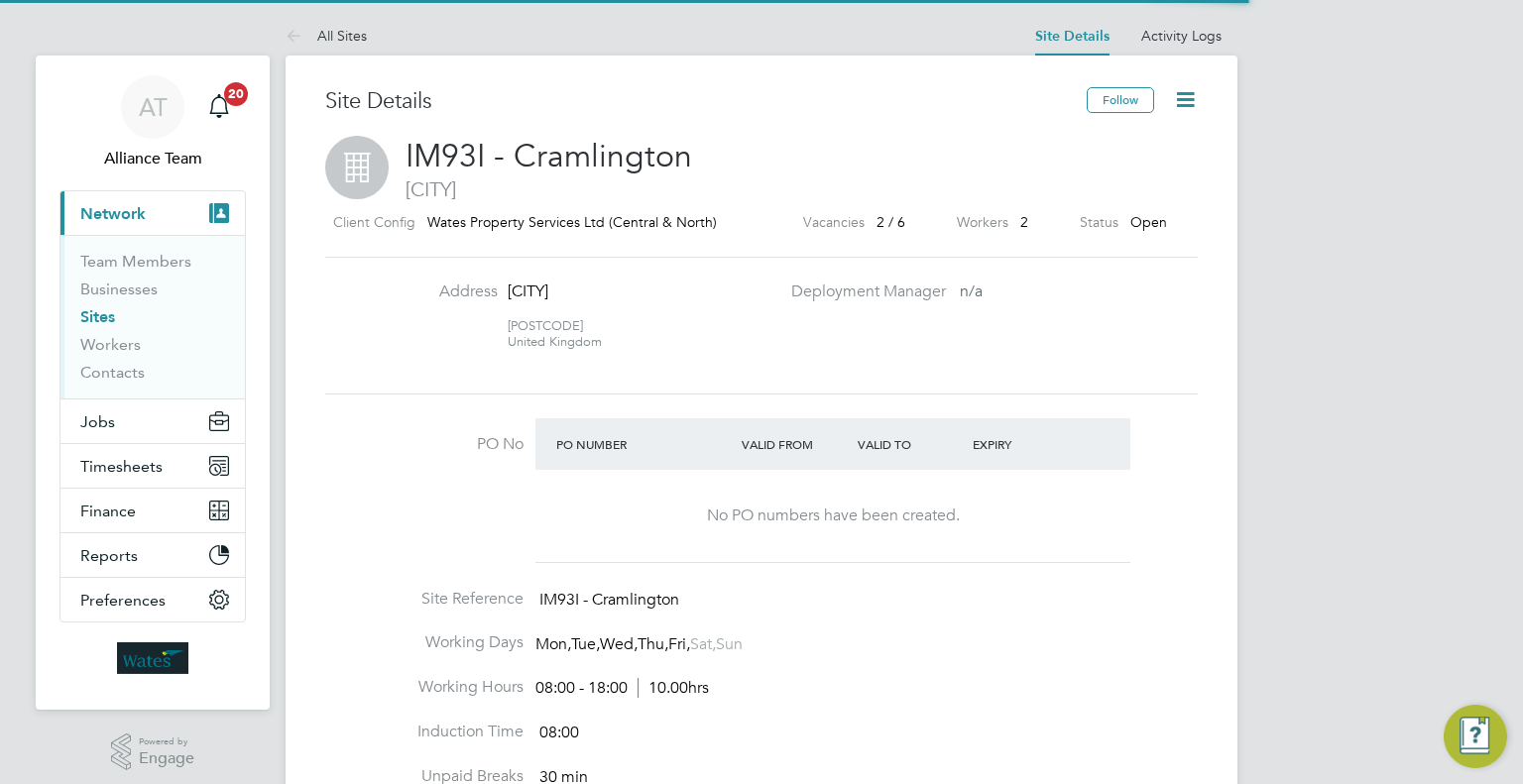 scroll, scrollTop: 0, scrollLeft: 0, axis: both 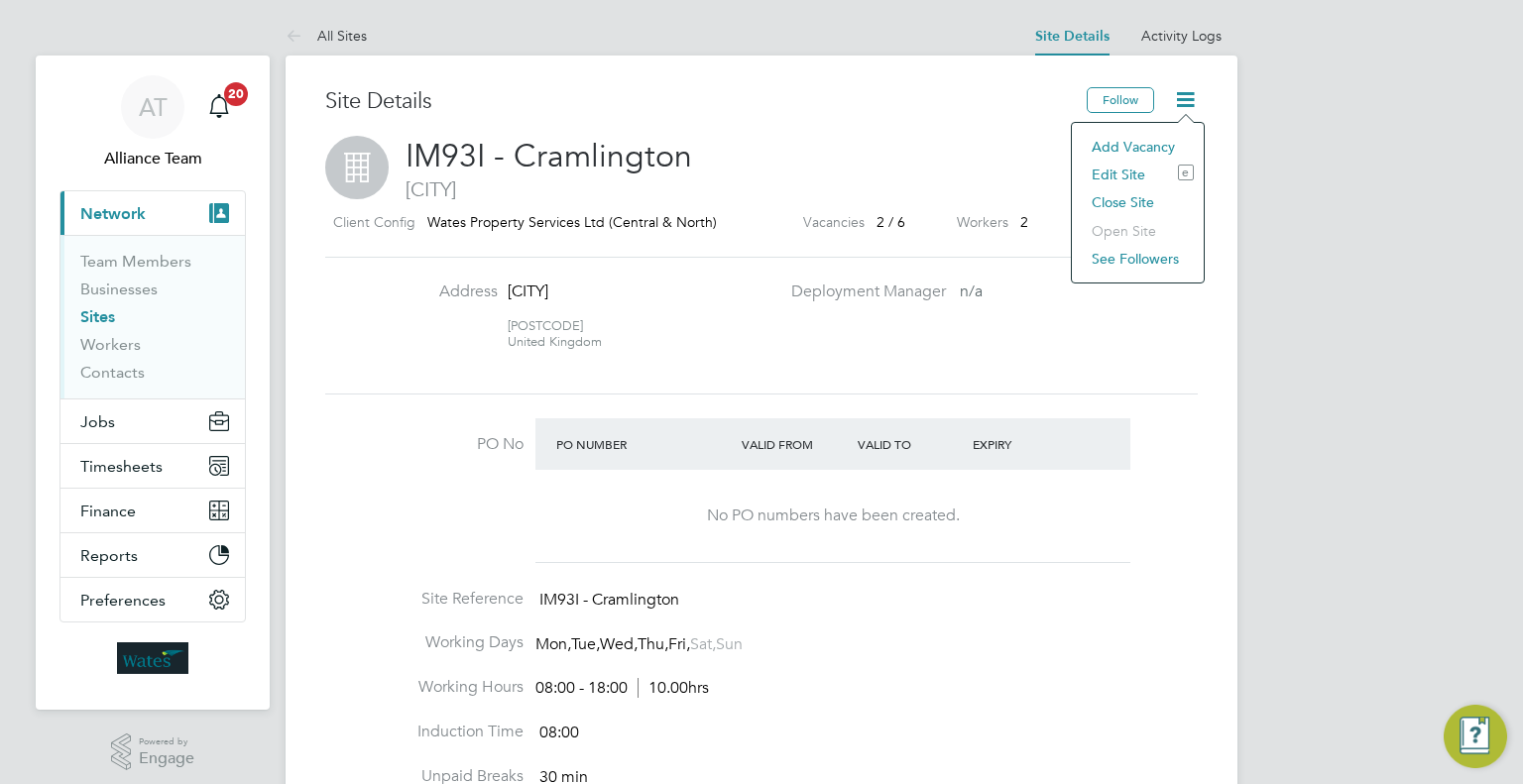 click on "Edit Site e" 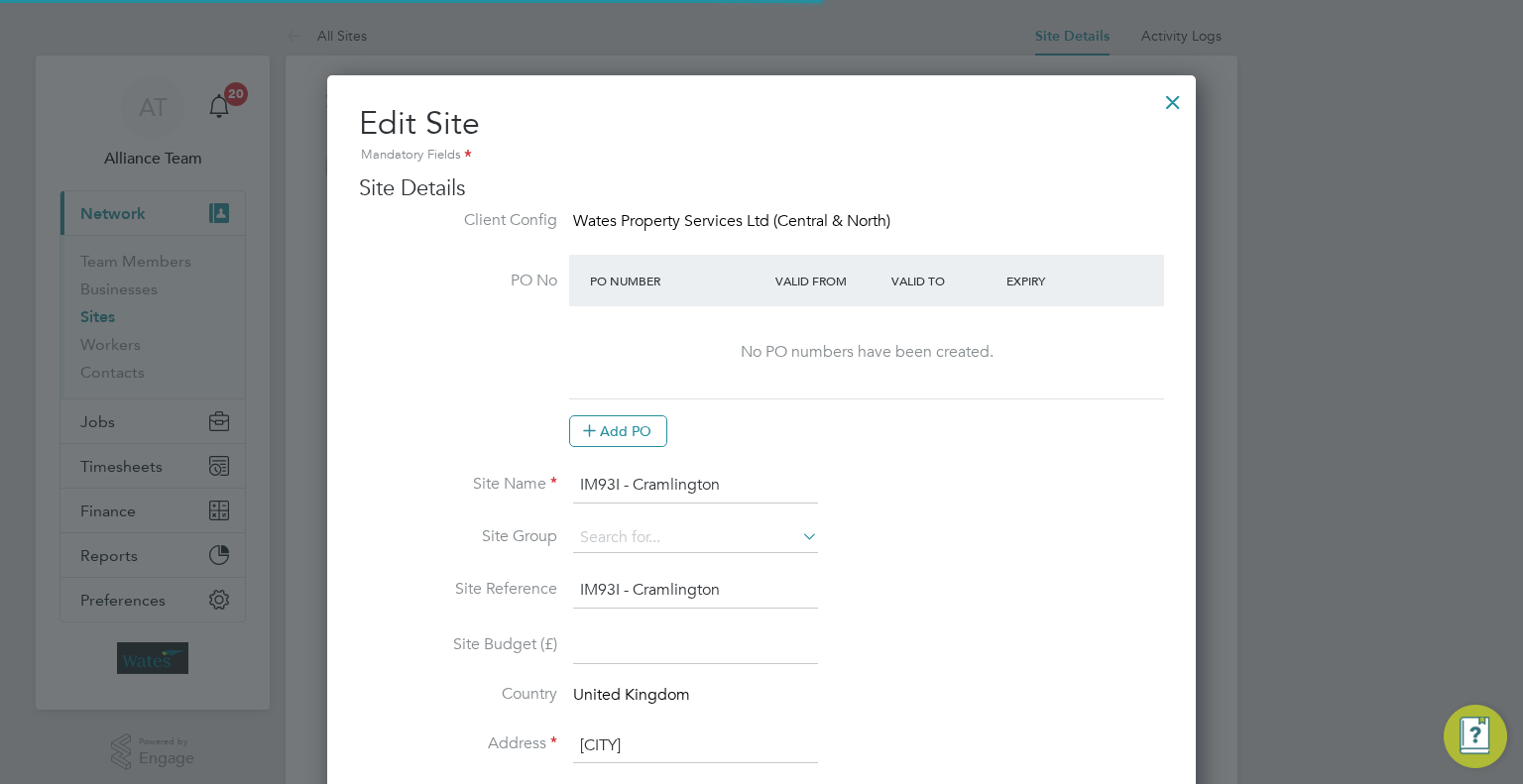 scroll, scrollTop: 10, scrollLeft: 10, axis: both 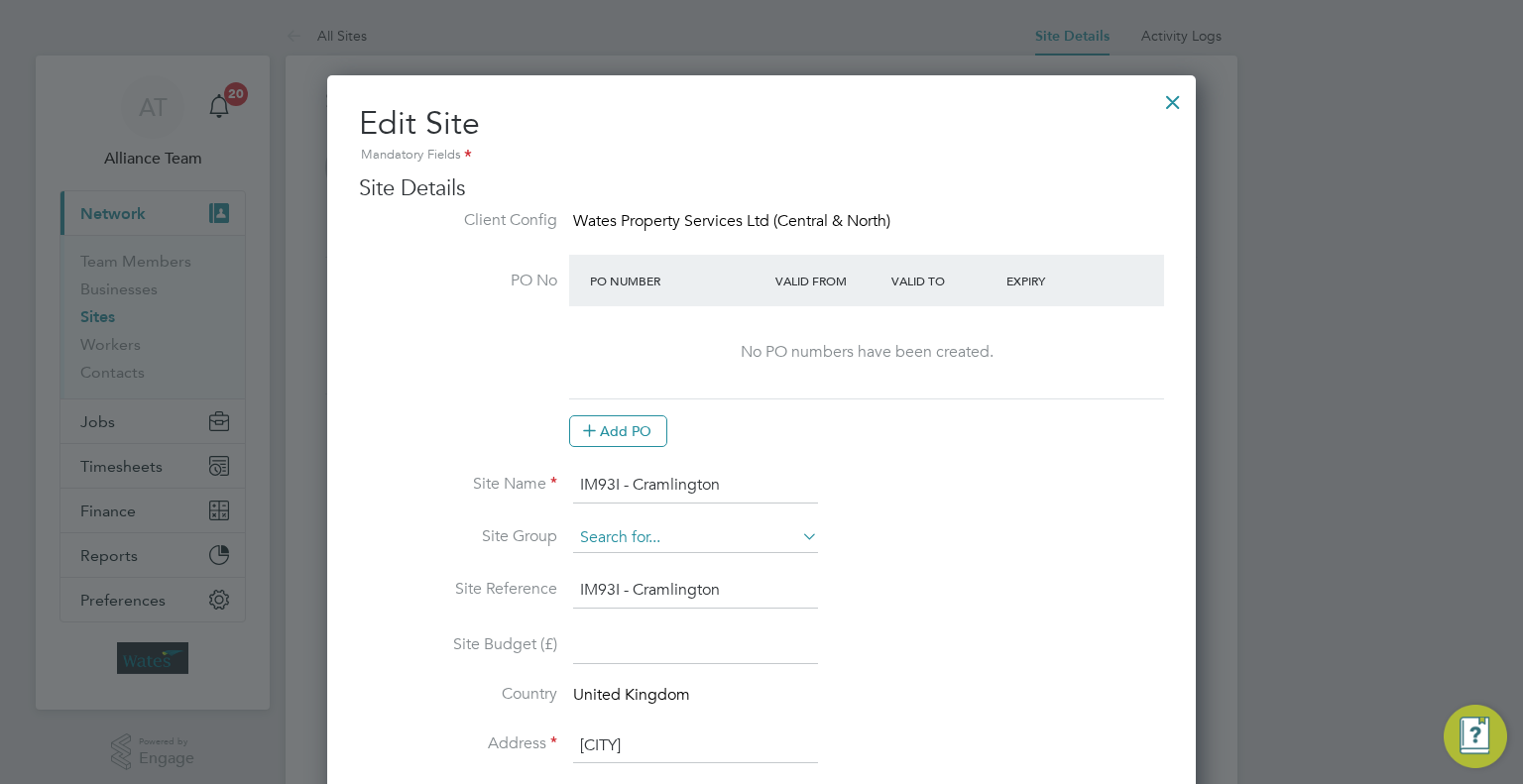 click at bounding box center (695, 538) 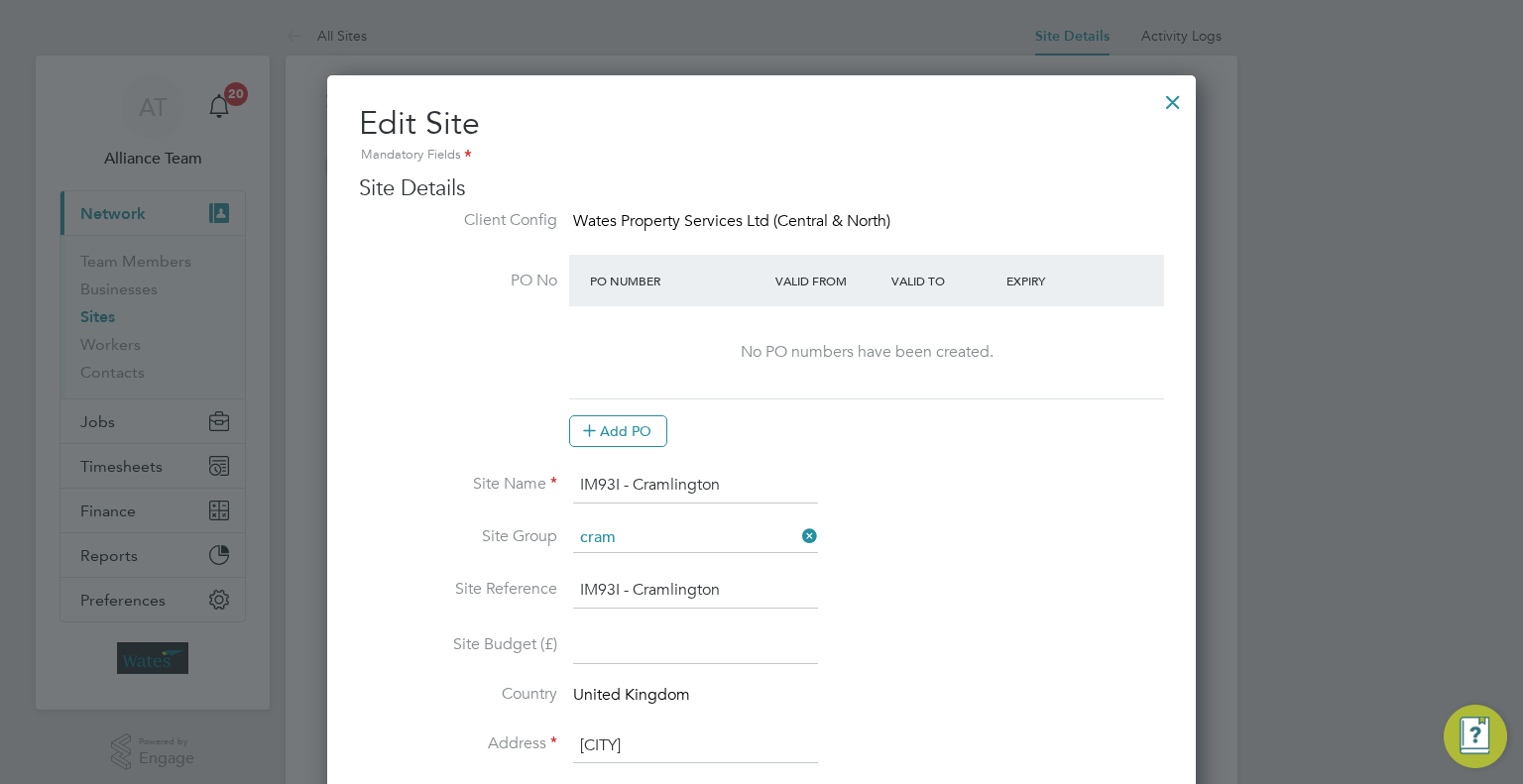 click on "CRAM LINGTON" 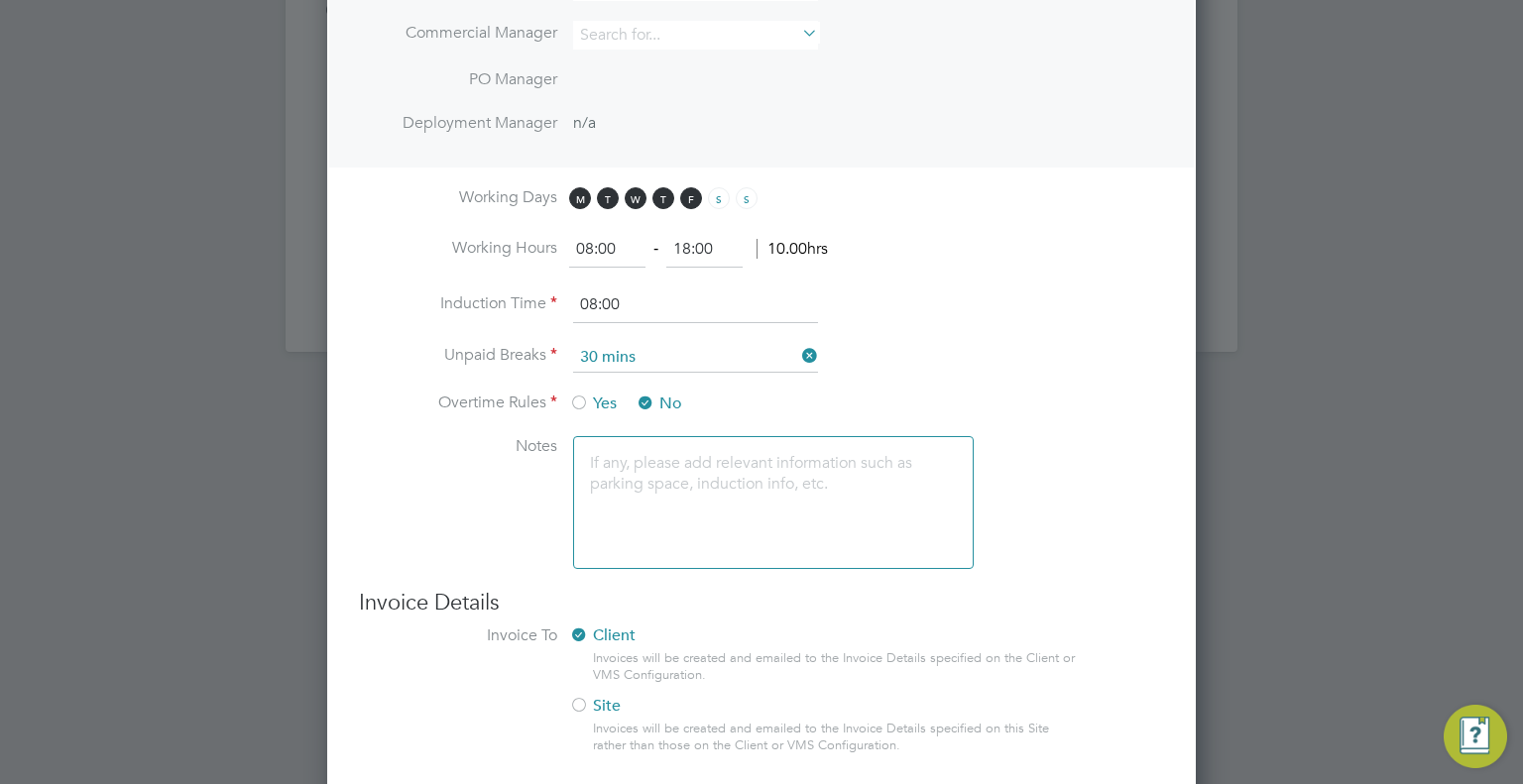 scroll, scrollTop: 1128, scrollLeft: 0, axis: vertical 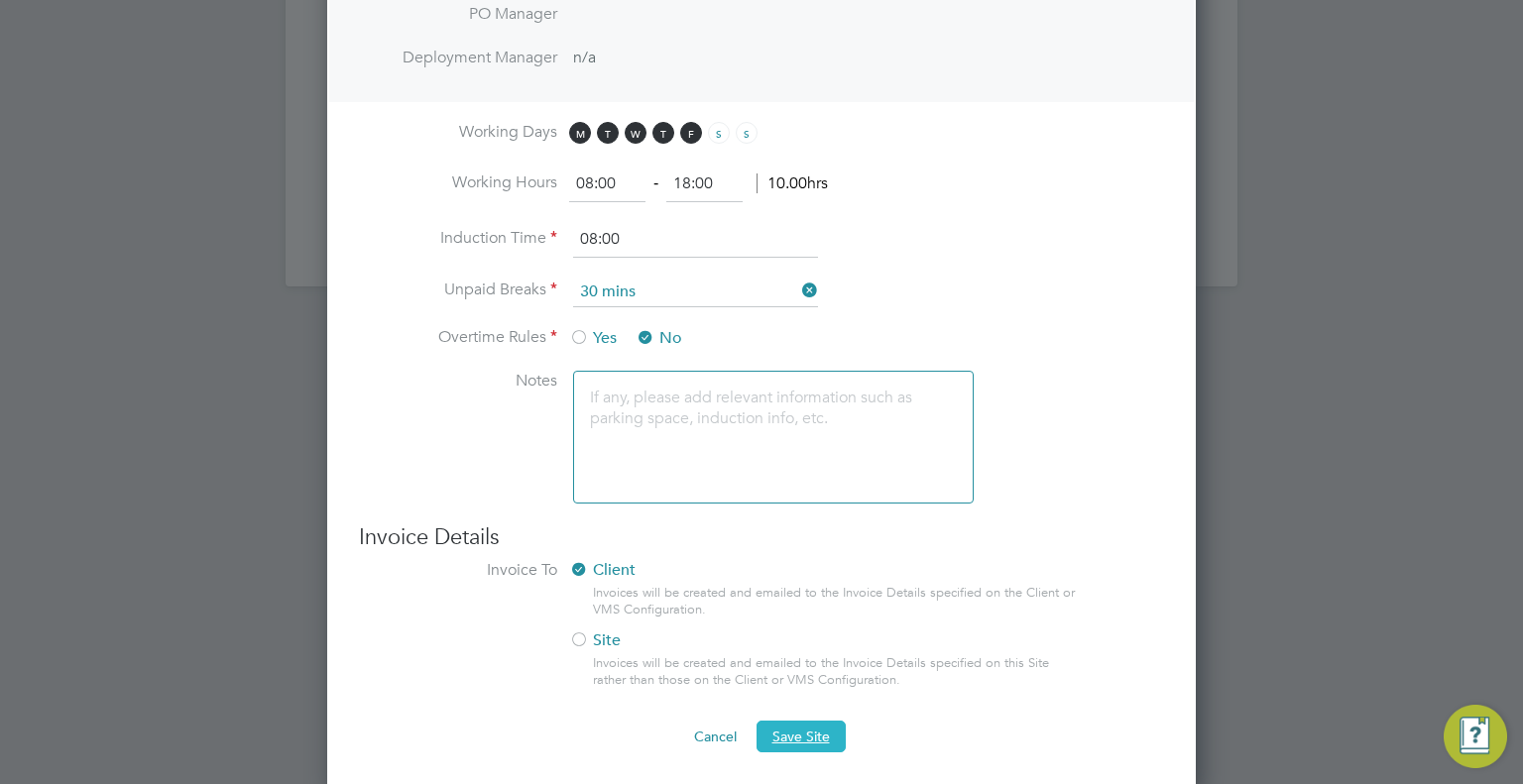 click on "Save Site" at bounding box center [801, 736] 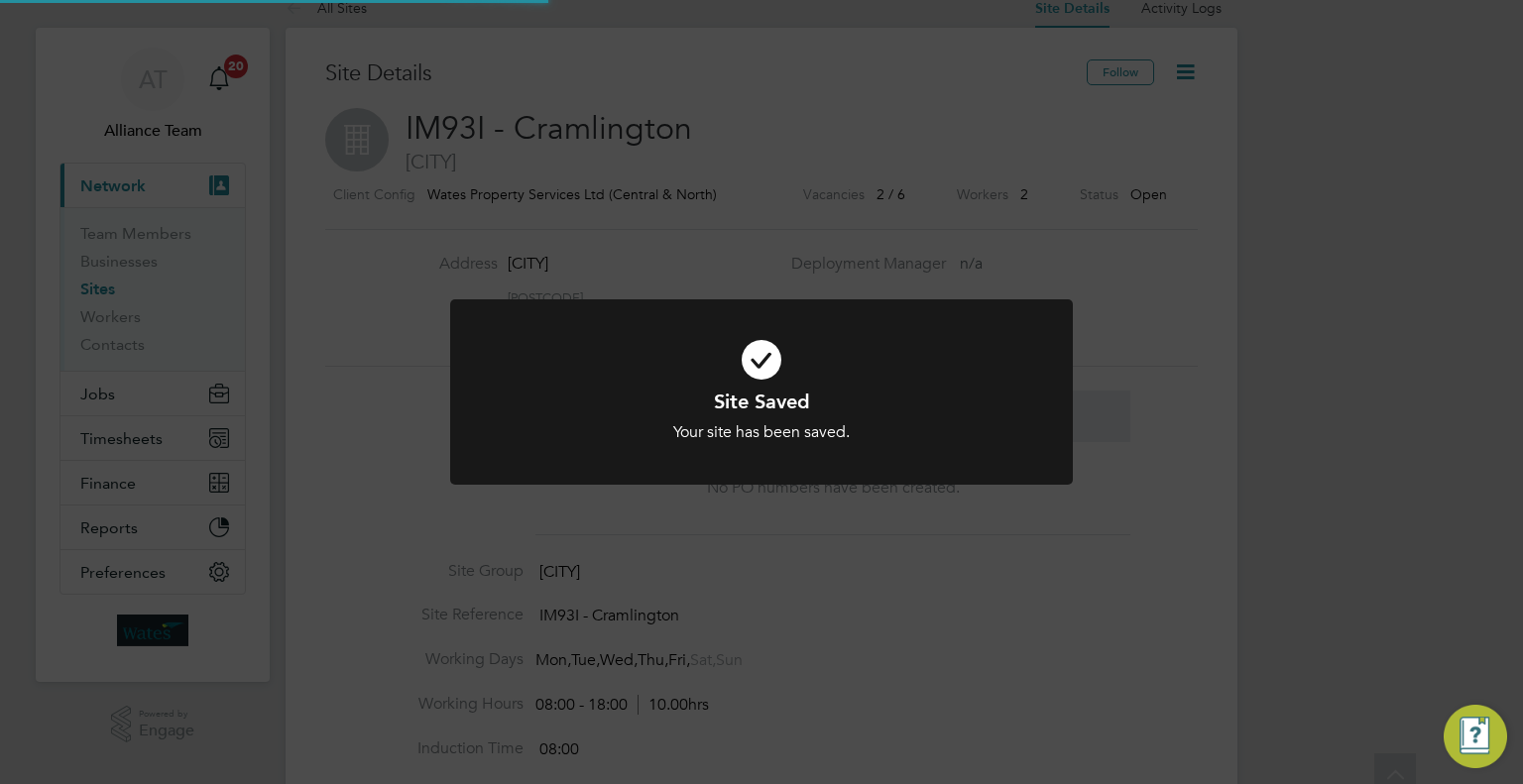 scroll, scrollTop: 0, scrollLeft: 0, axis: both 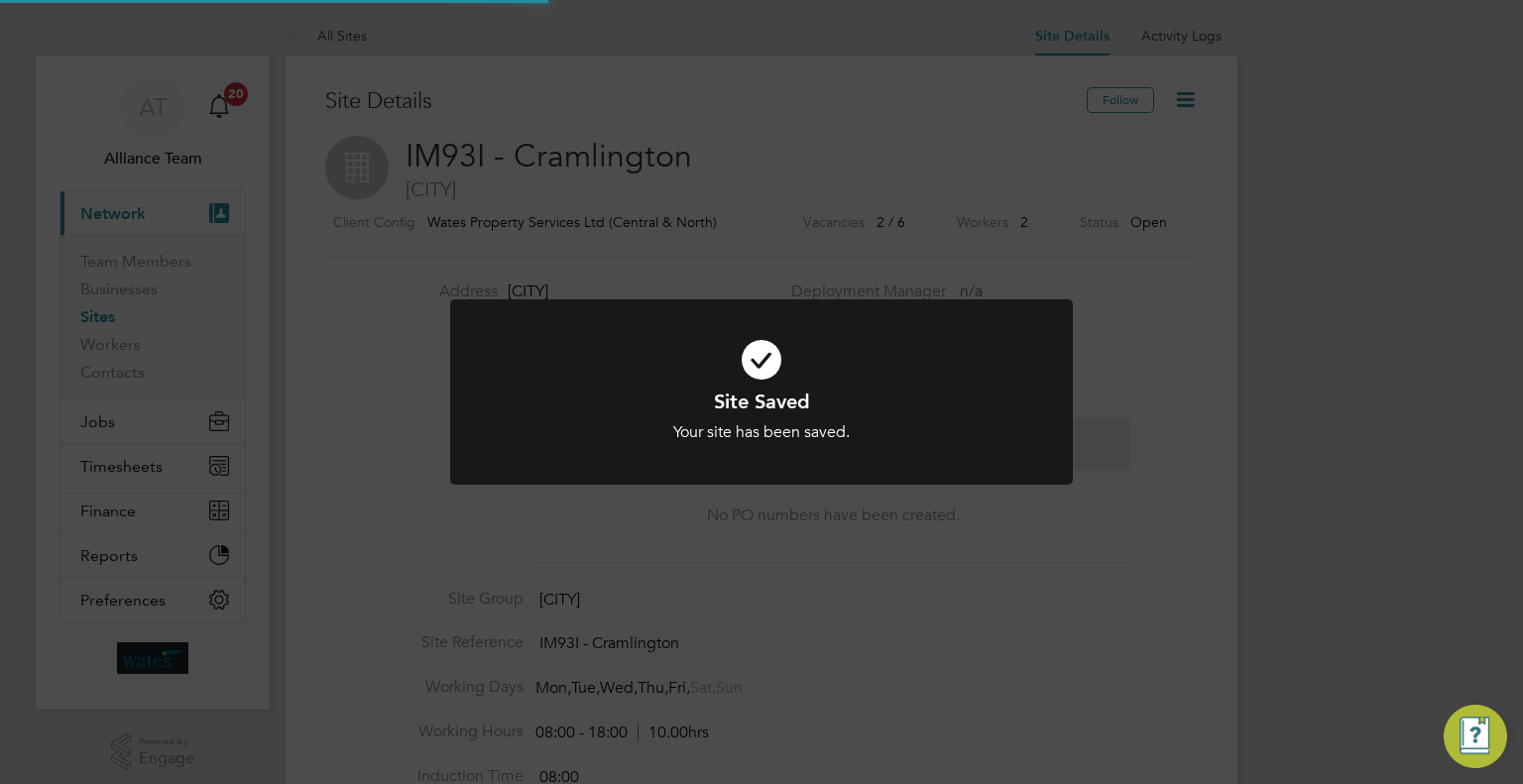 click on "Site Saved Your site has been saved. Cancel Okay" 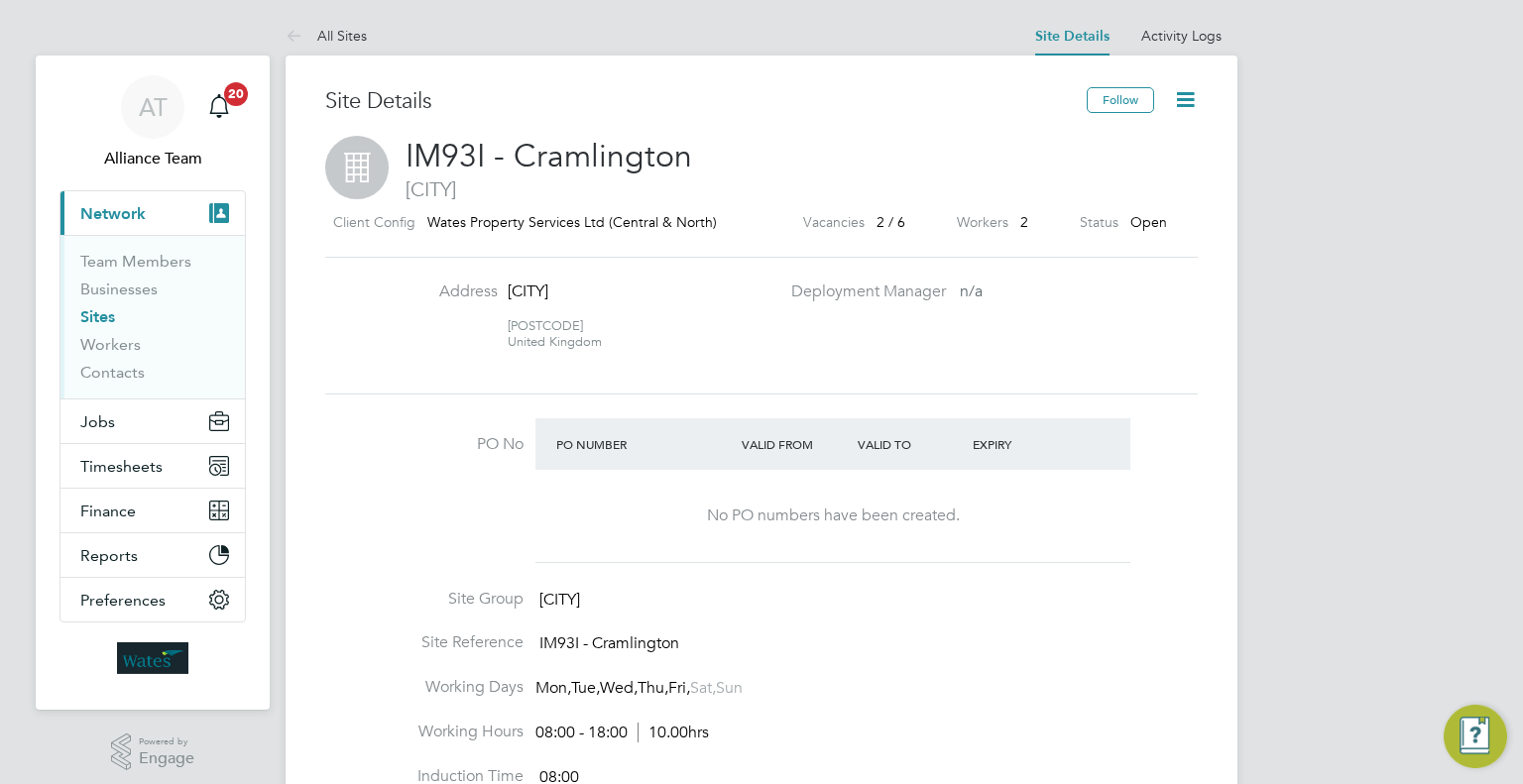 click on "Sites" at bounding box center (97, 316) 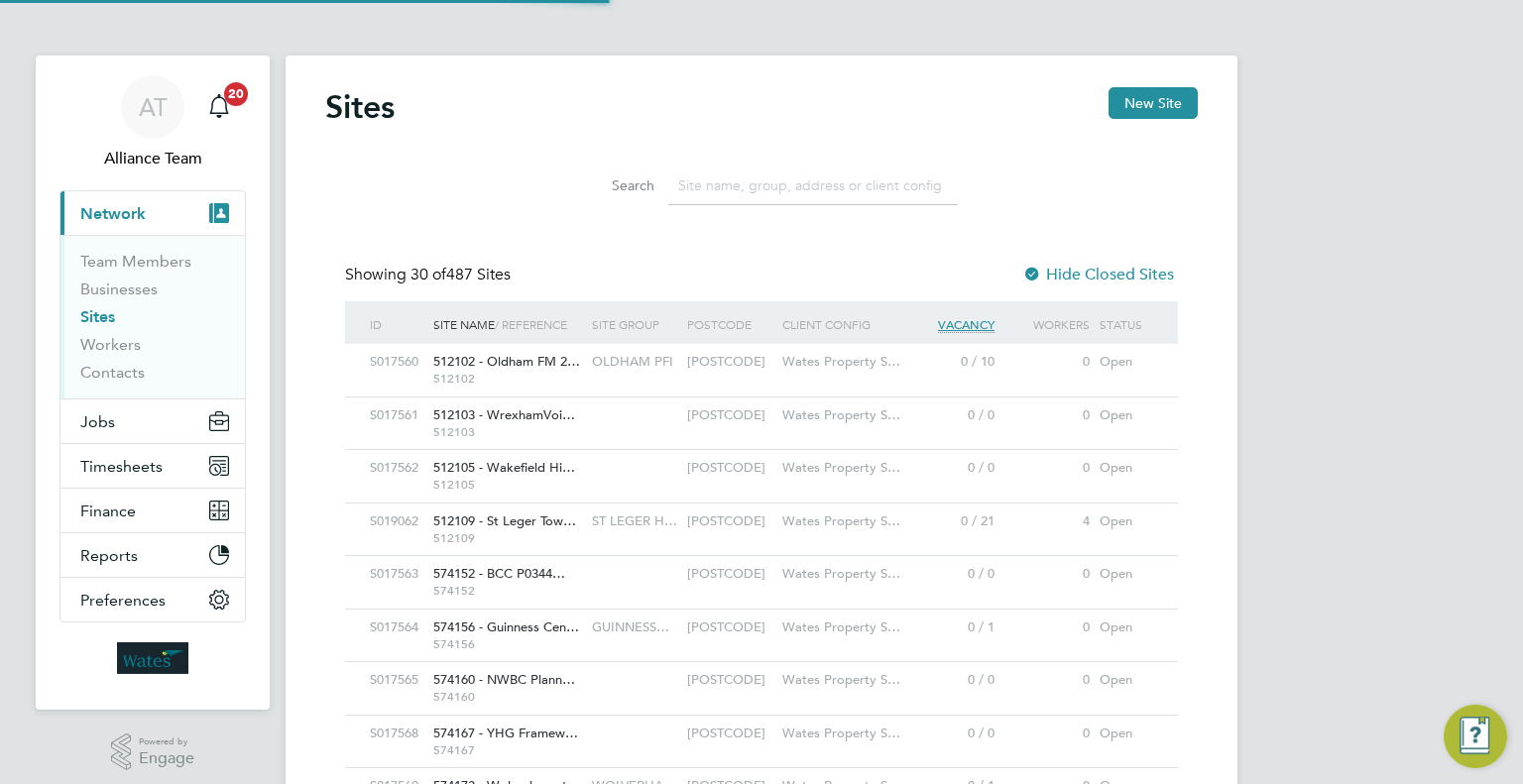 scroll, scrollTop: 10, scrollLeft: 10, axis: both 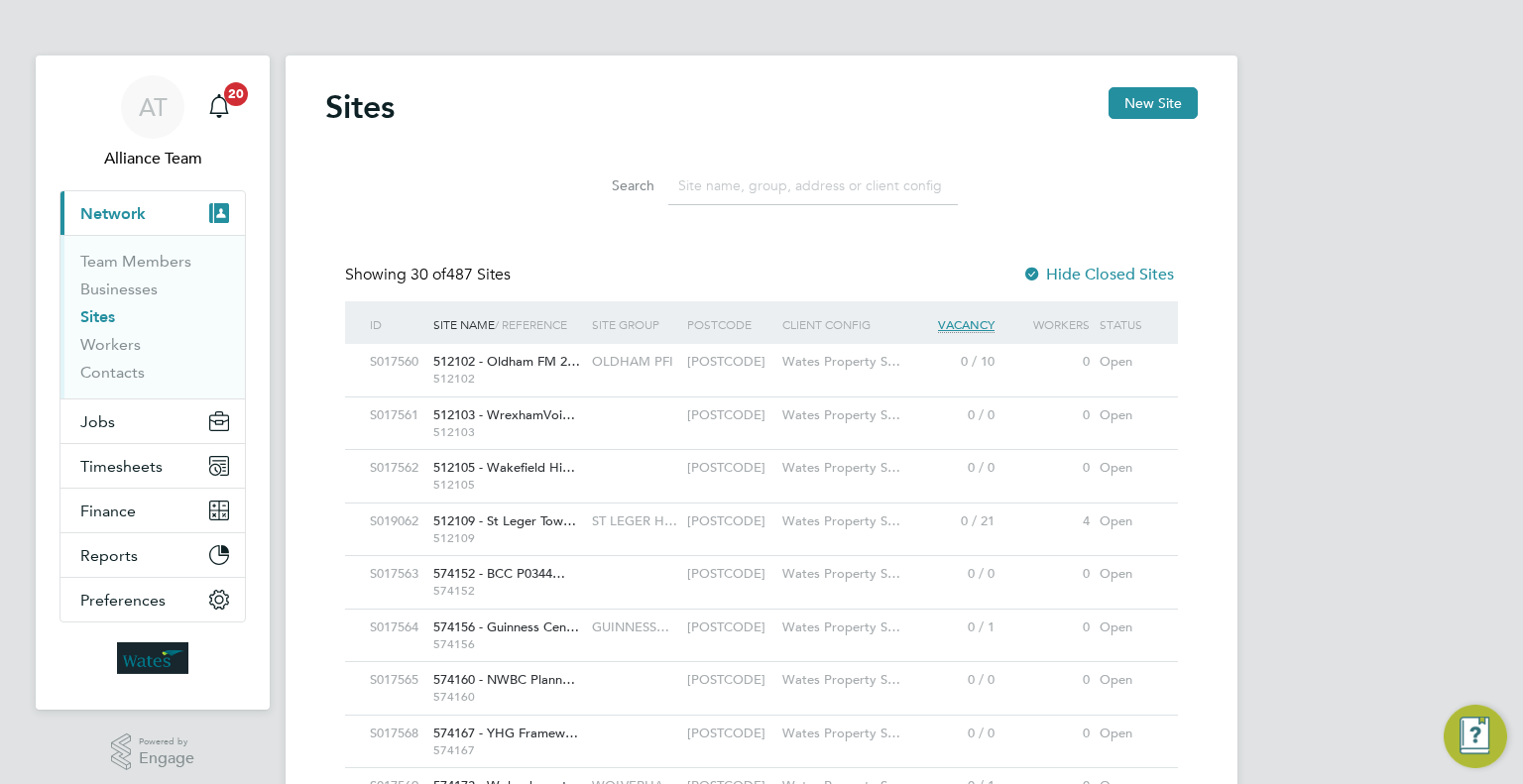 click 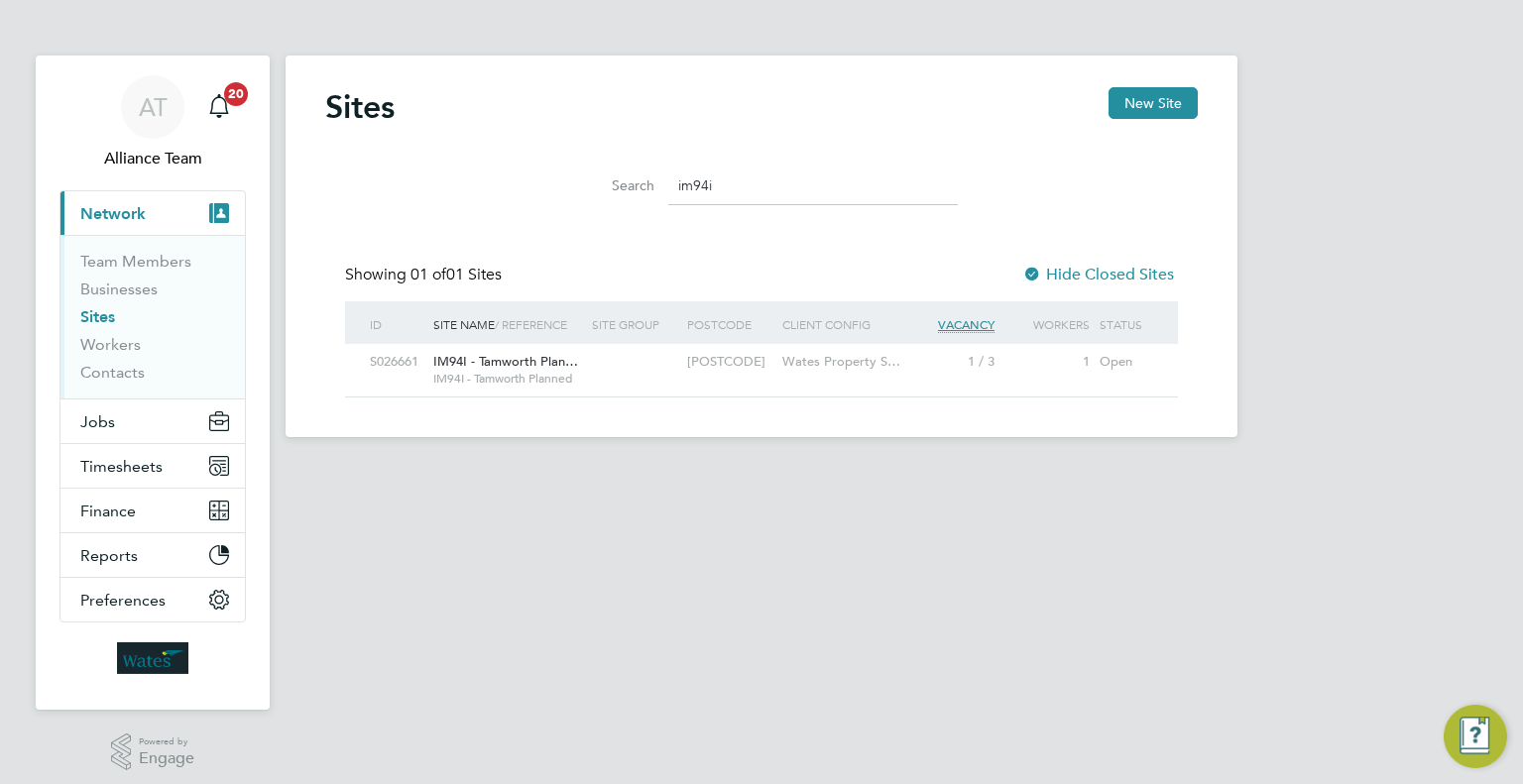 type on "im94i" 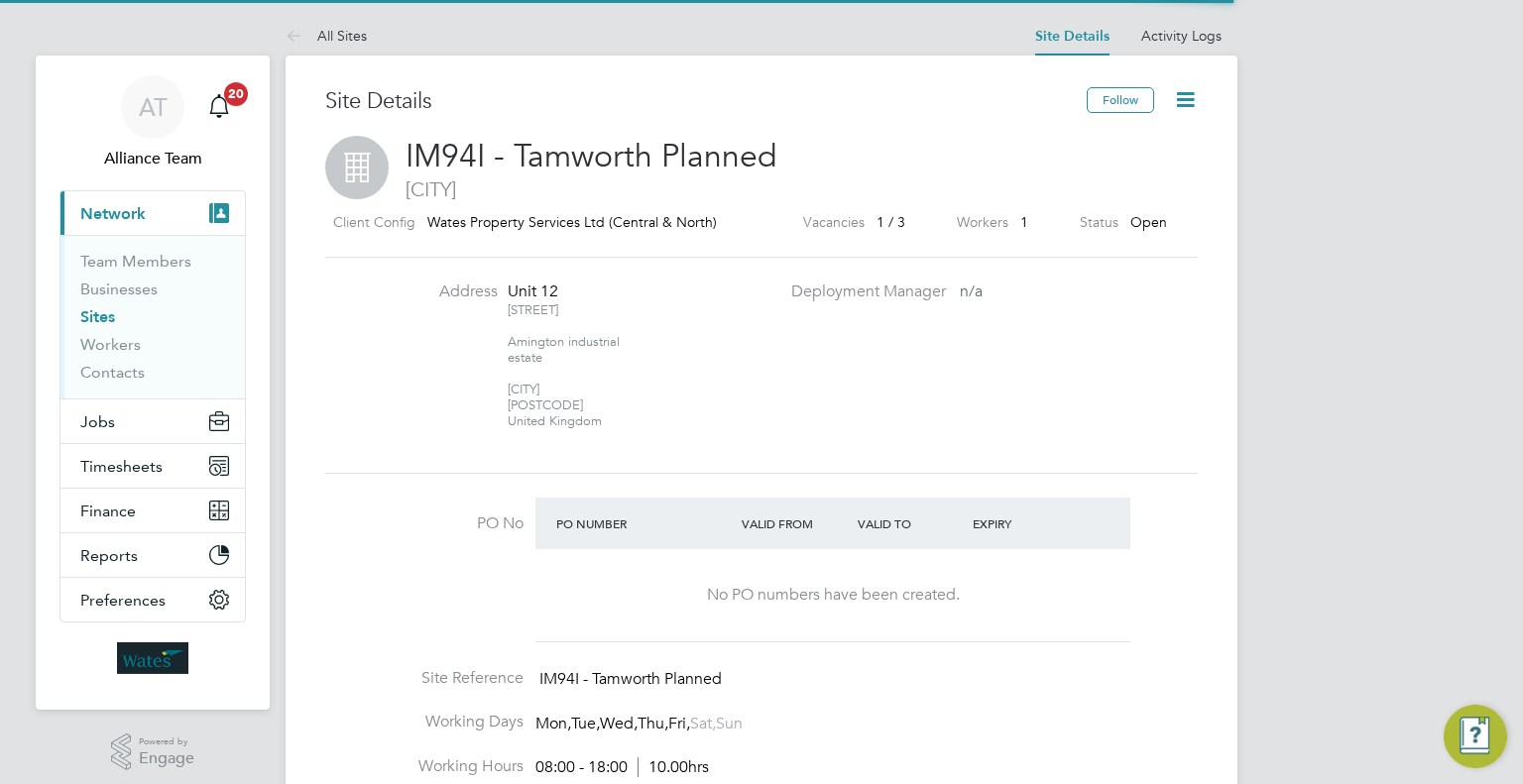scroll, scrollTop: 0, scrollLeft: 0, axis: both 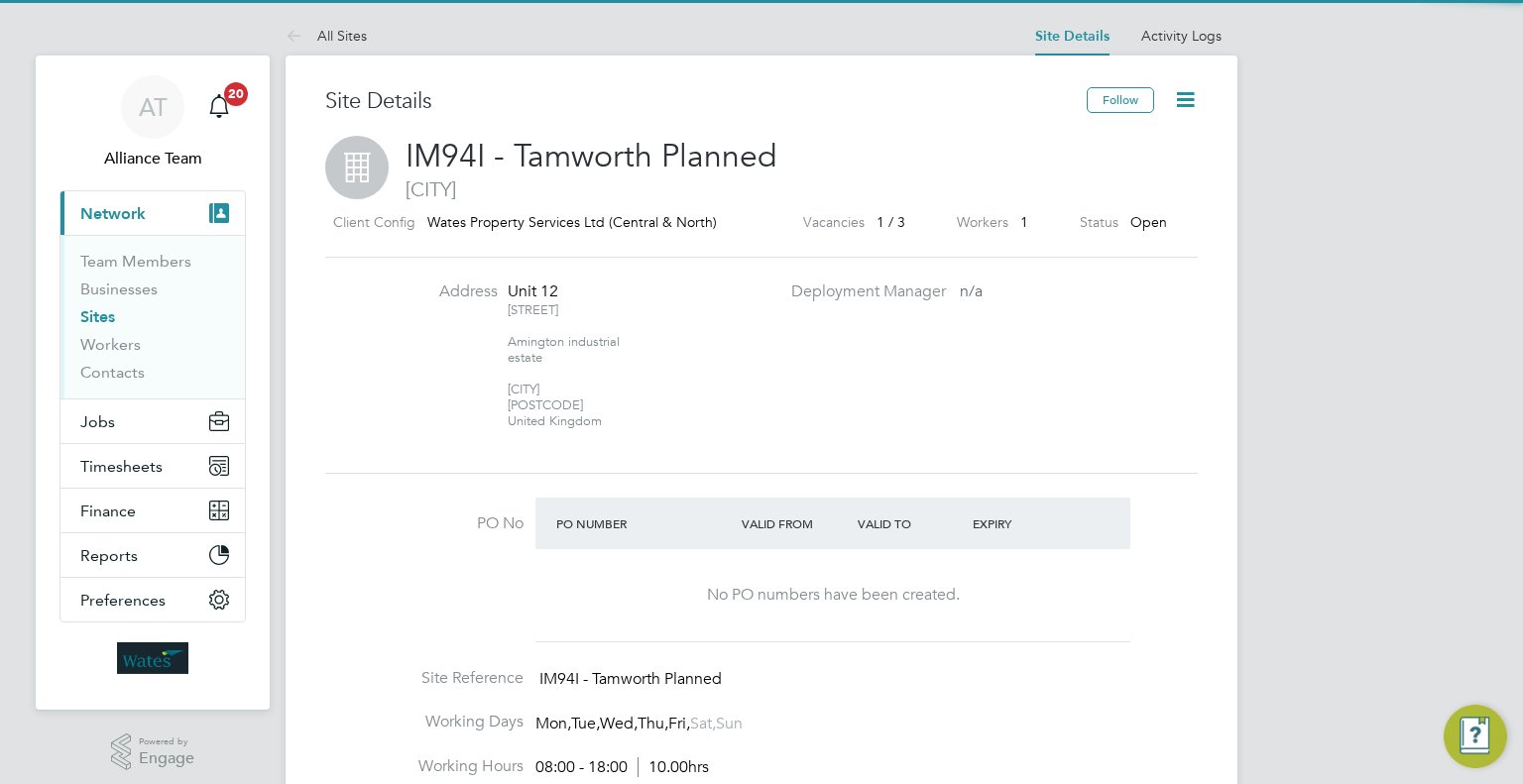 click 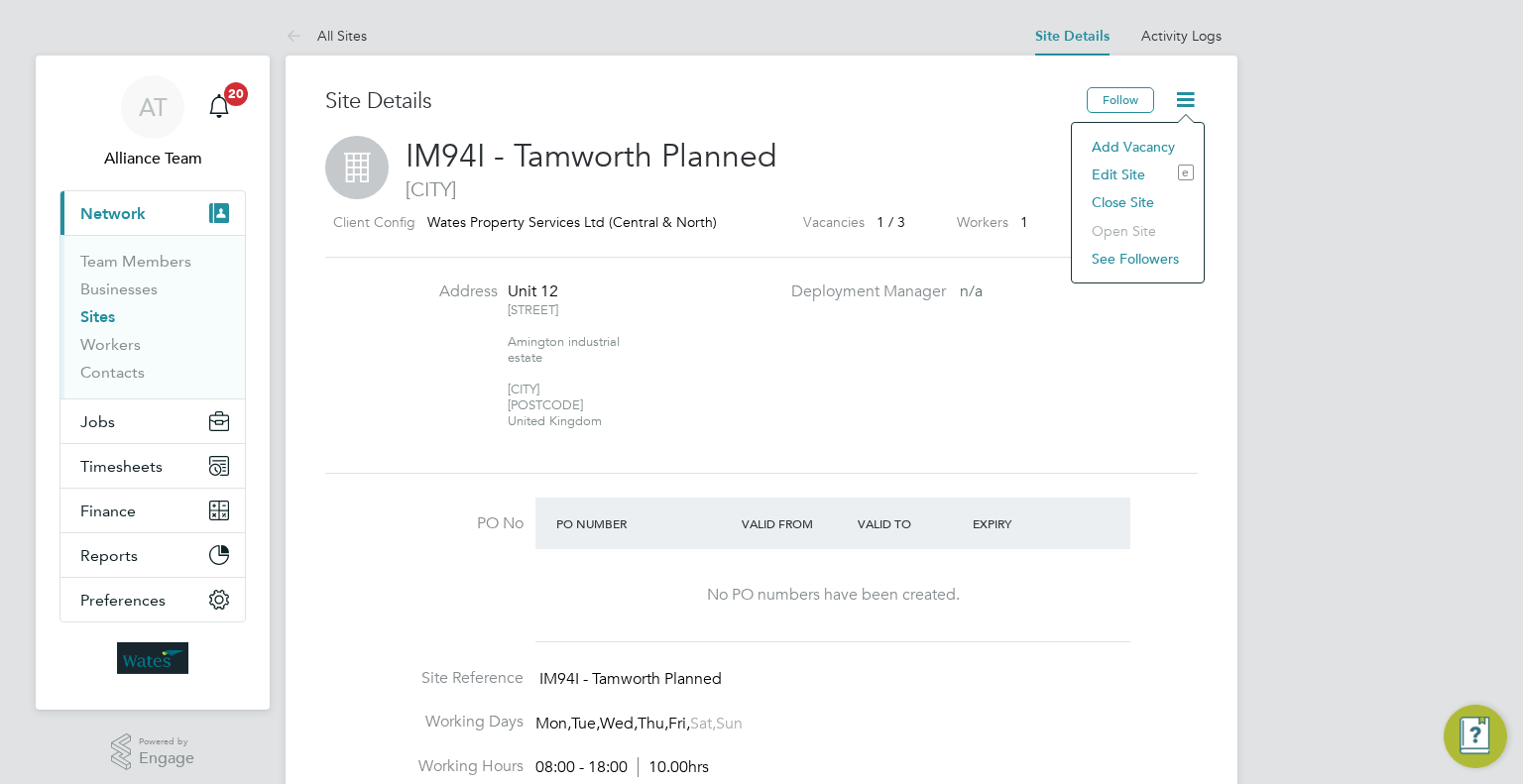 click on "Edit Site e" 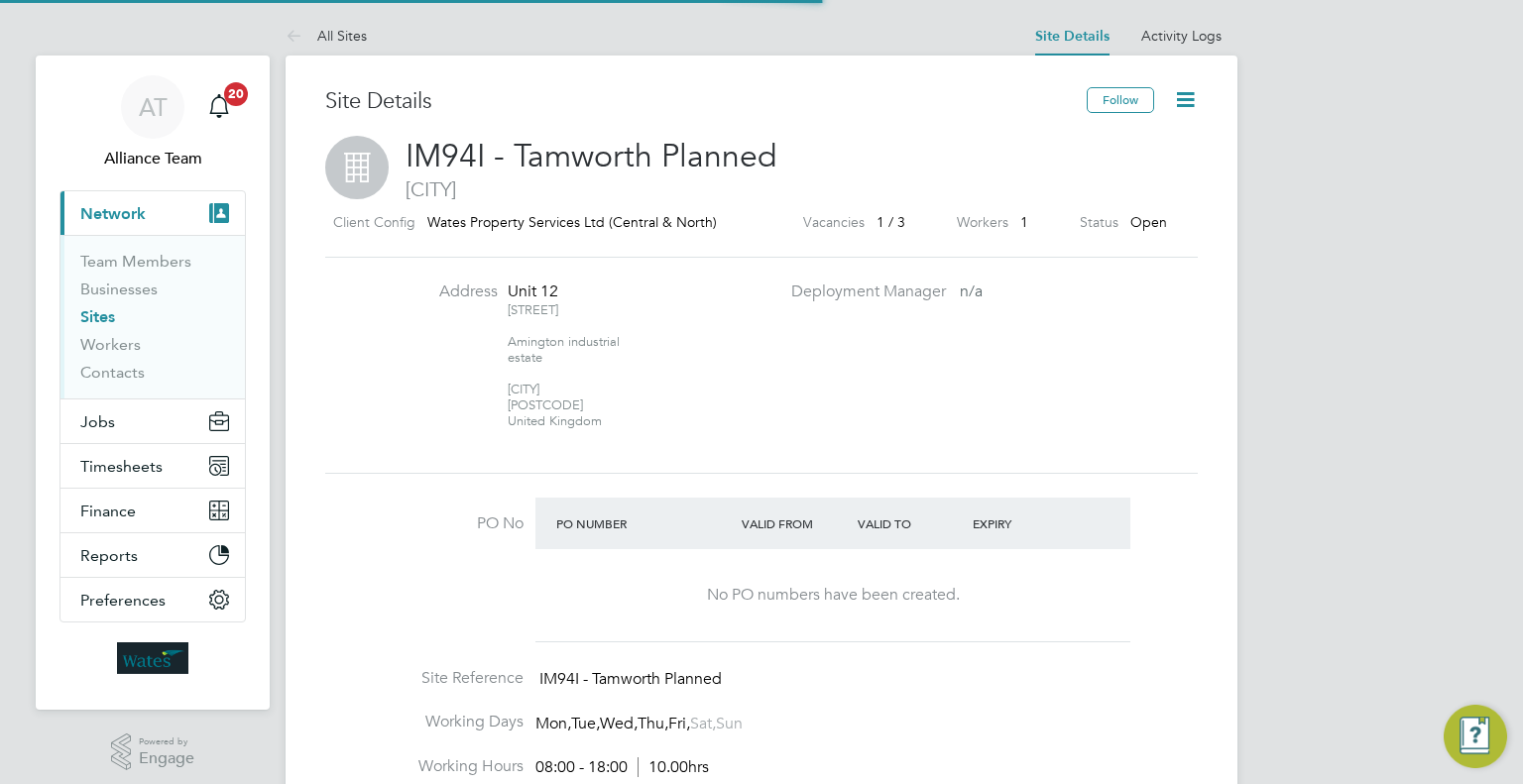 scroll, scrollTop: 10, scrollLeft: 10, axis: both 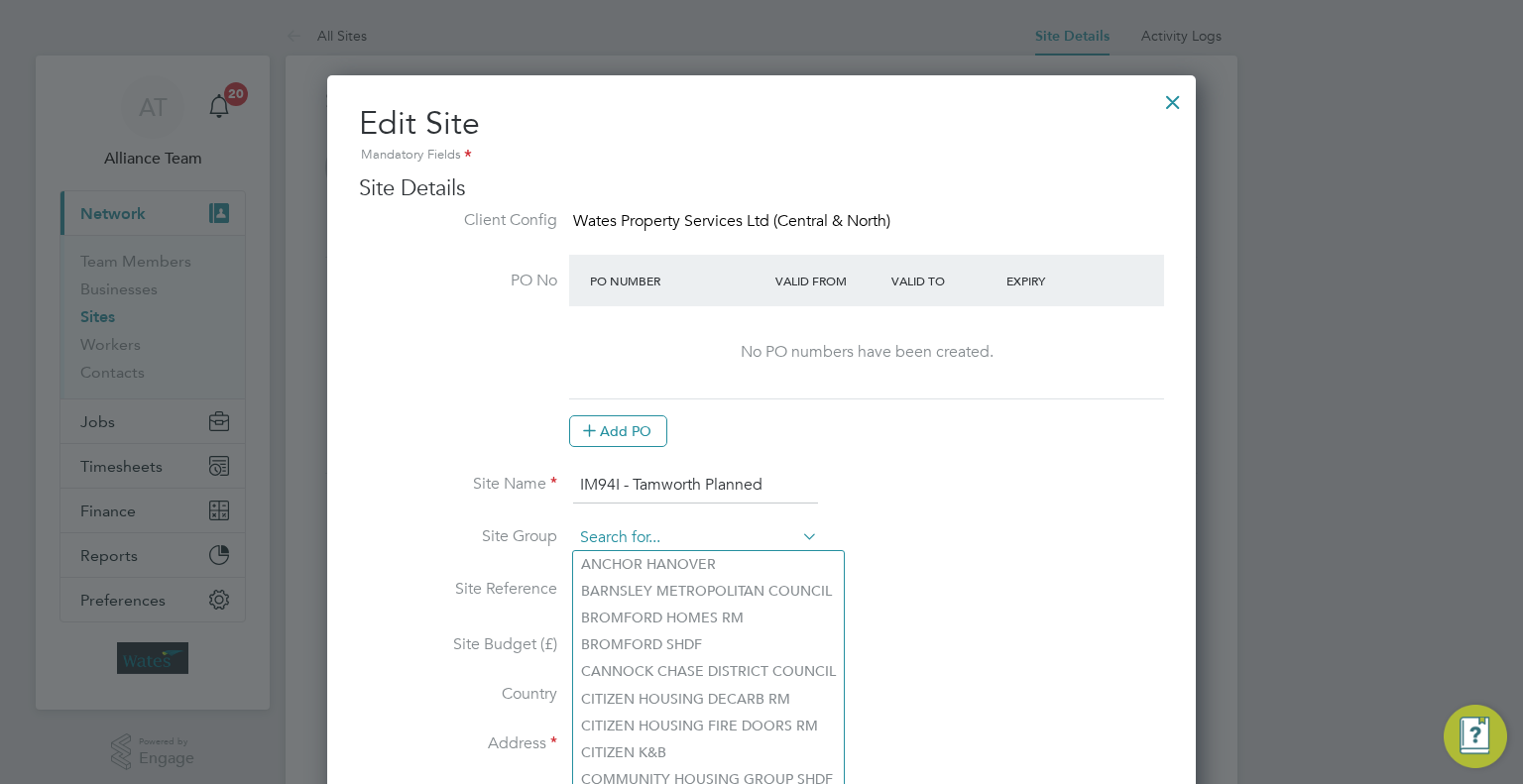 click at bounding box center [695, 538] 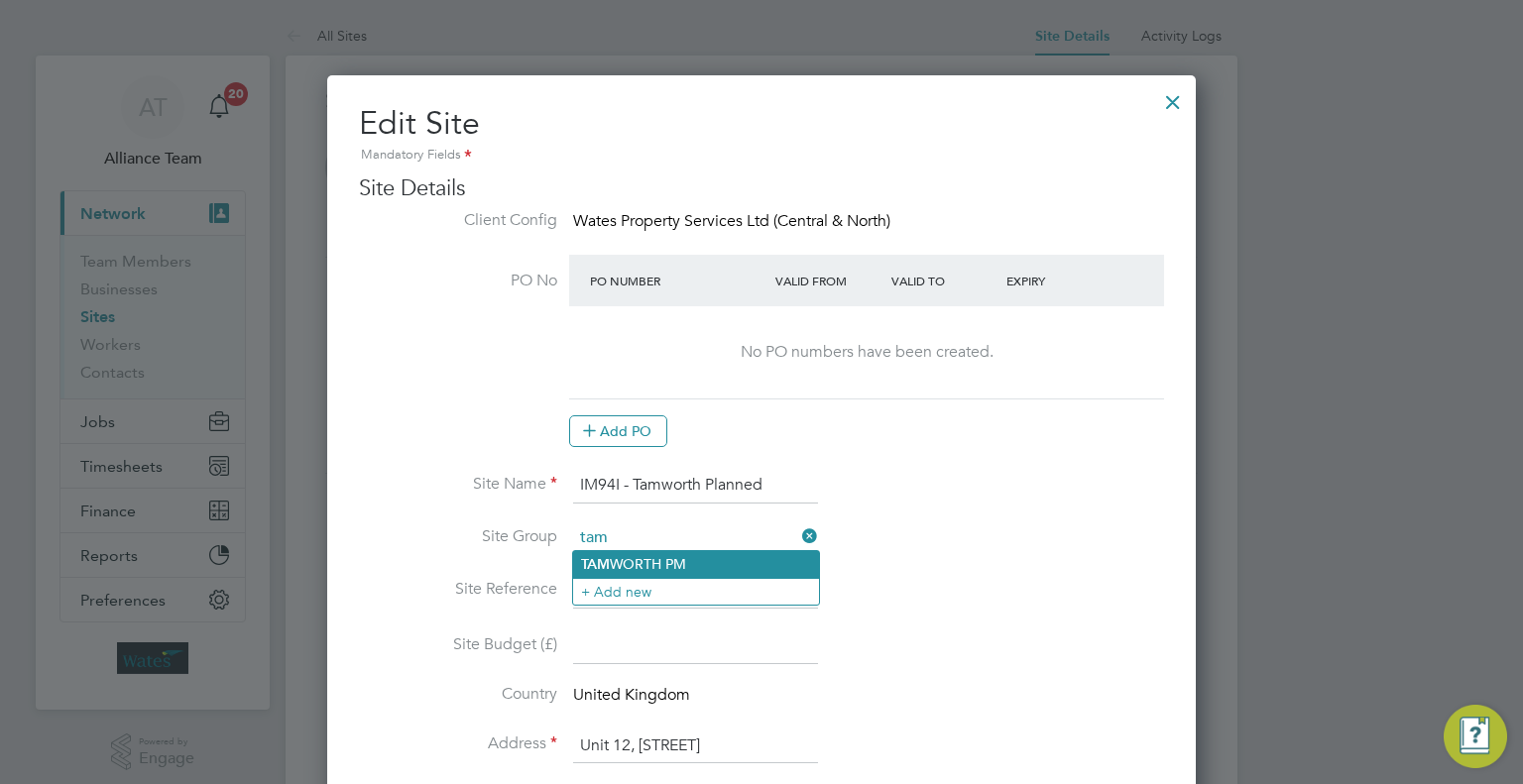 click on "[CITY] PM" 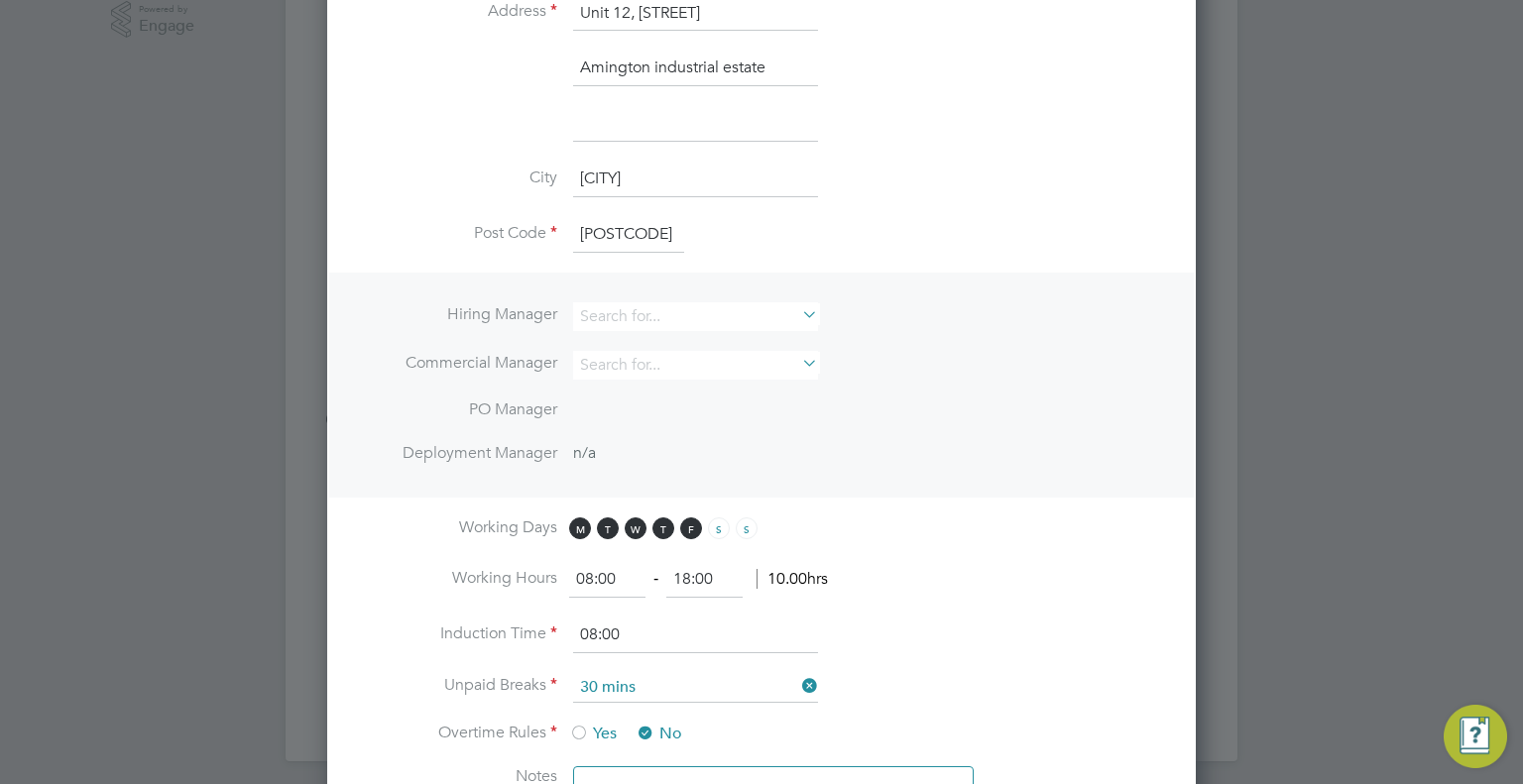 scroll, scrollTop: 1128, scrollLeft: 0, axis: vertical 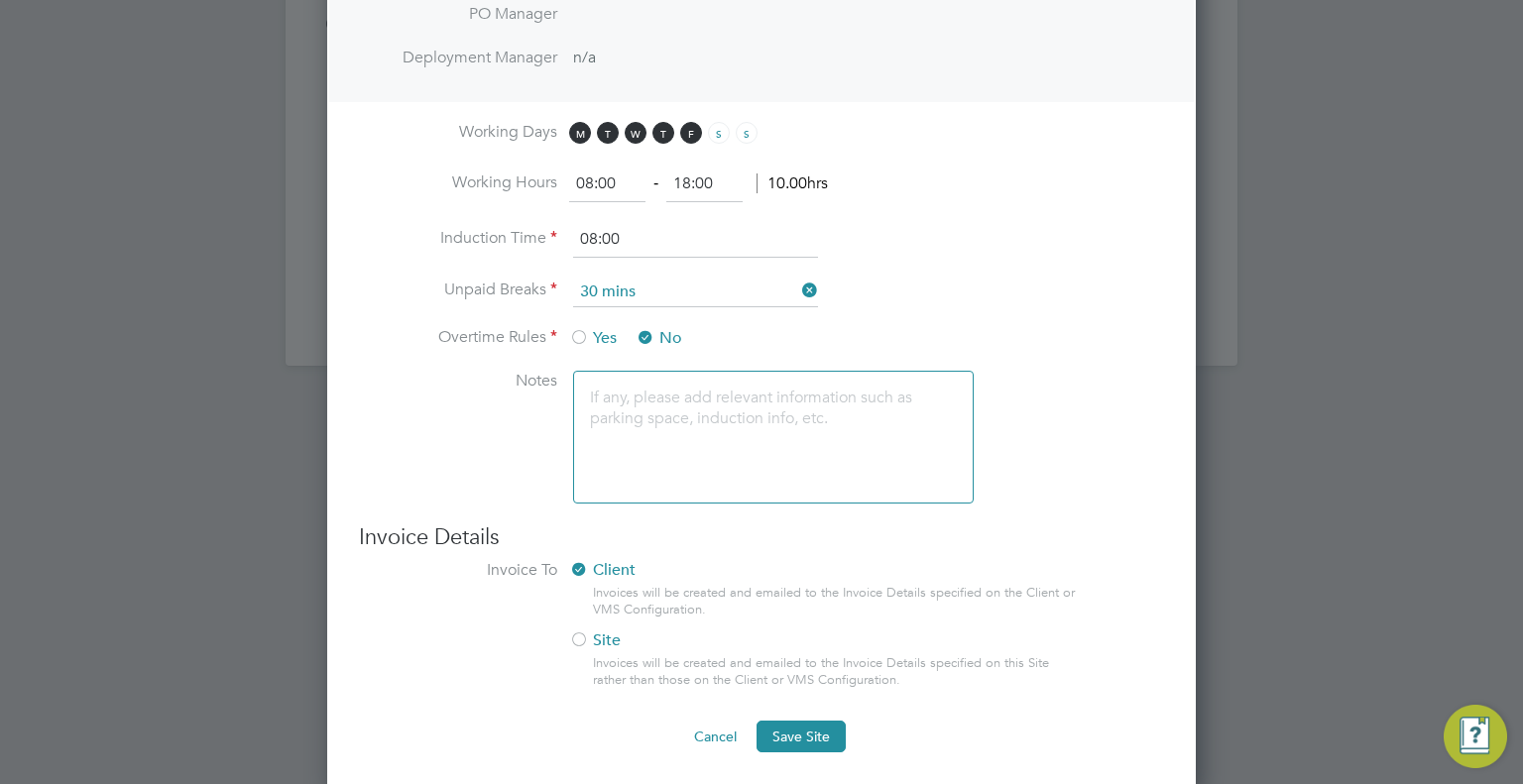 click on "Edit Site Mandatory Fields Site Details Client Config Wates Property Services Ltd (Central & North) PO No PO Number Valid From Valid To Expiry No PO numbers have been created. Add PO Site Name IM94I - [CITY] Planned Site Group [CITY] PM Site Reference IM94I - [CITY] Planned Site Budget (£) Country United Kingdom Address Unit 12, [STREET] Amington industrial estate City [CITY] Post Code [POSTCODE] Hiring Manager Commercial Manager PO Manager Deployment Manager n/a Working Days M T W T F S S Working Hours 08:00 - 18:00 10.00hrs Induction Time 08:00 Unpaid Breaks 30 mins Overtime Rules Yes No Notes Invoice Details Invoice To Client Invoices will be created and emailed to the Invoice Details specified on the Client or VMS Configuration. Site Invoices will be created and emailed to the Invoice Details specified on this Site rather than those on the Client or VMS Configuration. Cancel Save Site" at bounding box center [762, -131] 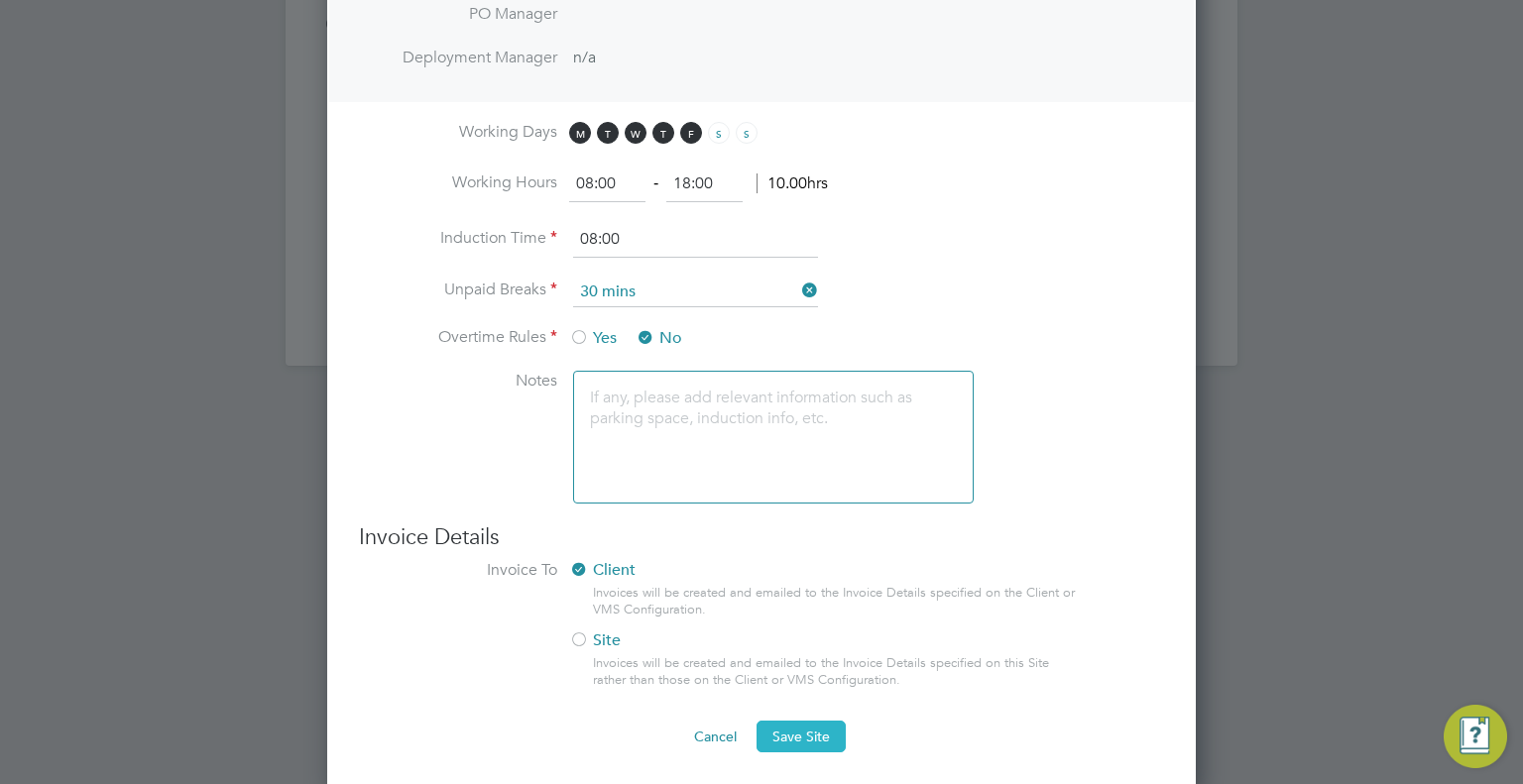 click on "Save Site" at bounding box center [801, 736] 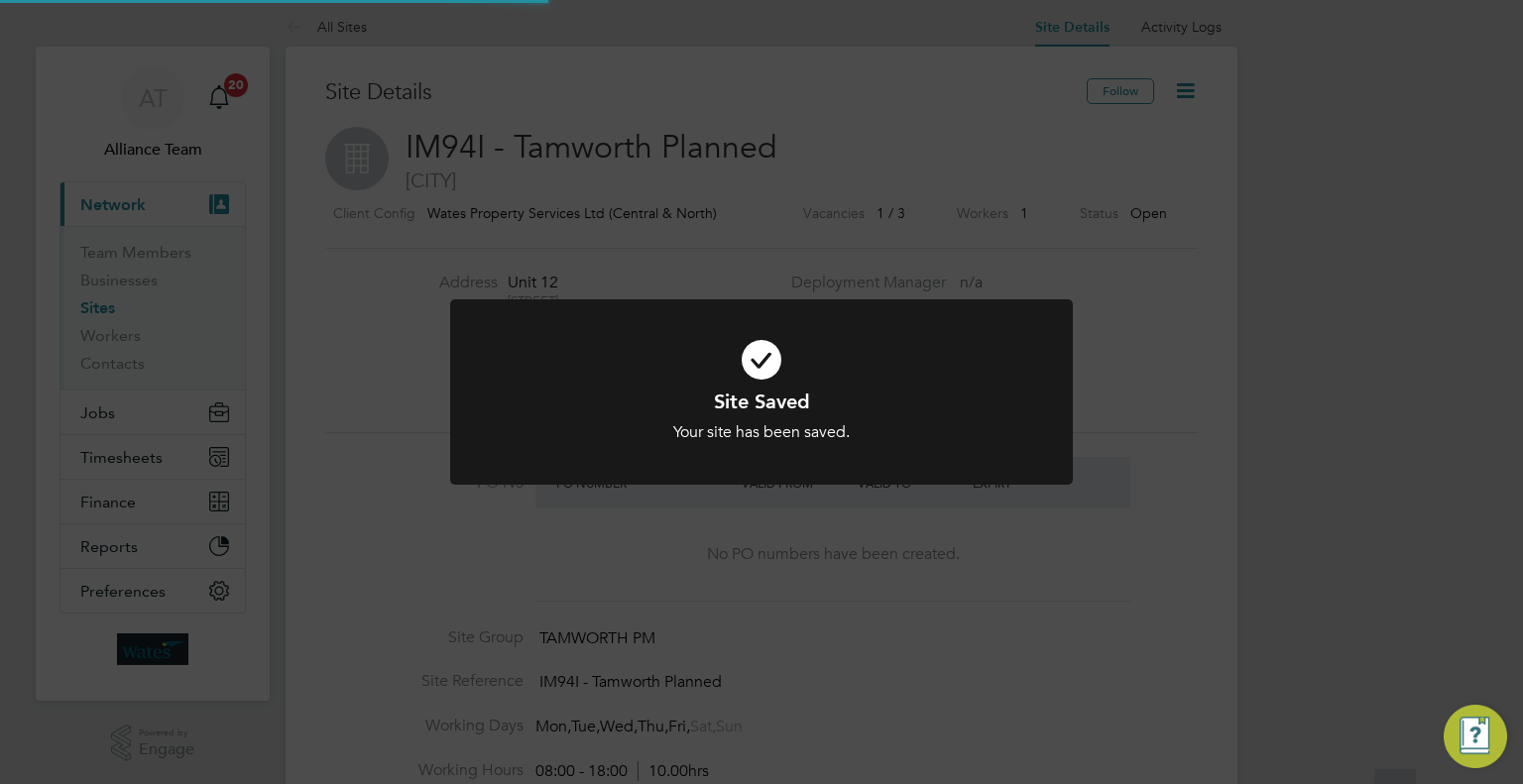 scroll, scrollTop: 0, scrollLeft: 0, axis: both 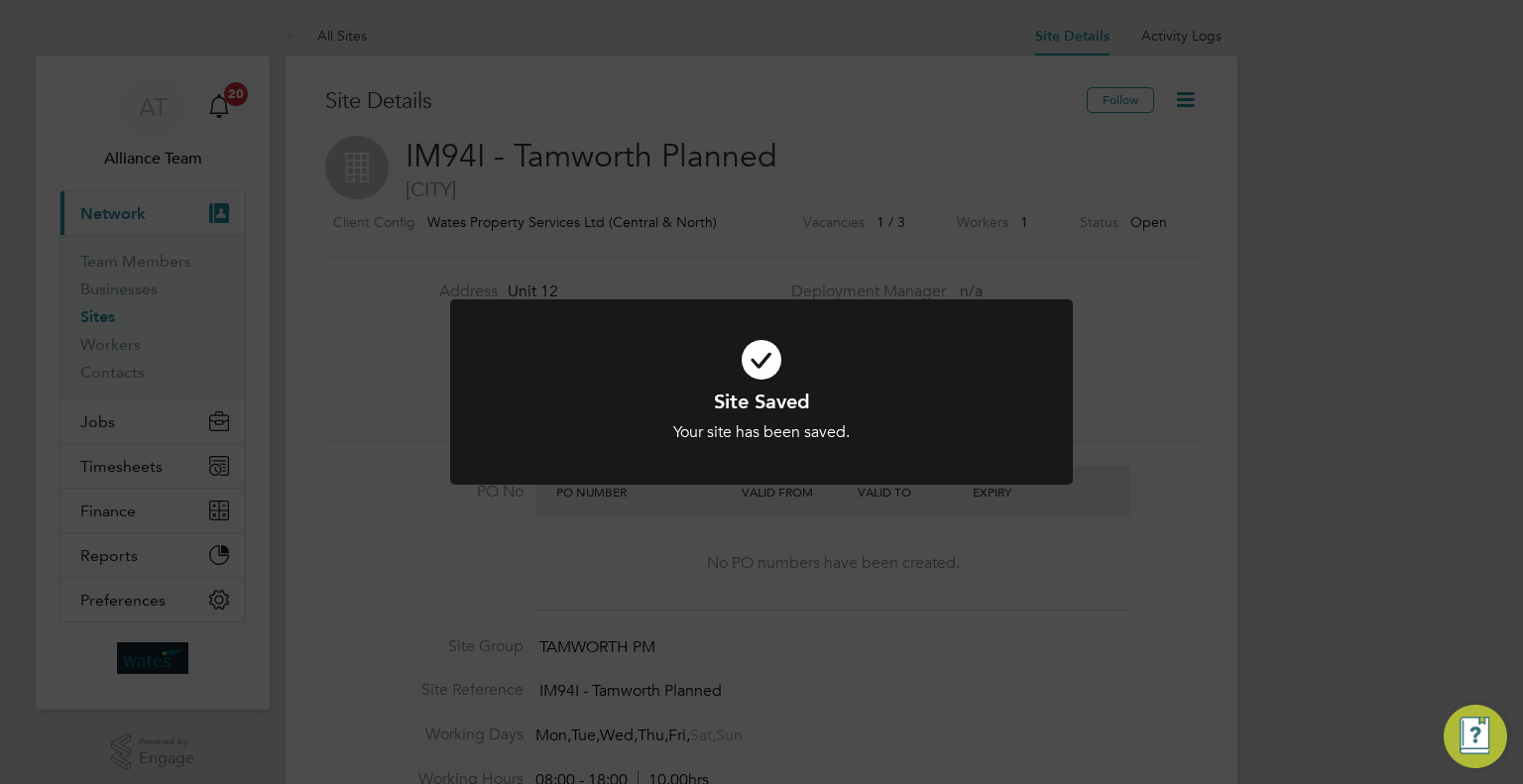 click on "Site Saved Your site has been saved. Cancel Okay" 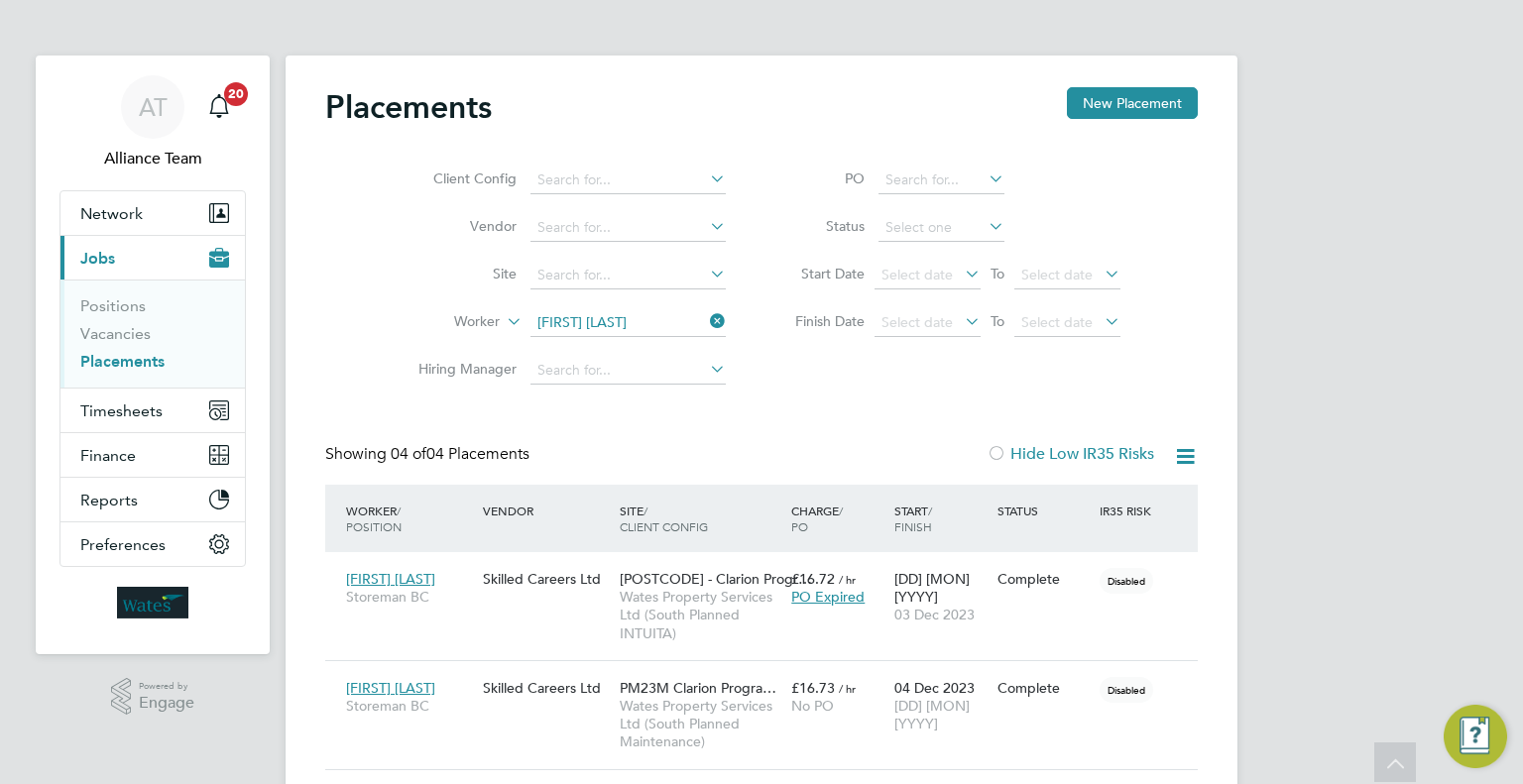scroll, scrollTop: 293, scrollLeft: 0, axis: vertical 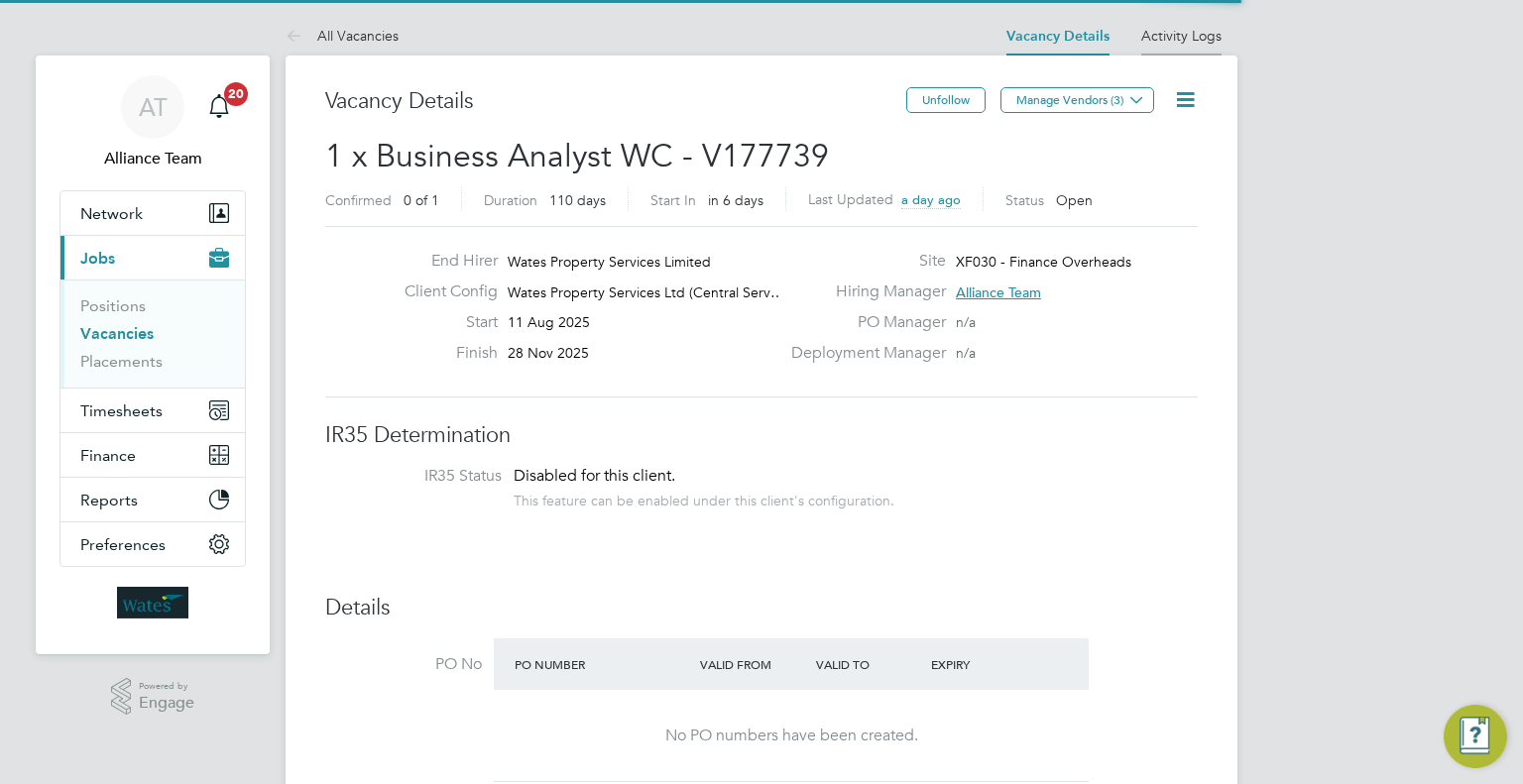 click on "Activity Logs" at bounding box center (1181, 36) 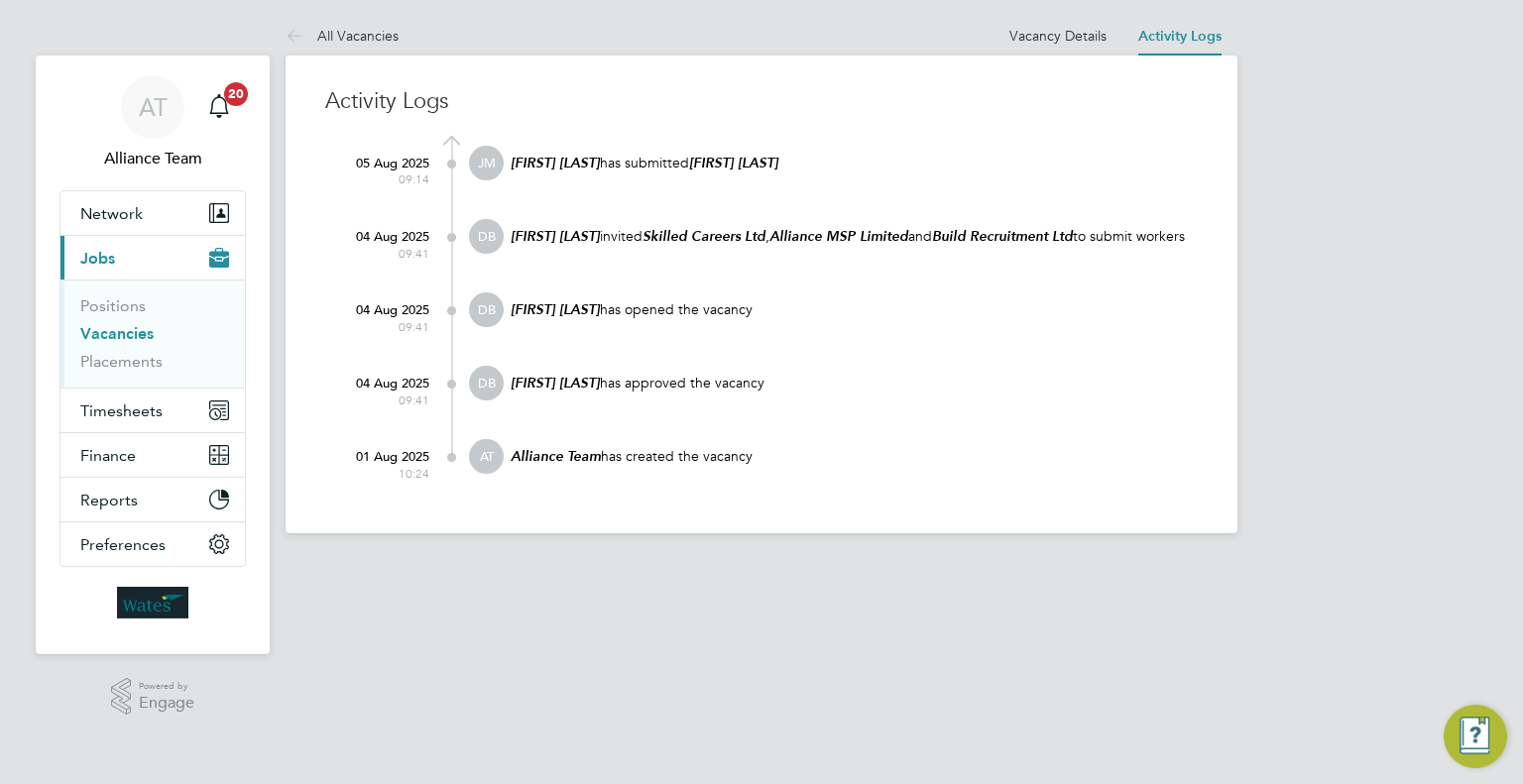 click on "Vacancies" at bounding box center (117, 333) 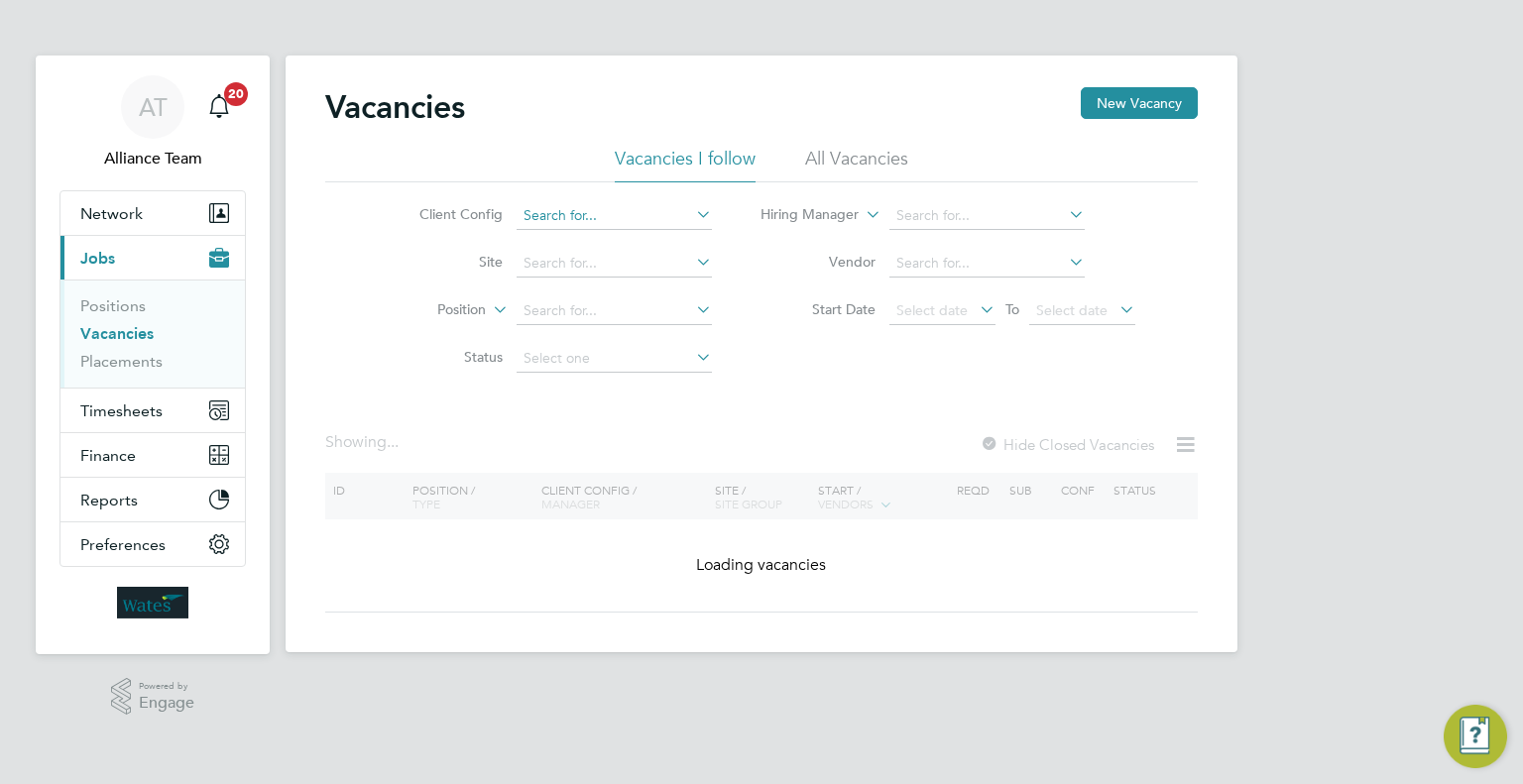 click 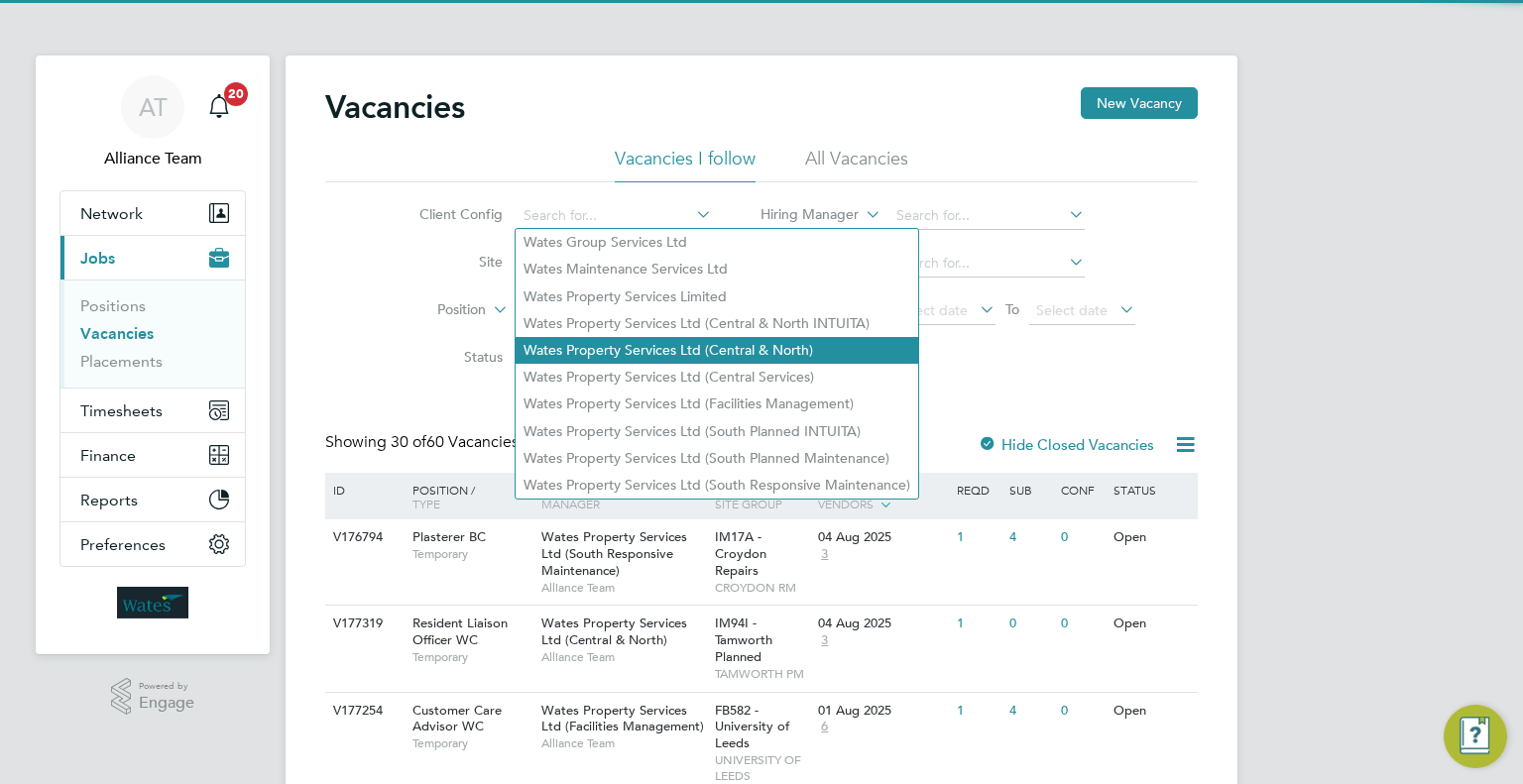 click on "Wates Property Services Ltd (Central & North)" 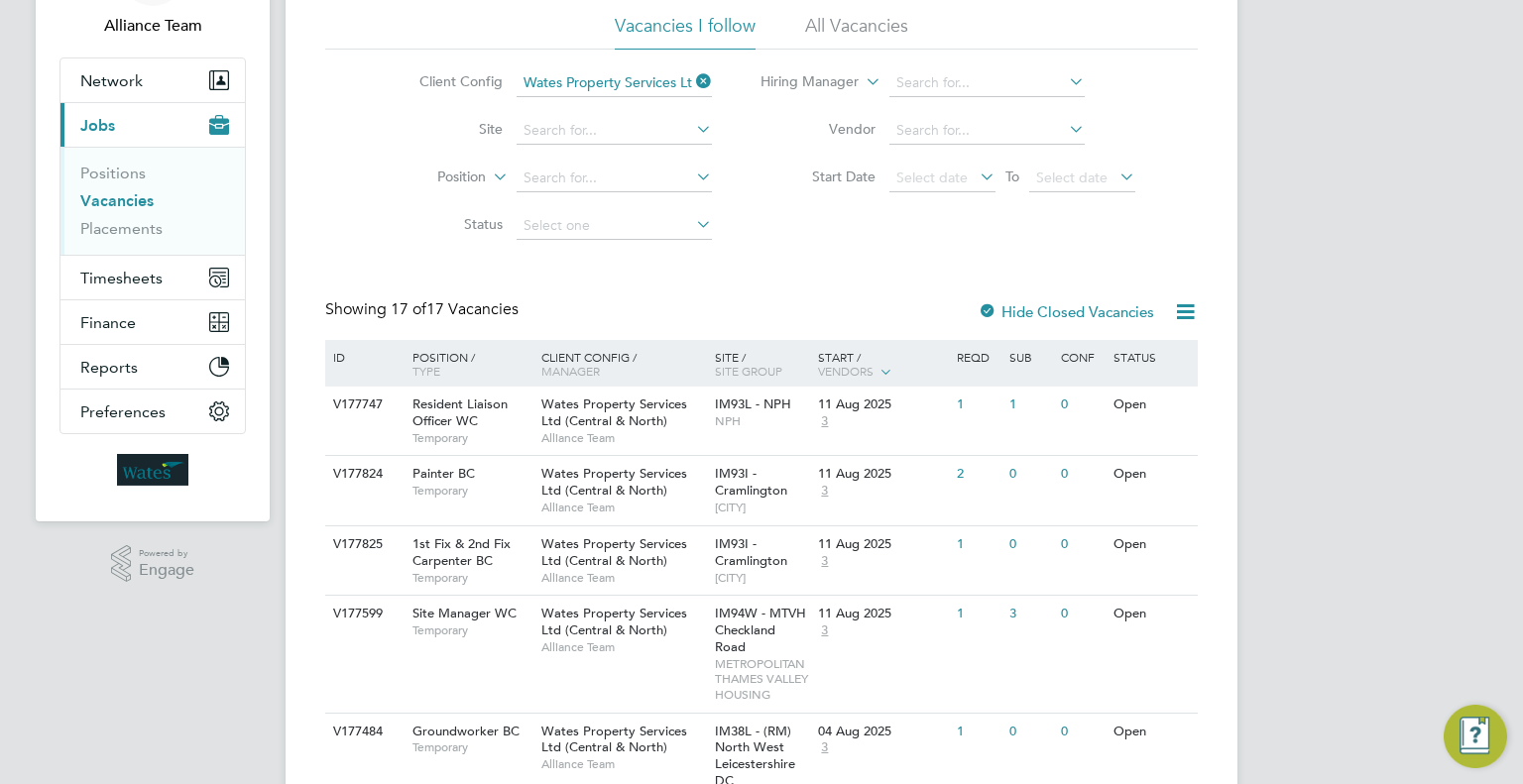 scroll, scrollTop: 139, scrollLeft: 0, axis: vertical 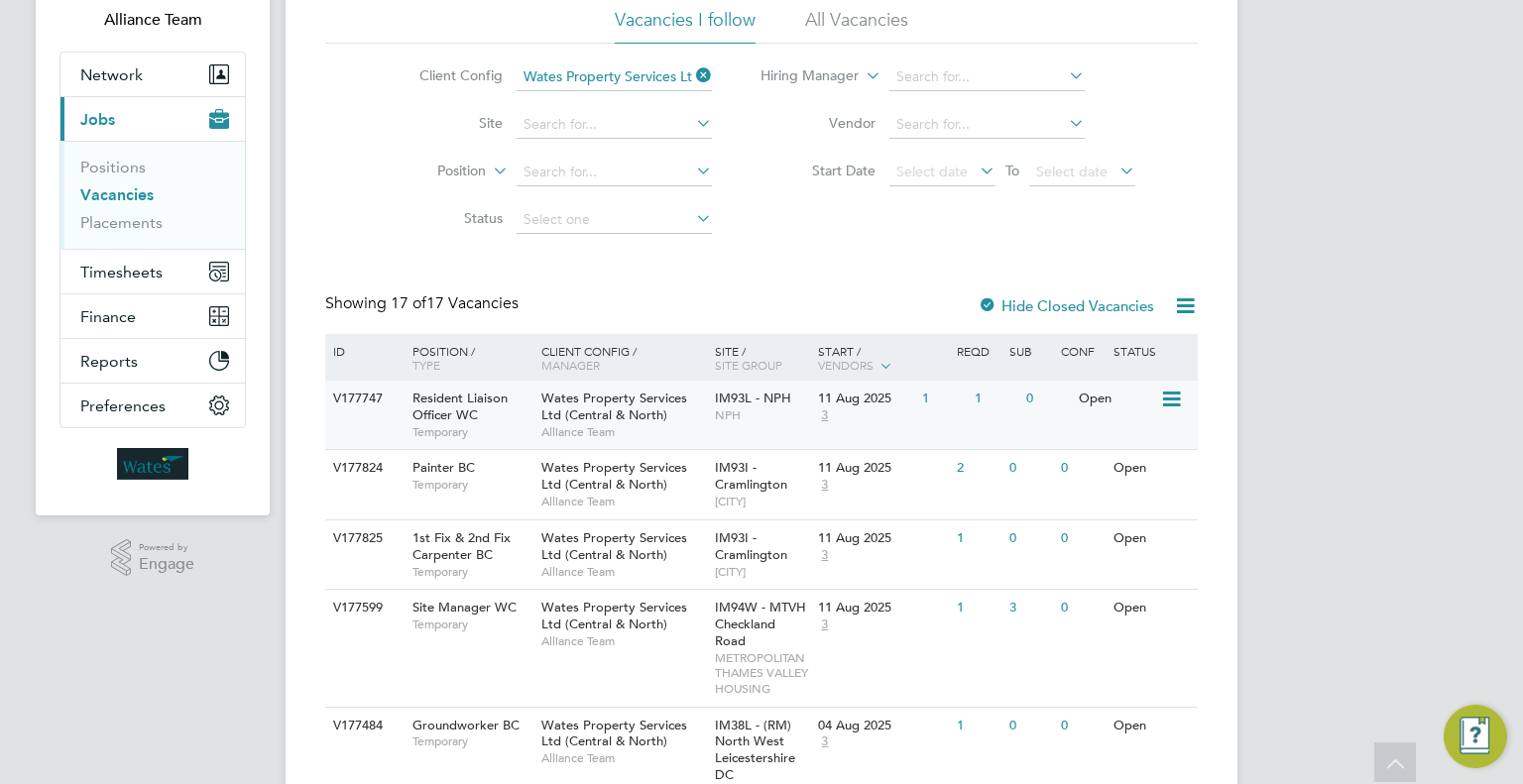 click on "NPH" 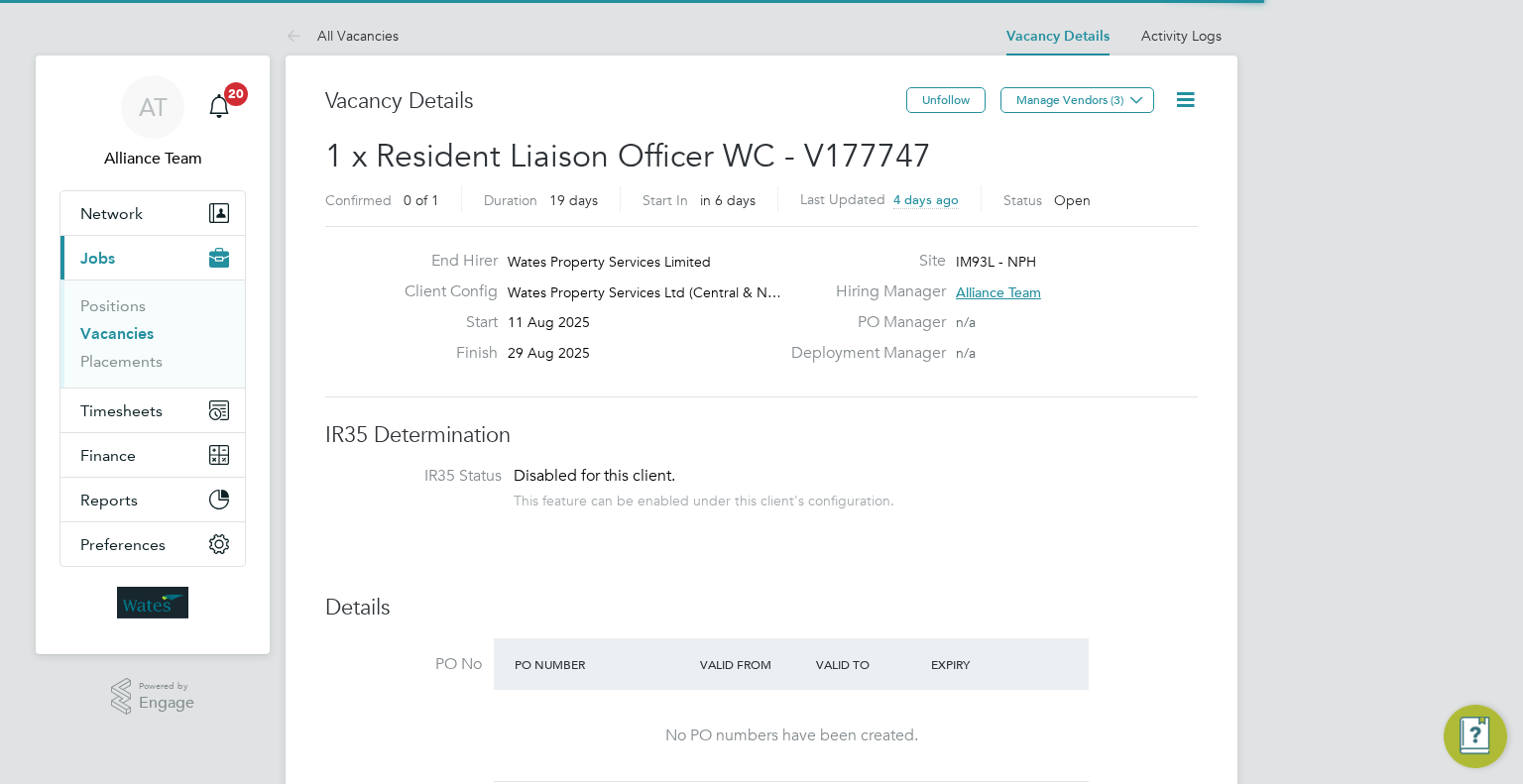 scroll, scrollTop: 0, scrollLeft: 0, axis: both 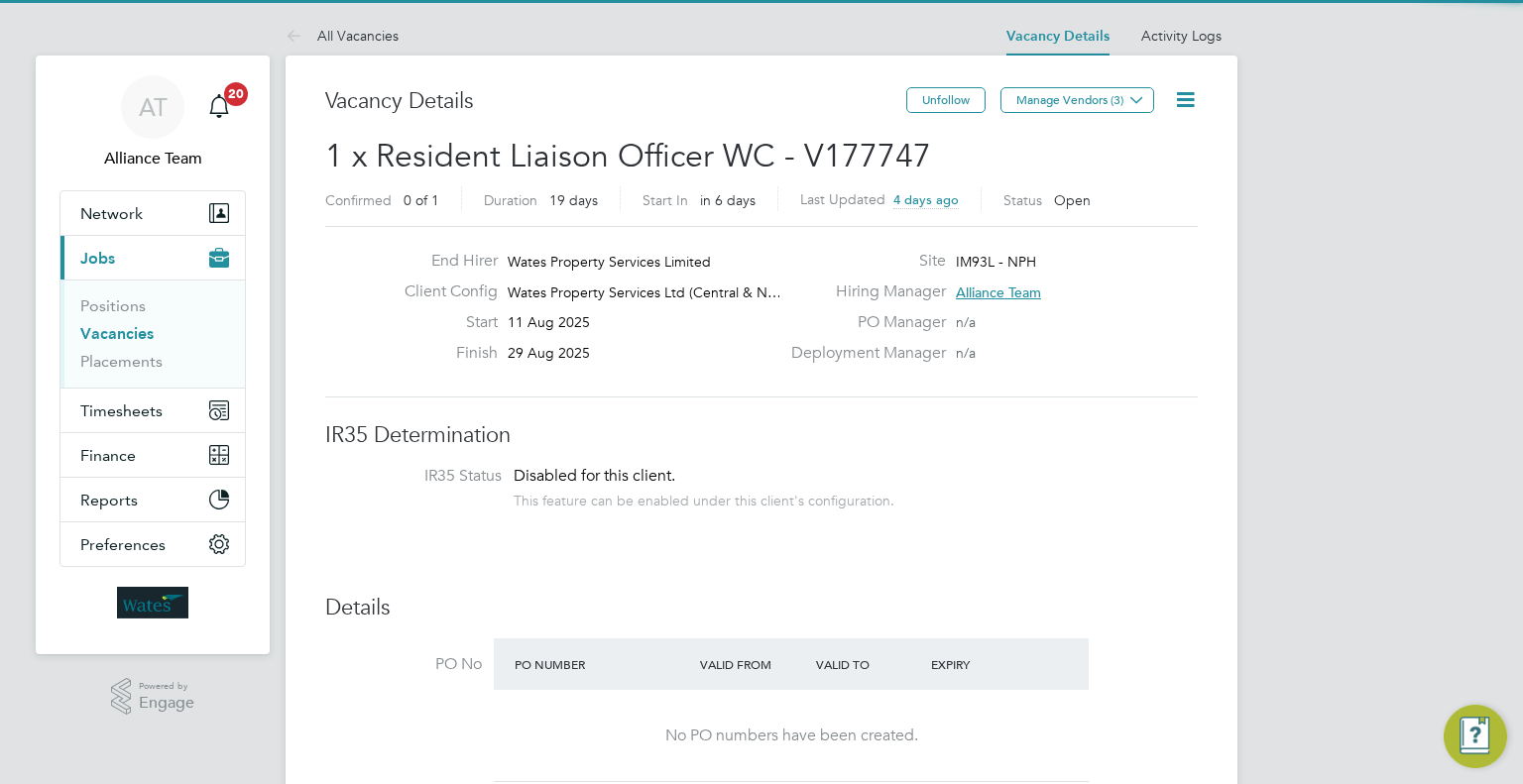 click 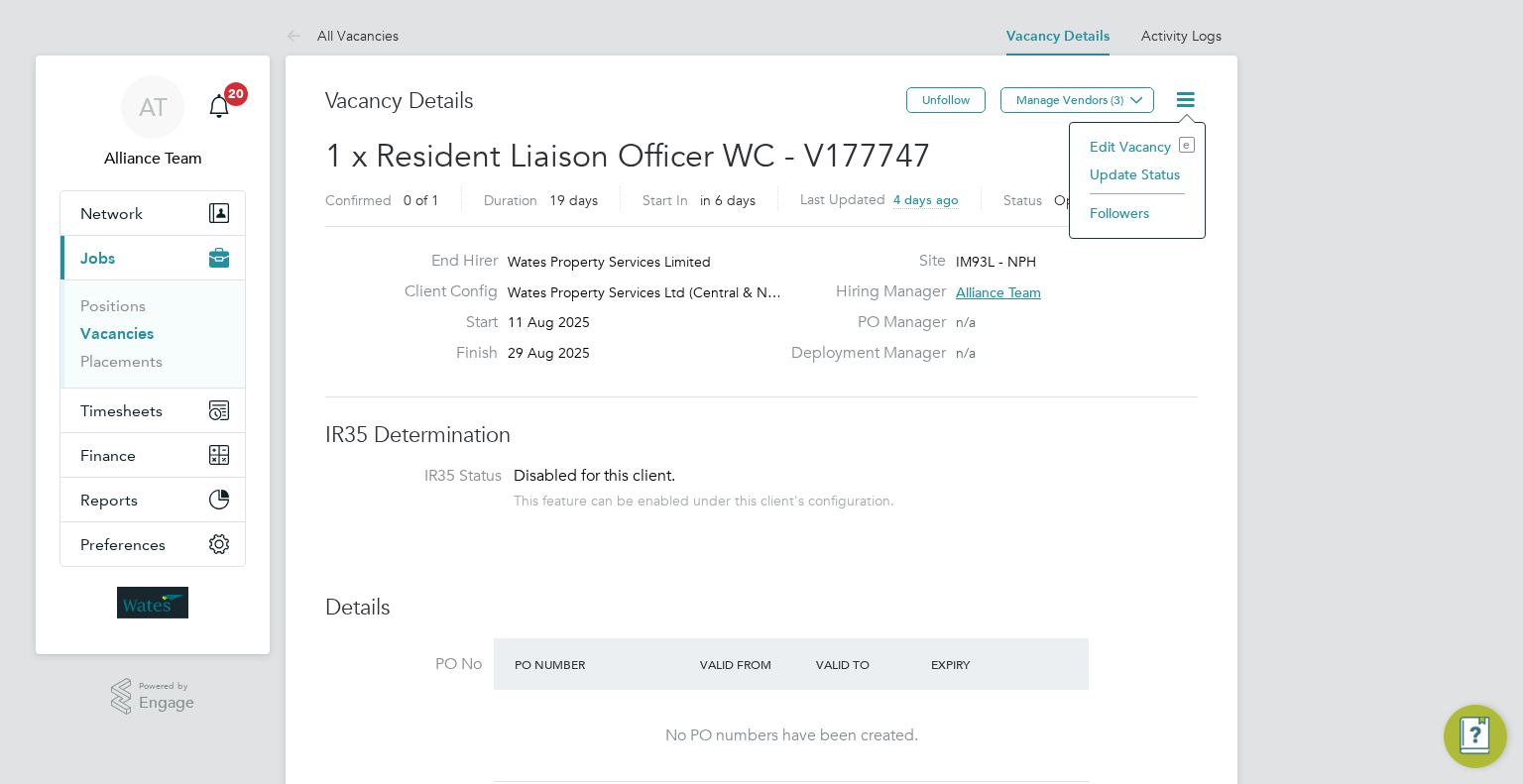click on "Followers" 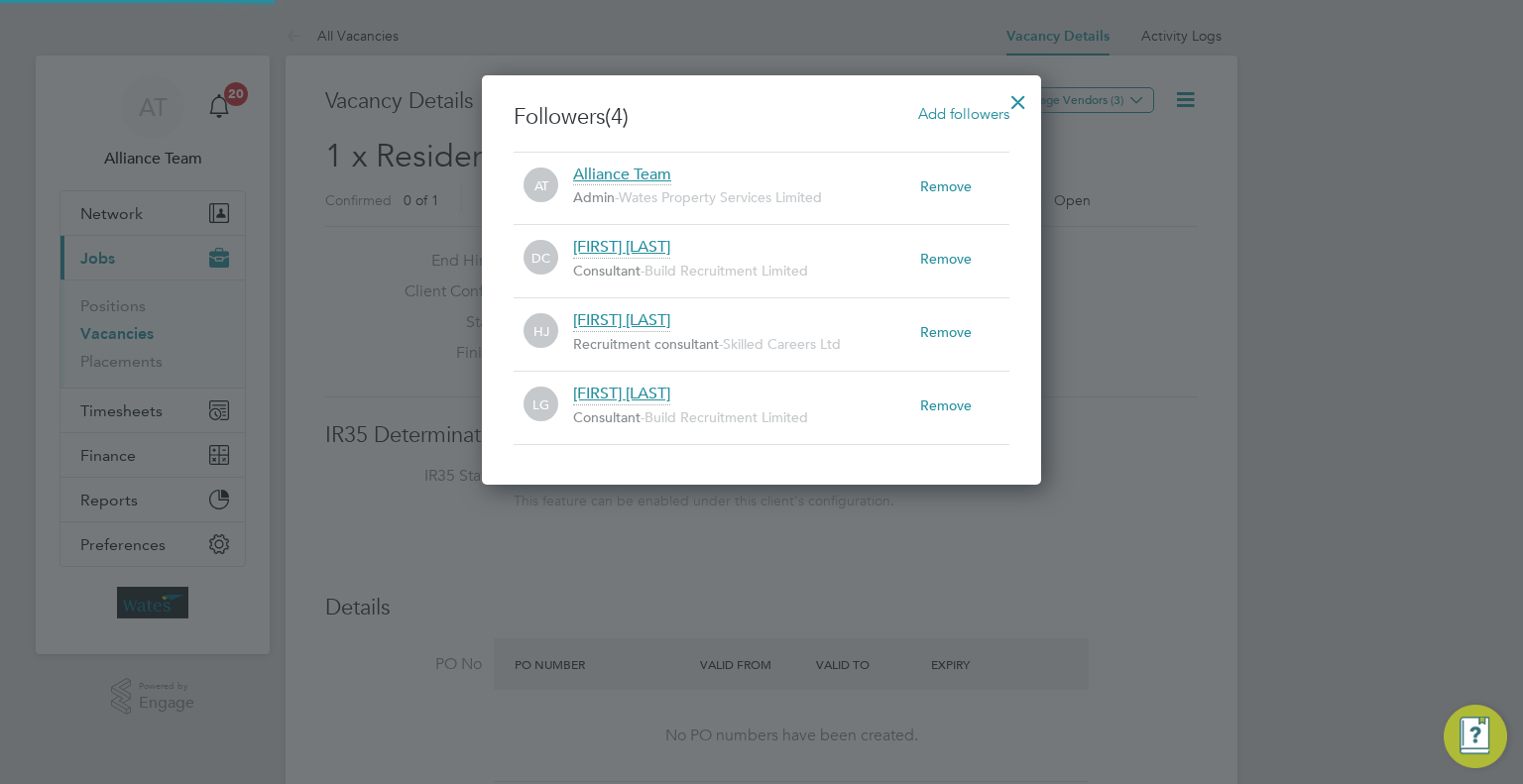 scroll, scrollTop: 10, scrollLeft: 9, axis: both 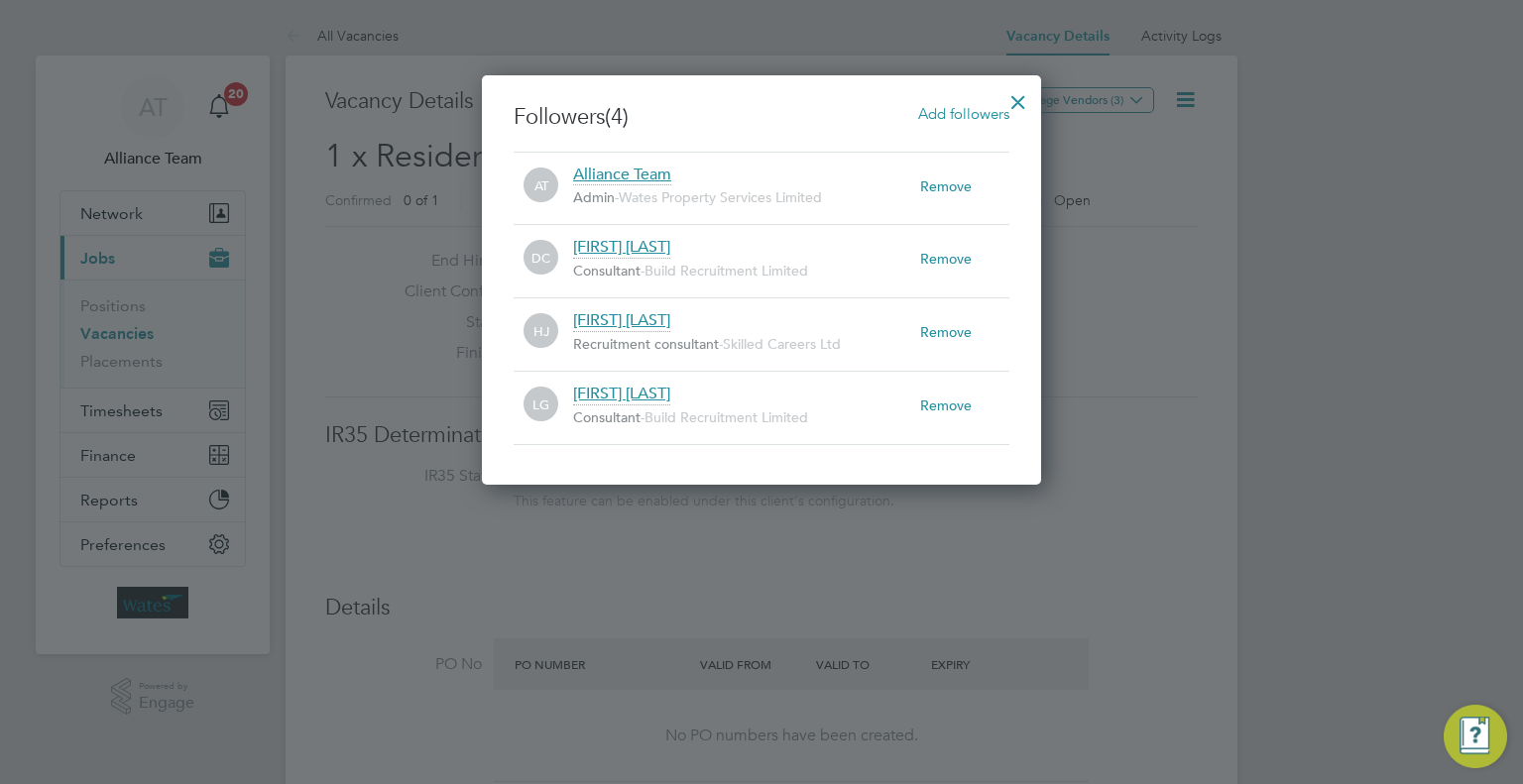 click on "Add followers" at bounding box center (964, 113) 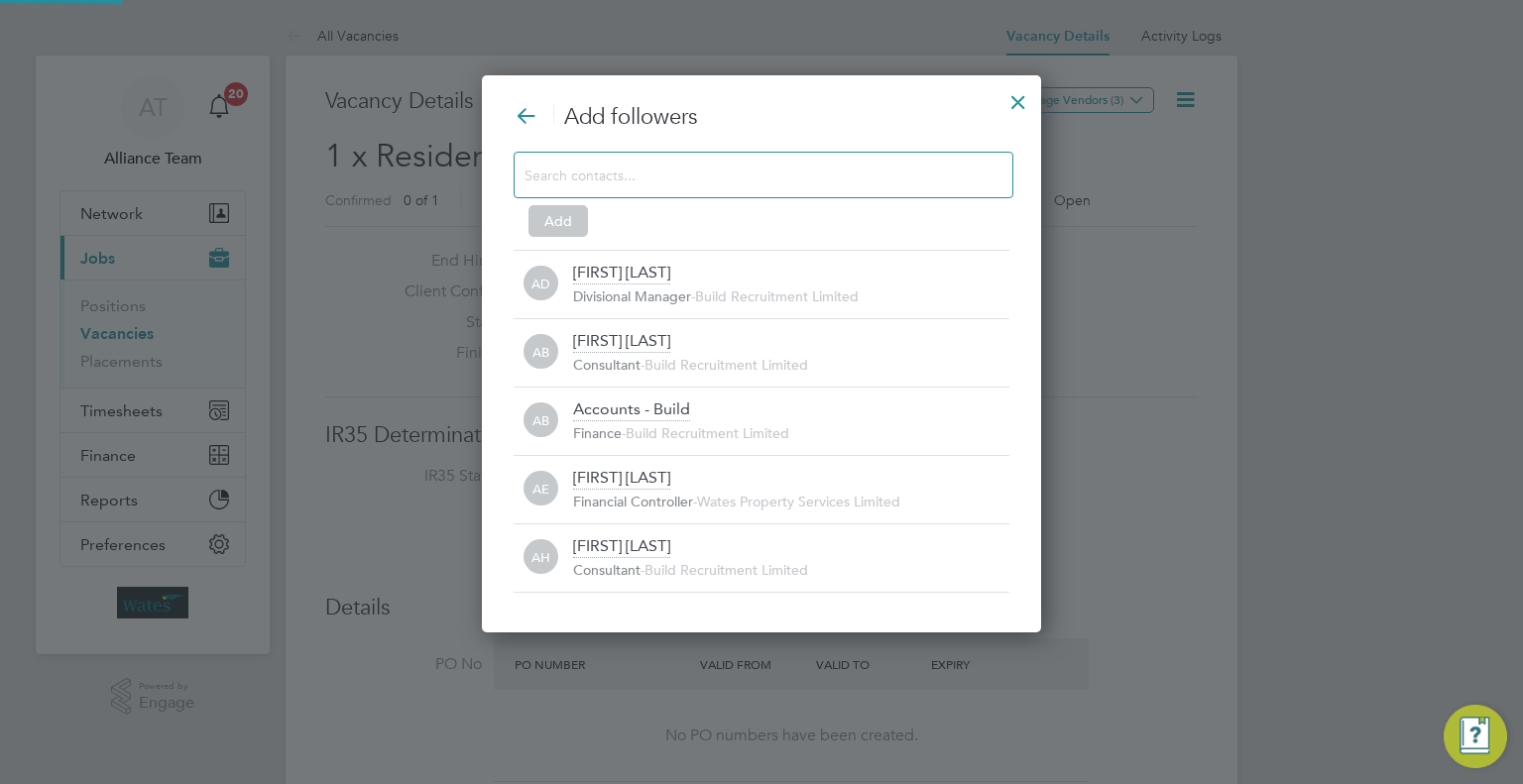 click at bounding box center (748, 174) 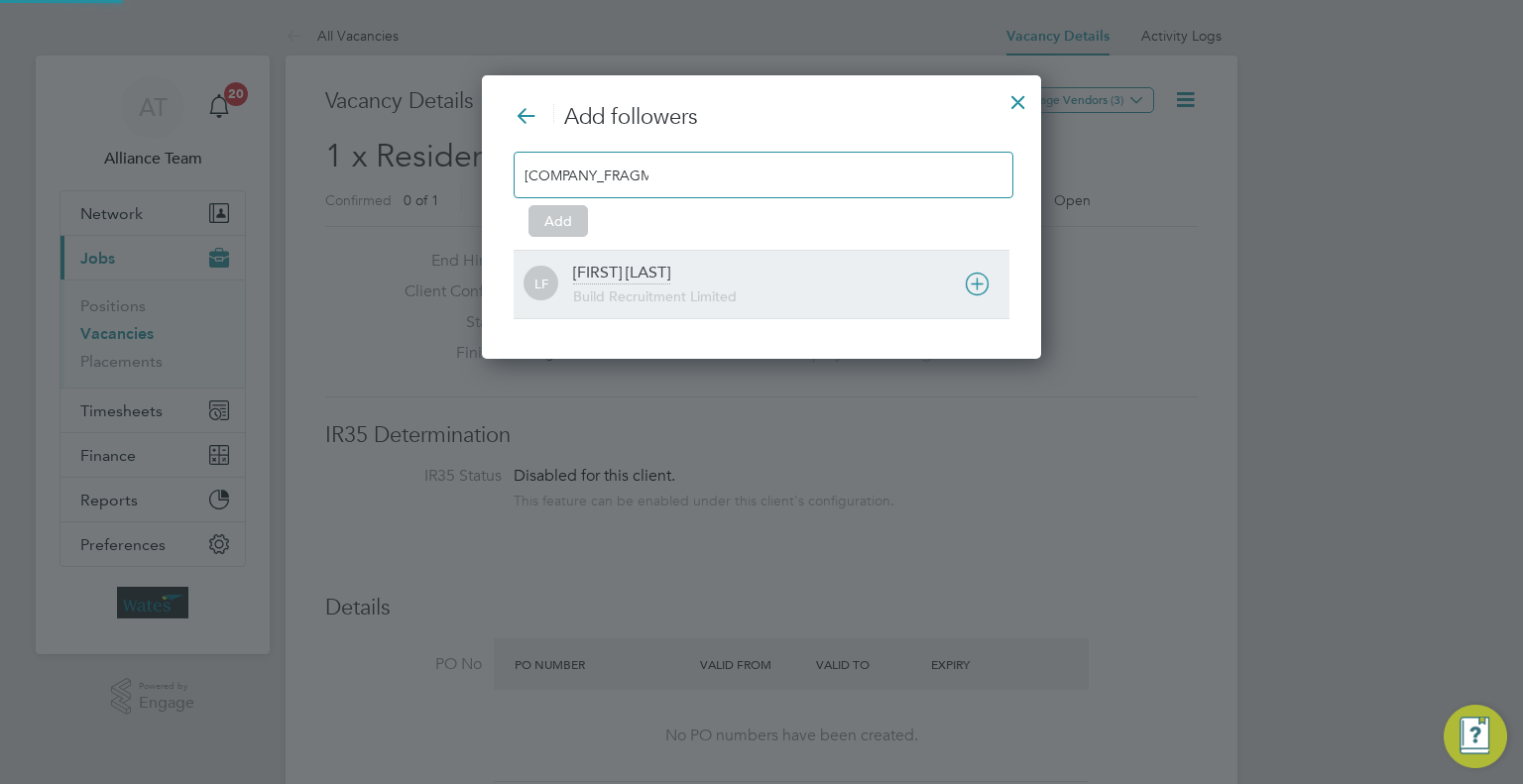 type on "loa" 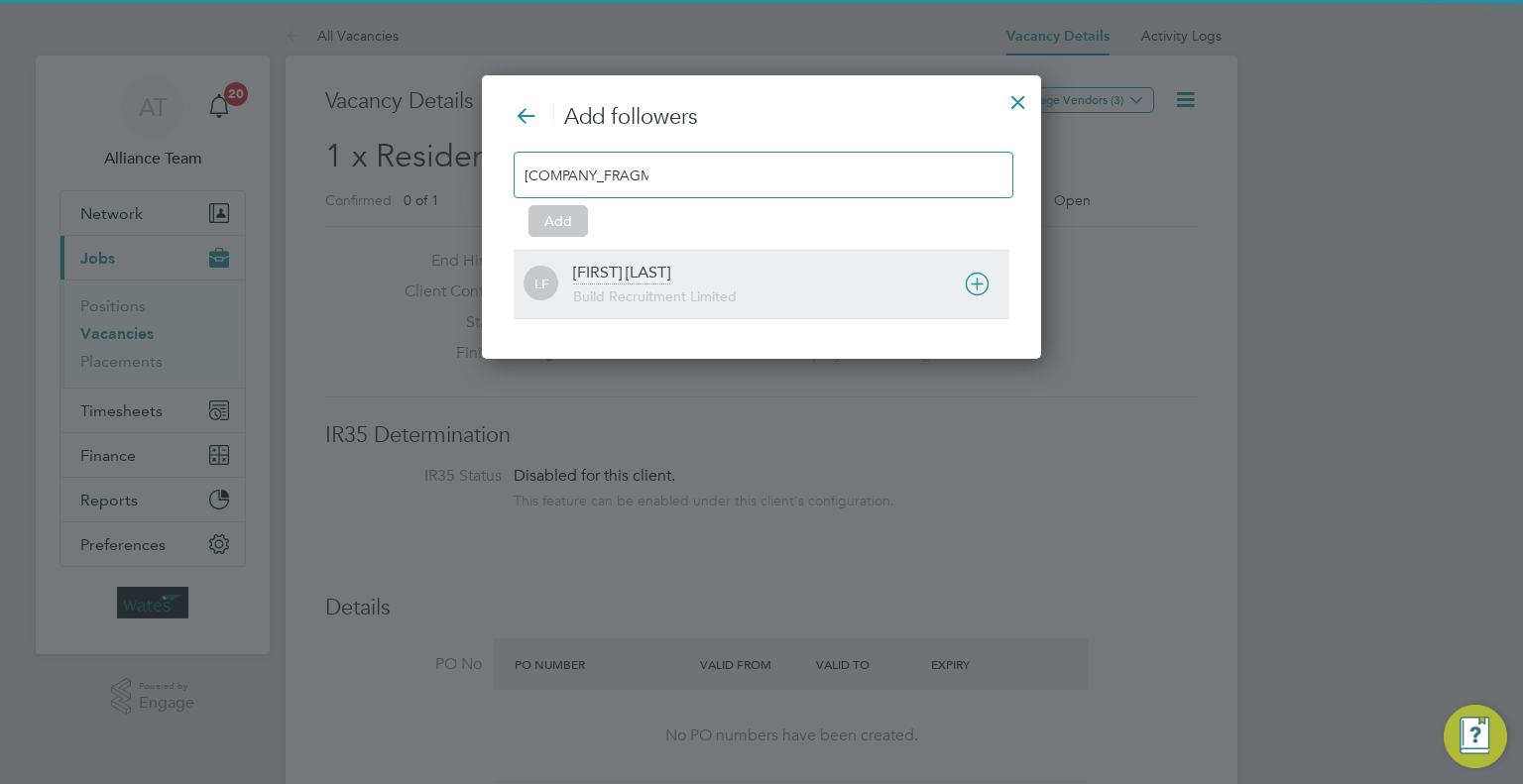 click on "Loarda Fregjaj Build Recruitment Limited" at bounding box center [791, 284] 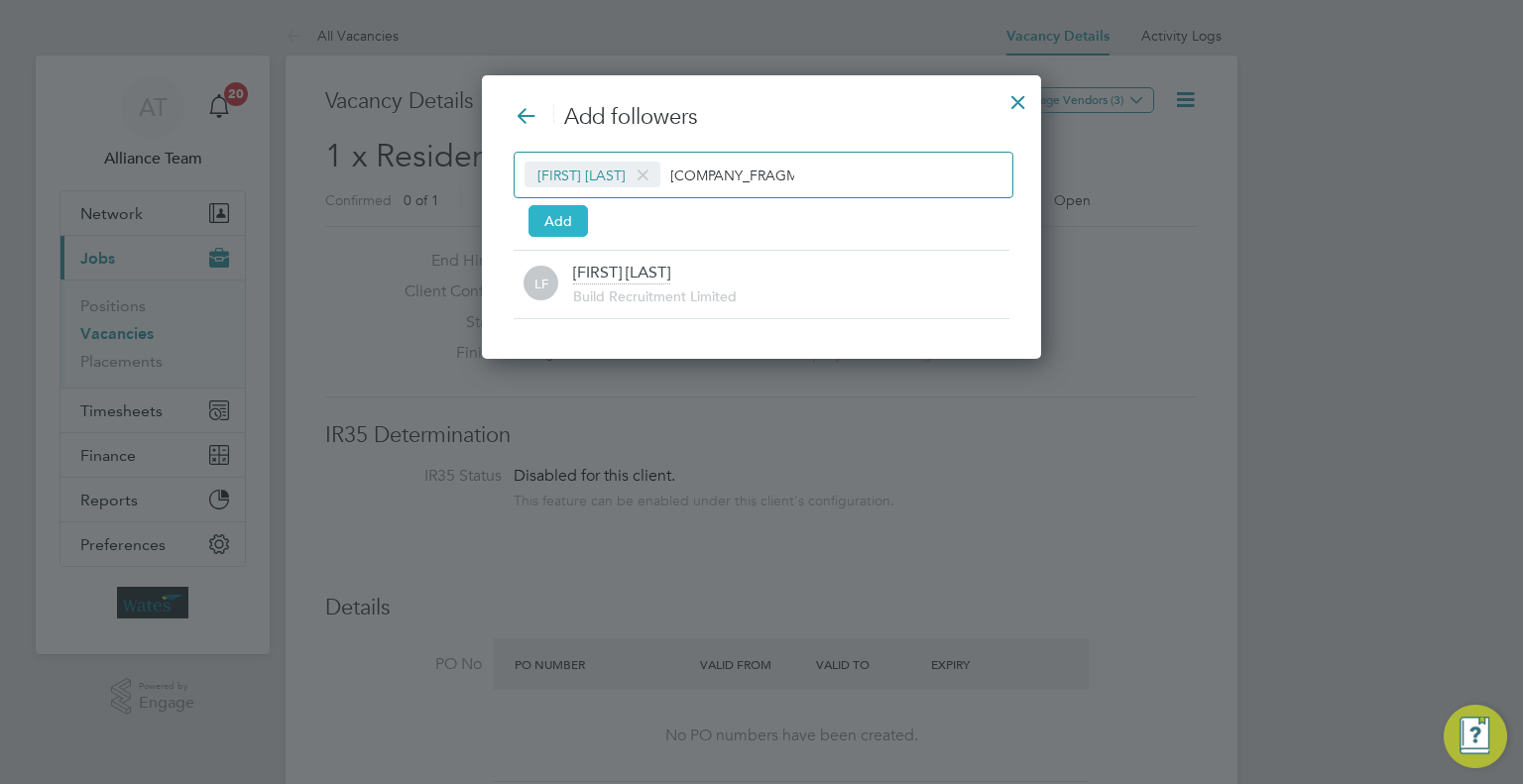 click on "Add" at bounding box center (558, 221) 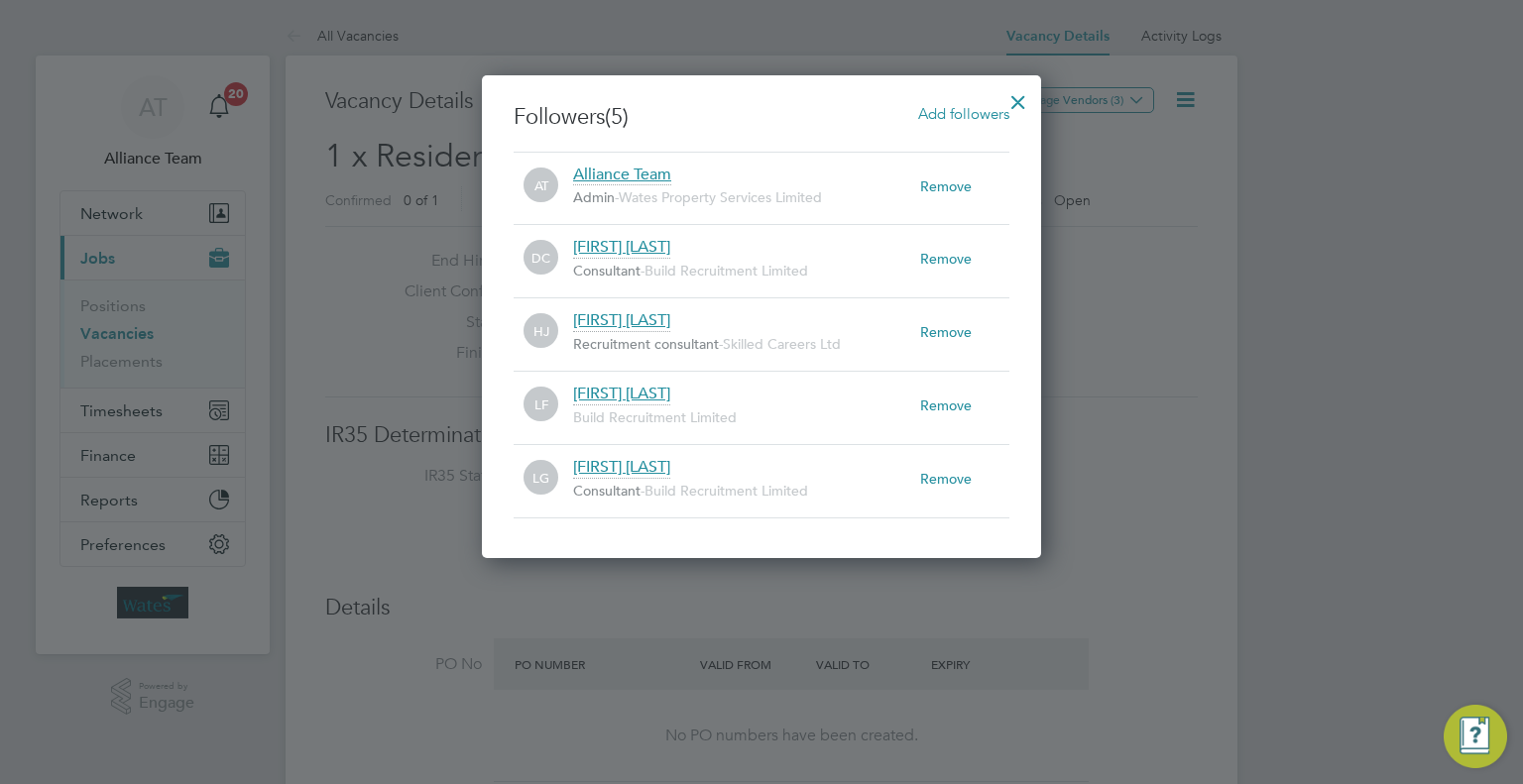 click at bounding box center [1018, 97] 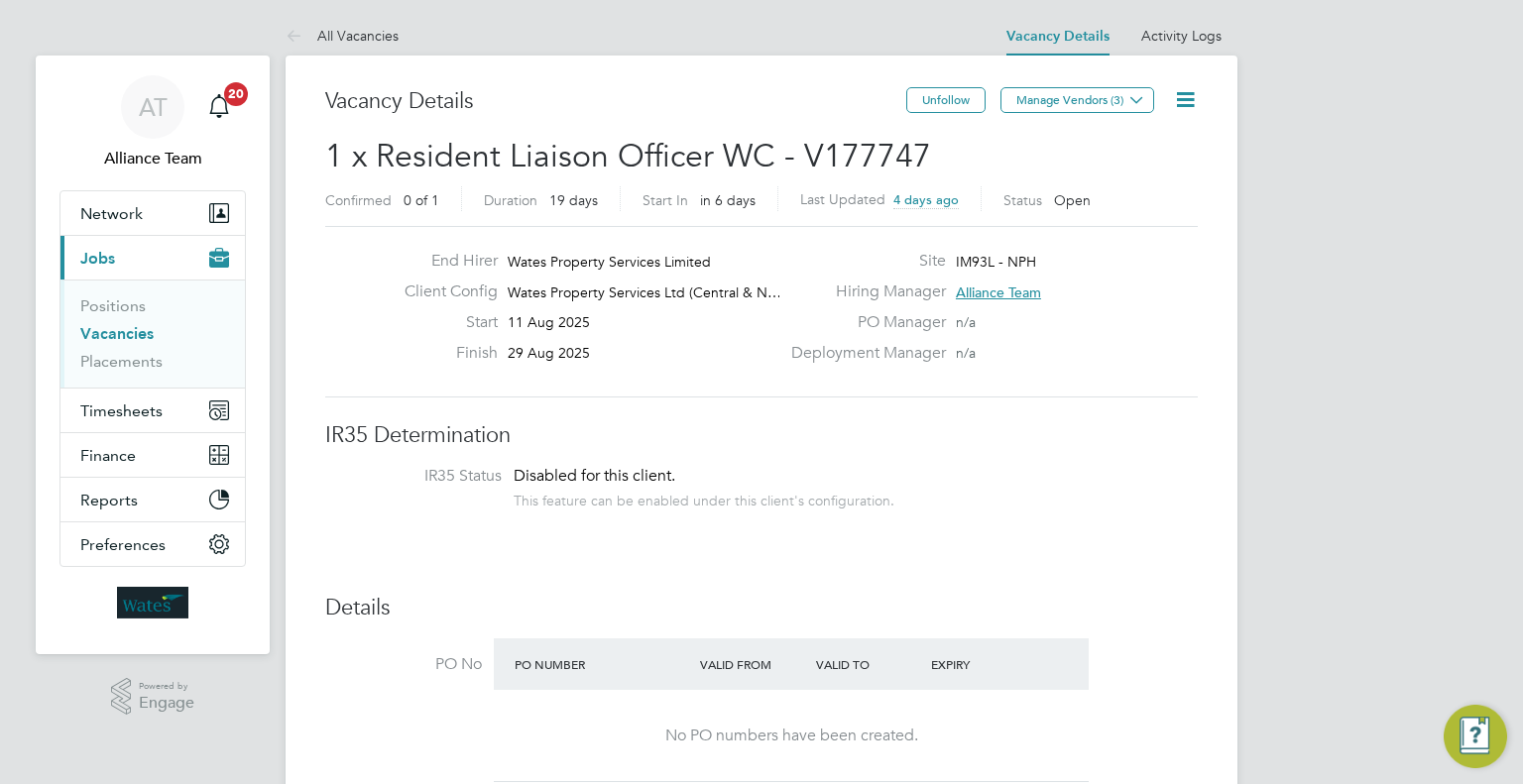 click on "Vacancies" at bounding box center (117, 333) 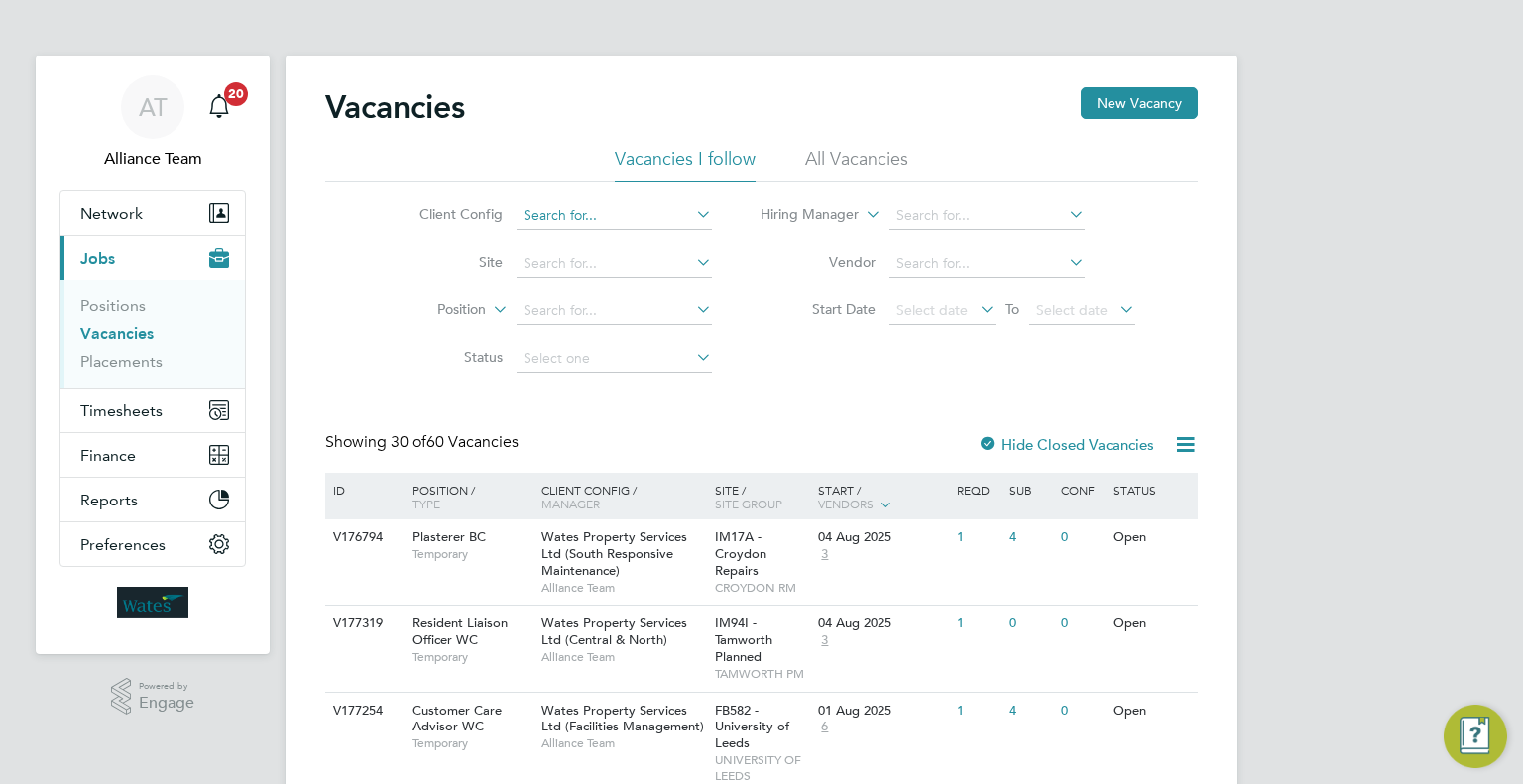 click 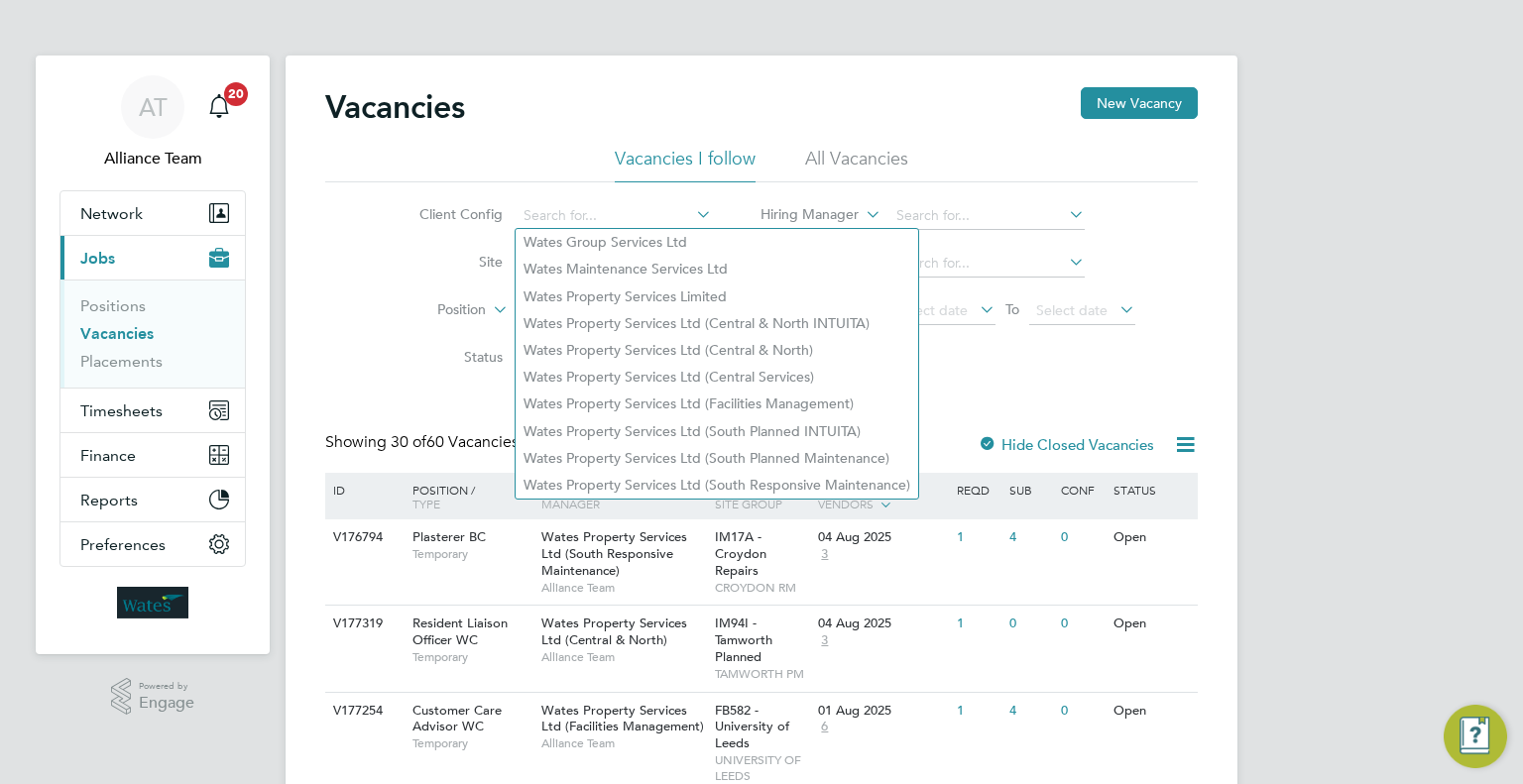 click on "Position" 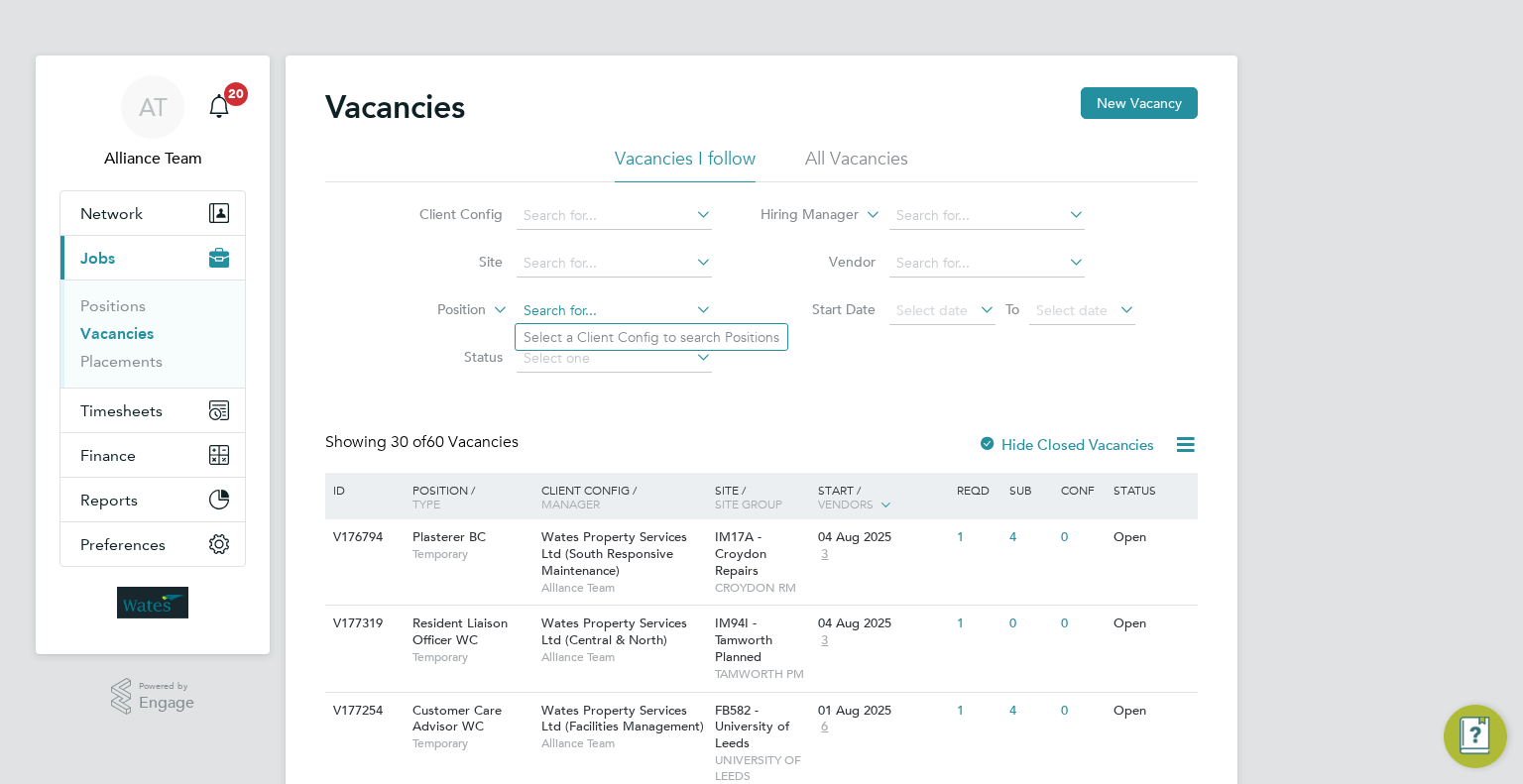 click 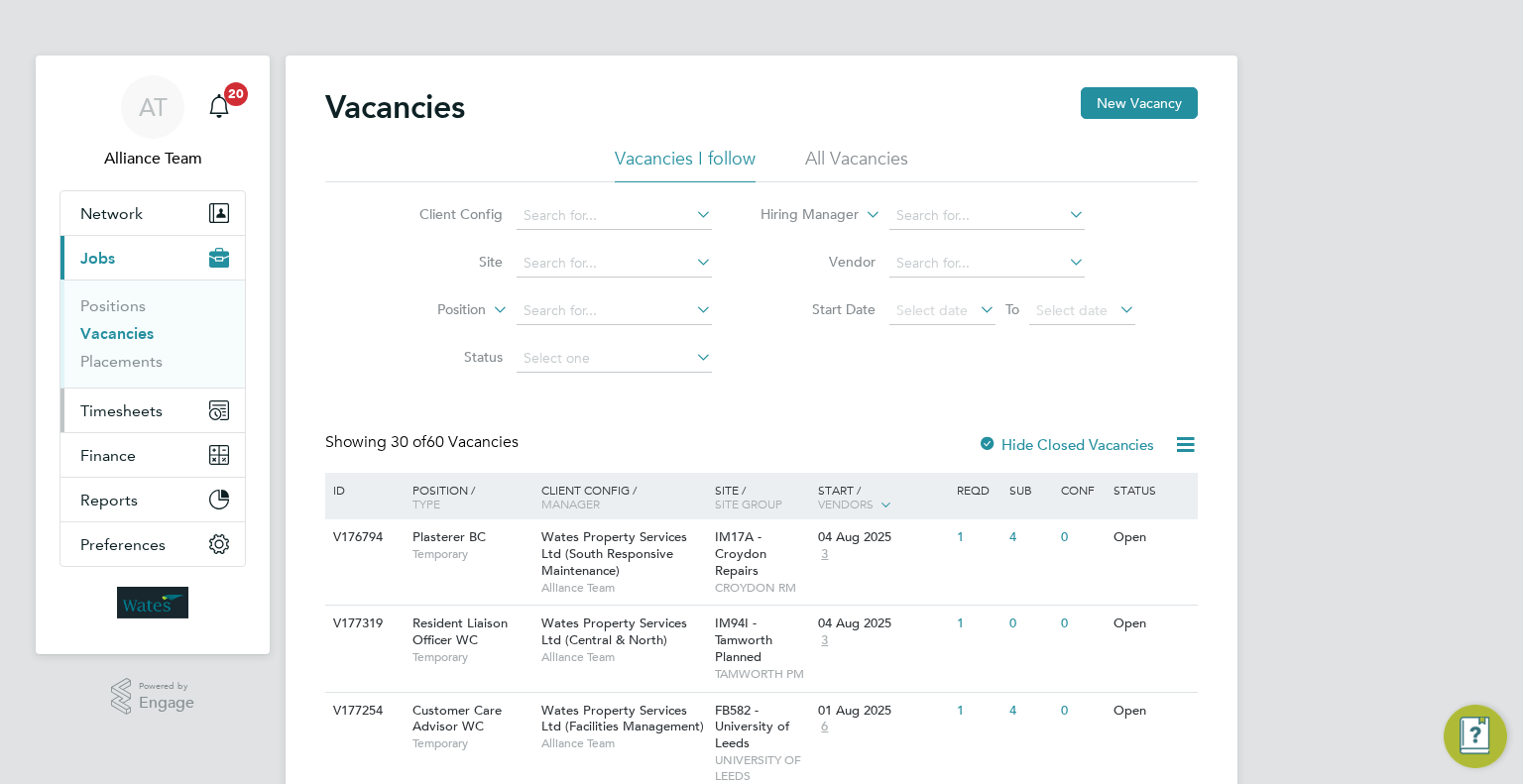 click on "Timesheets" at bounding box center (121, 410) 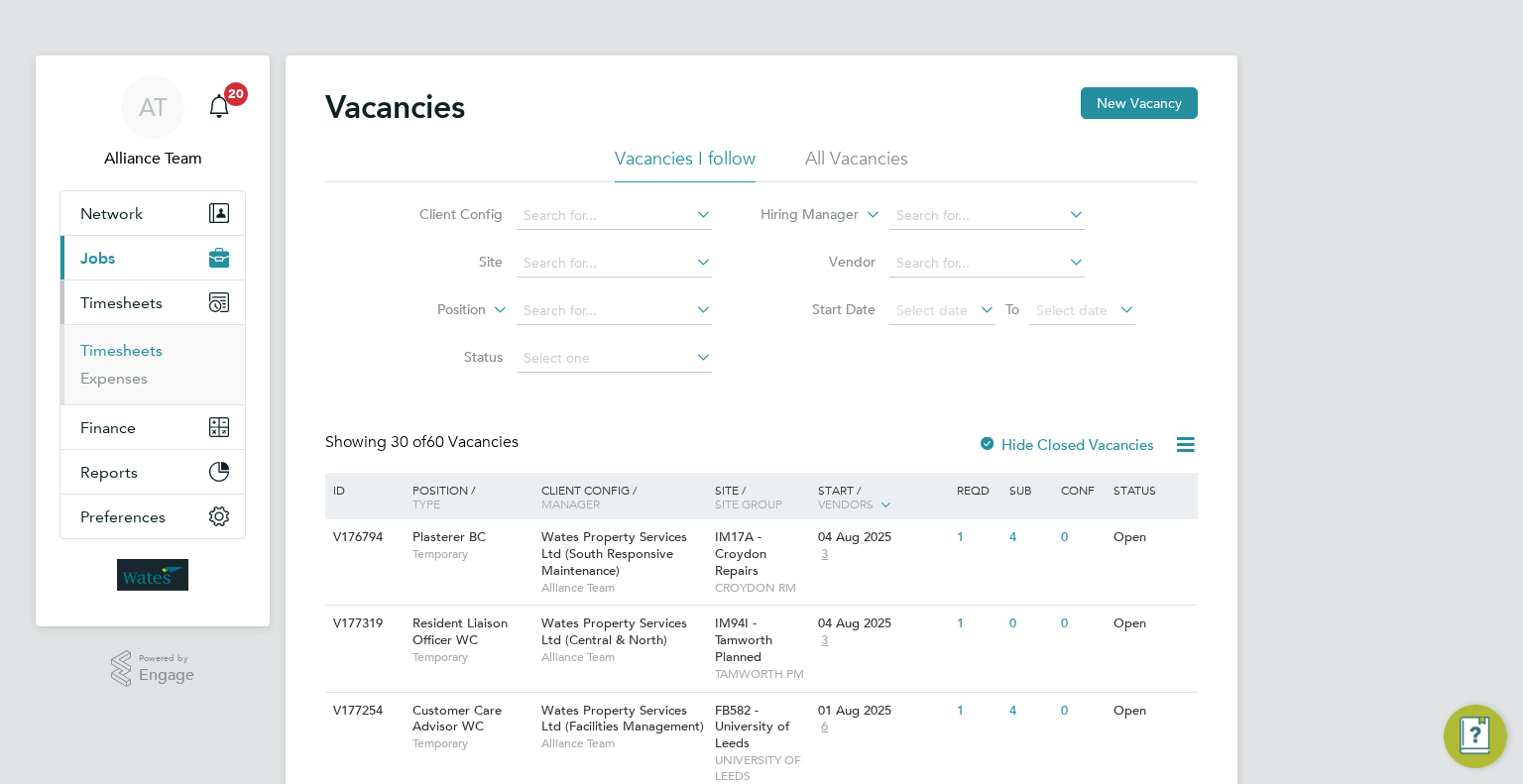 click on "Timesheets" at bounding box center (121, 350) 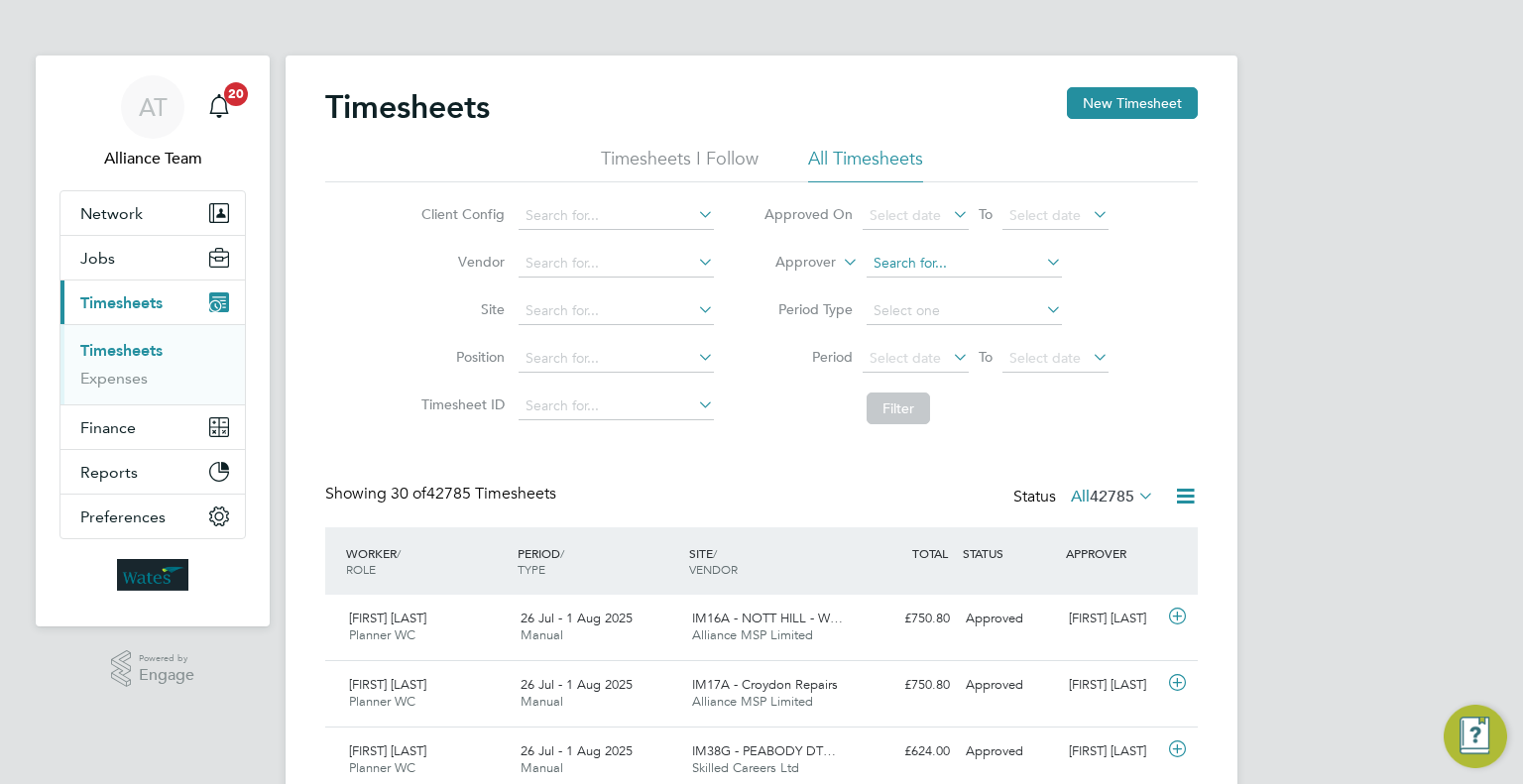 scroll, scrollTop: 9, scrollLeft: 10, axis: both 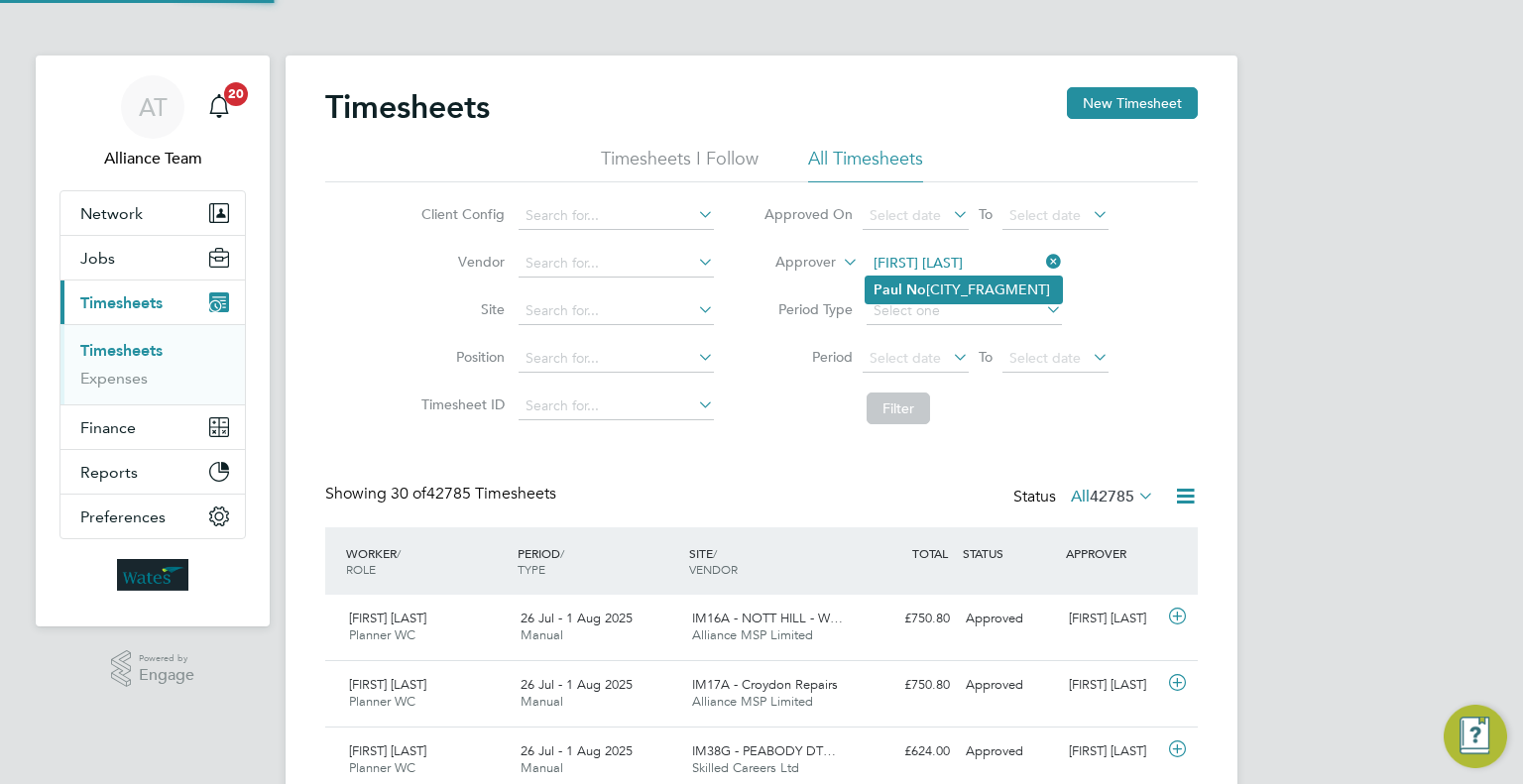 click on "Paul   No rbury" 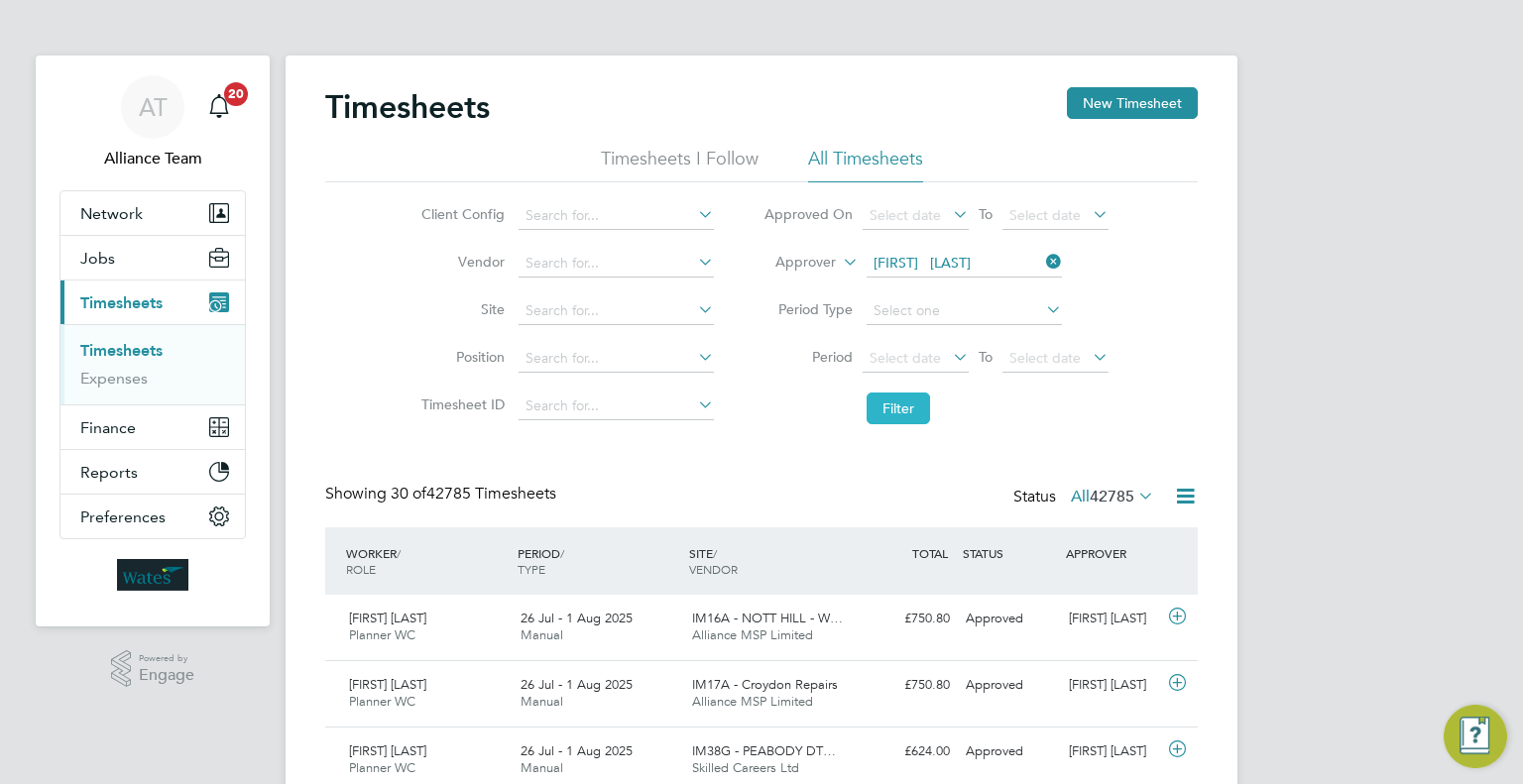 click on "Filter" 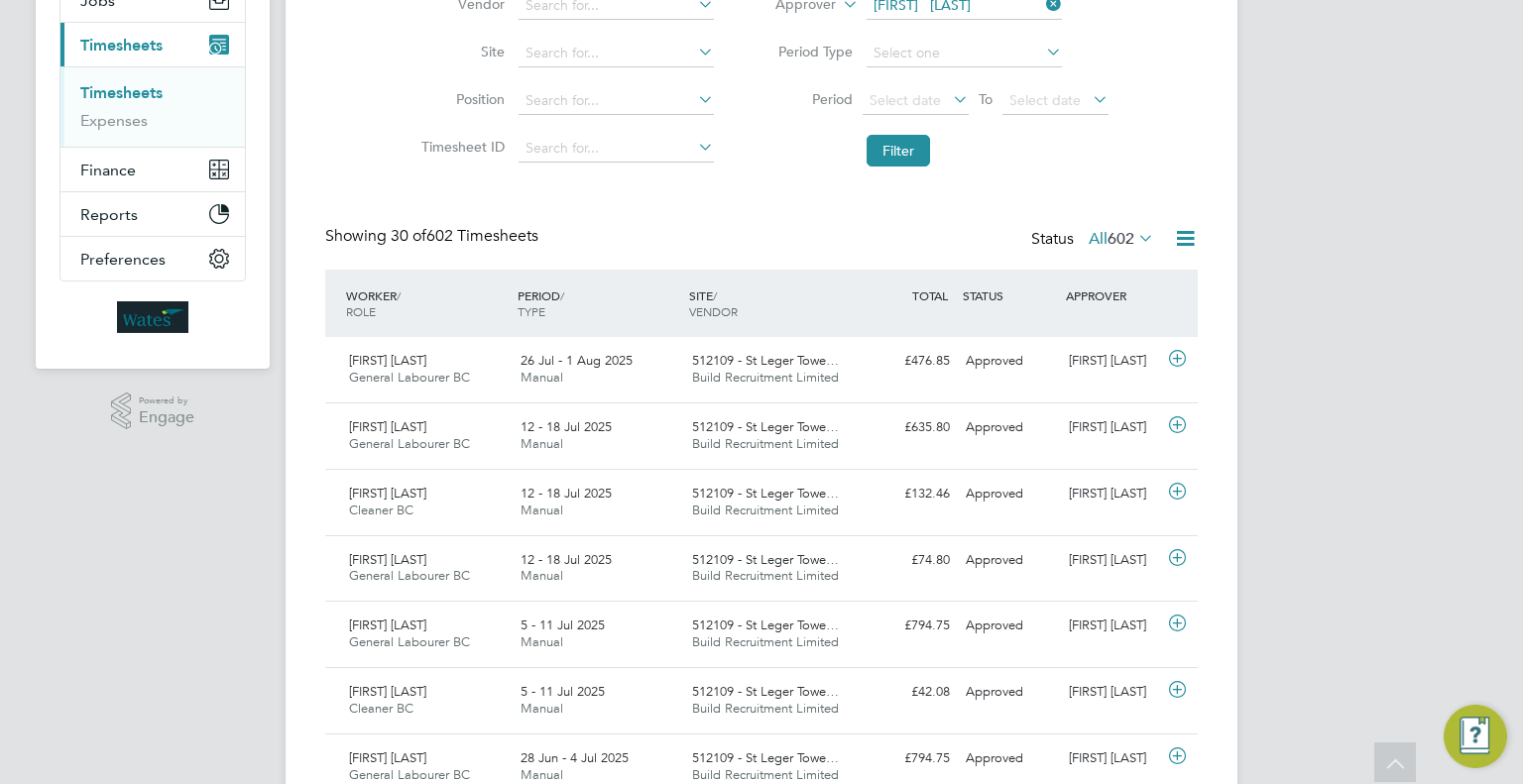 scroll, scrollTop: 0, scrollLeft: 0, axis: both 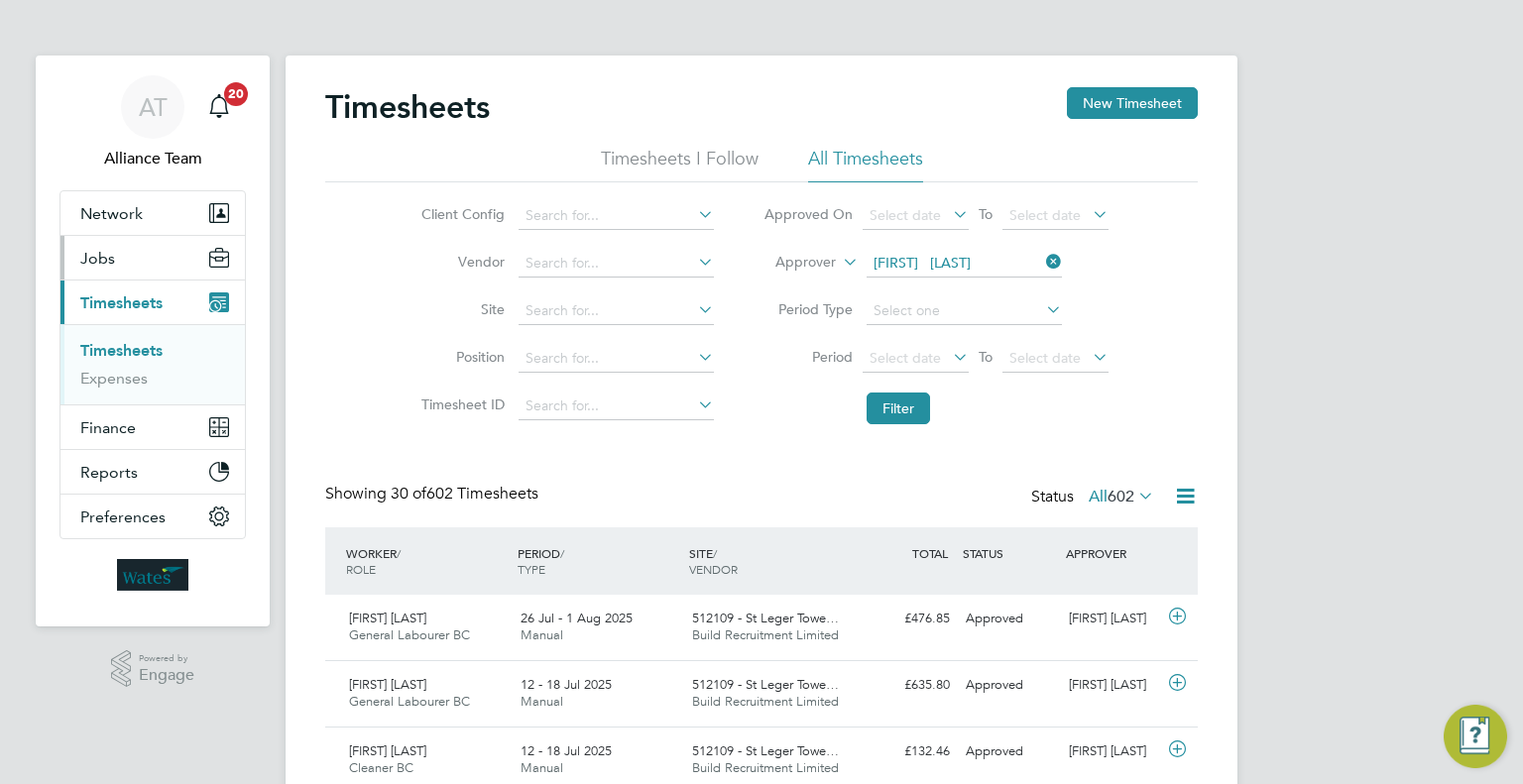 click on "Jobs" at bounding box center [153, 258] 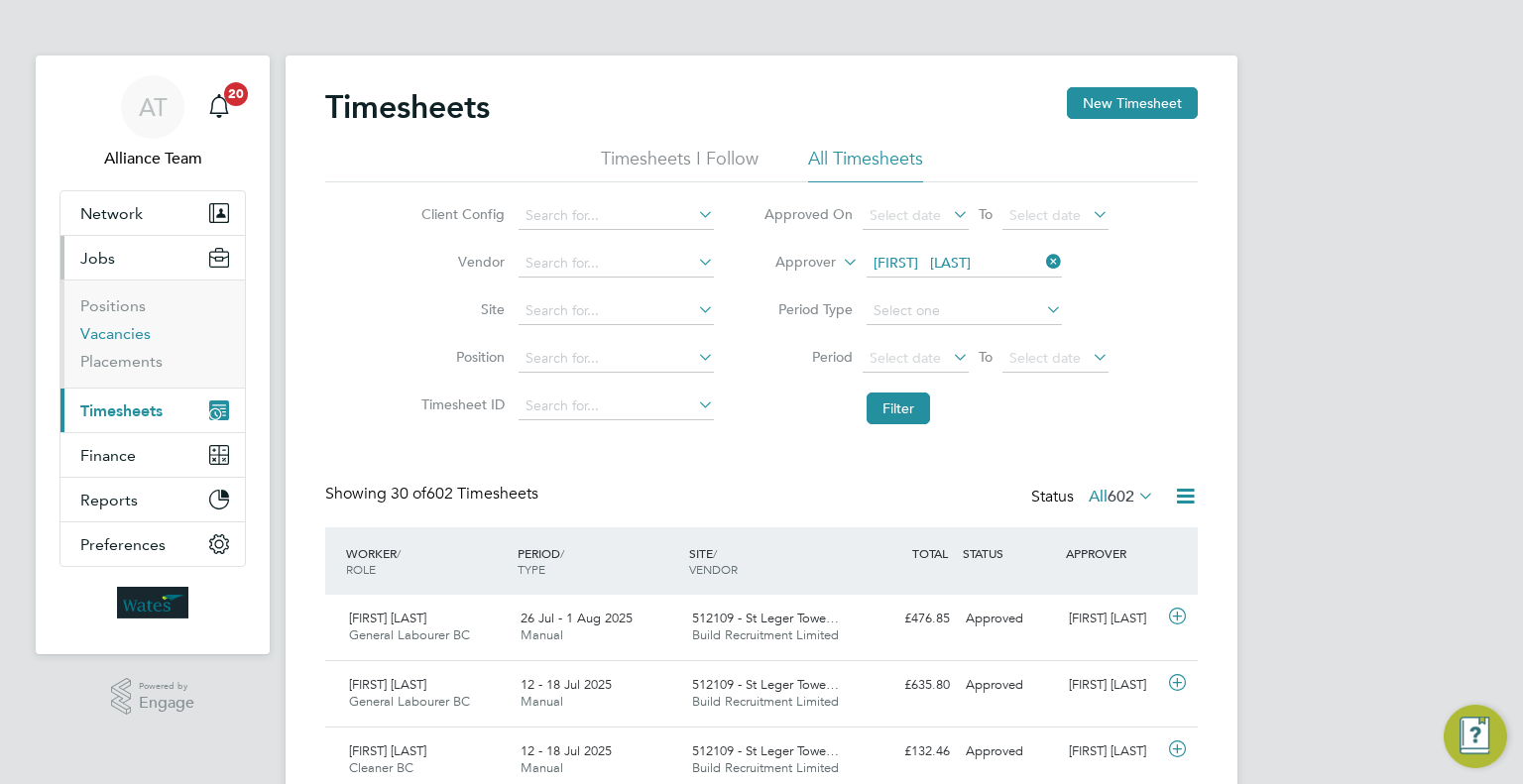 click on "Vacancies" at bounding box center (115, 333) 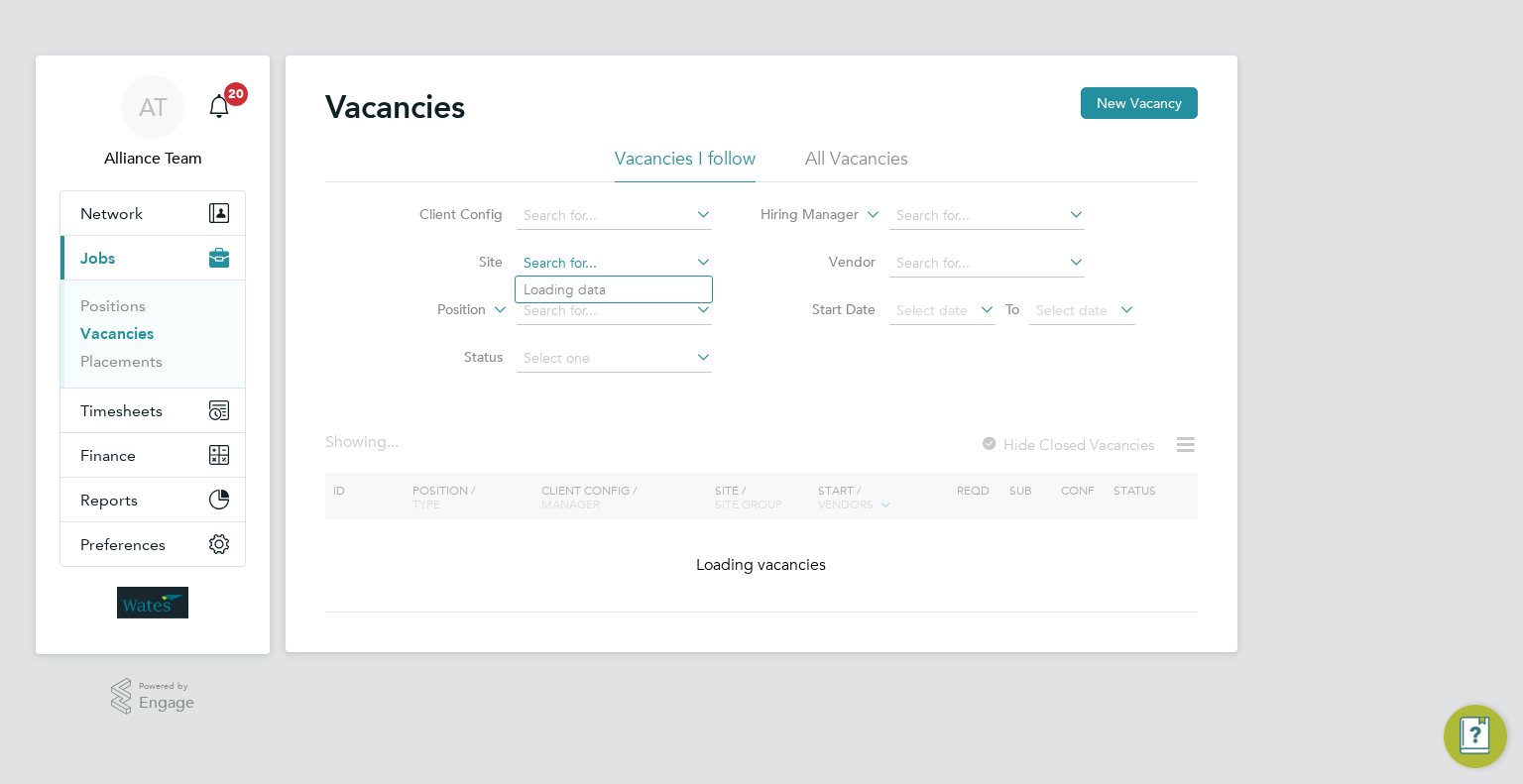 click 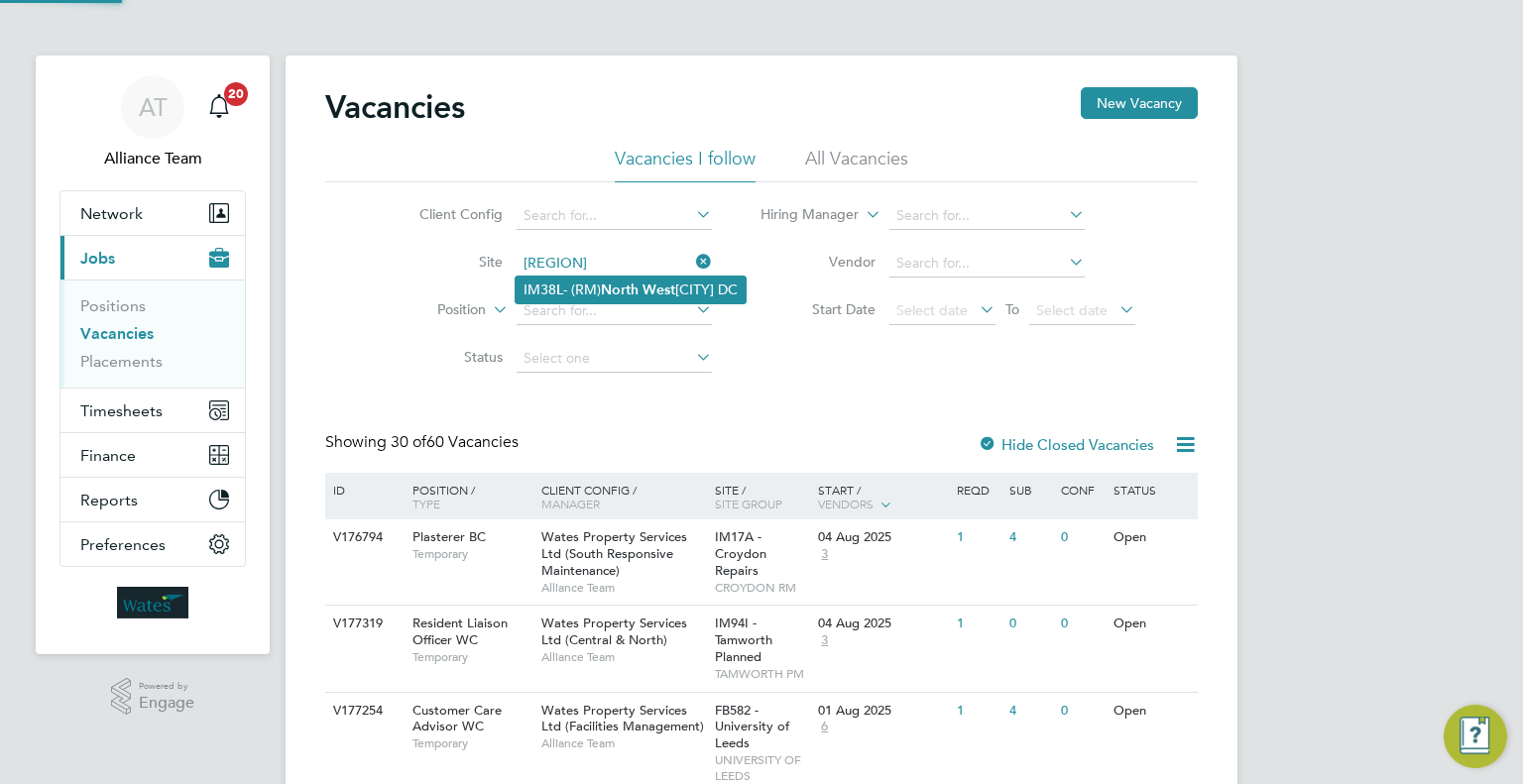 click on "IM38 L  - (RM)  North   West  Leicestershire DC" 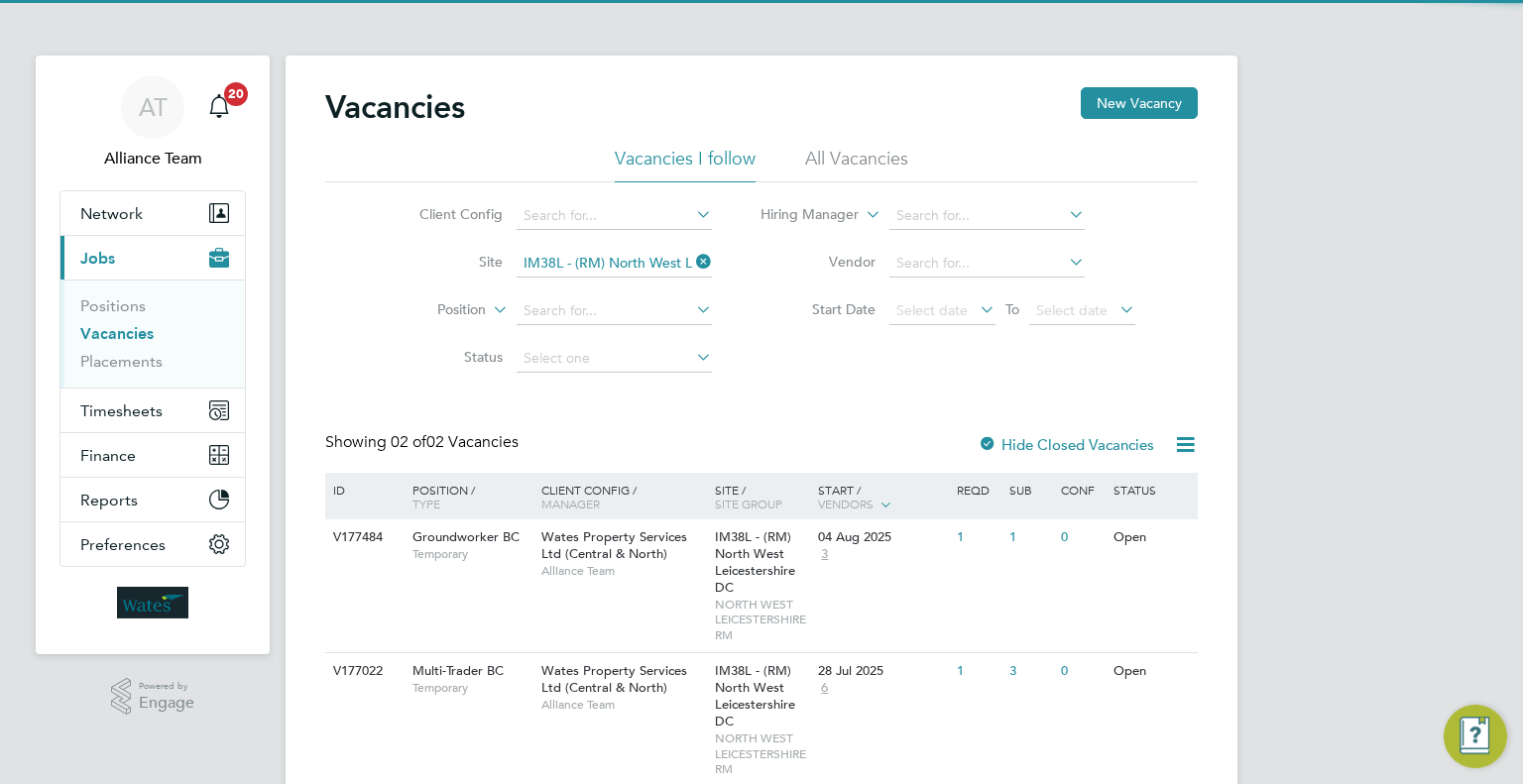 scroll, scrollTop: 74, scrollLeft: 0, axis: vertical 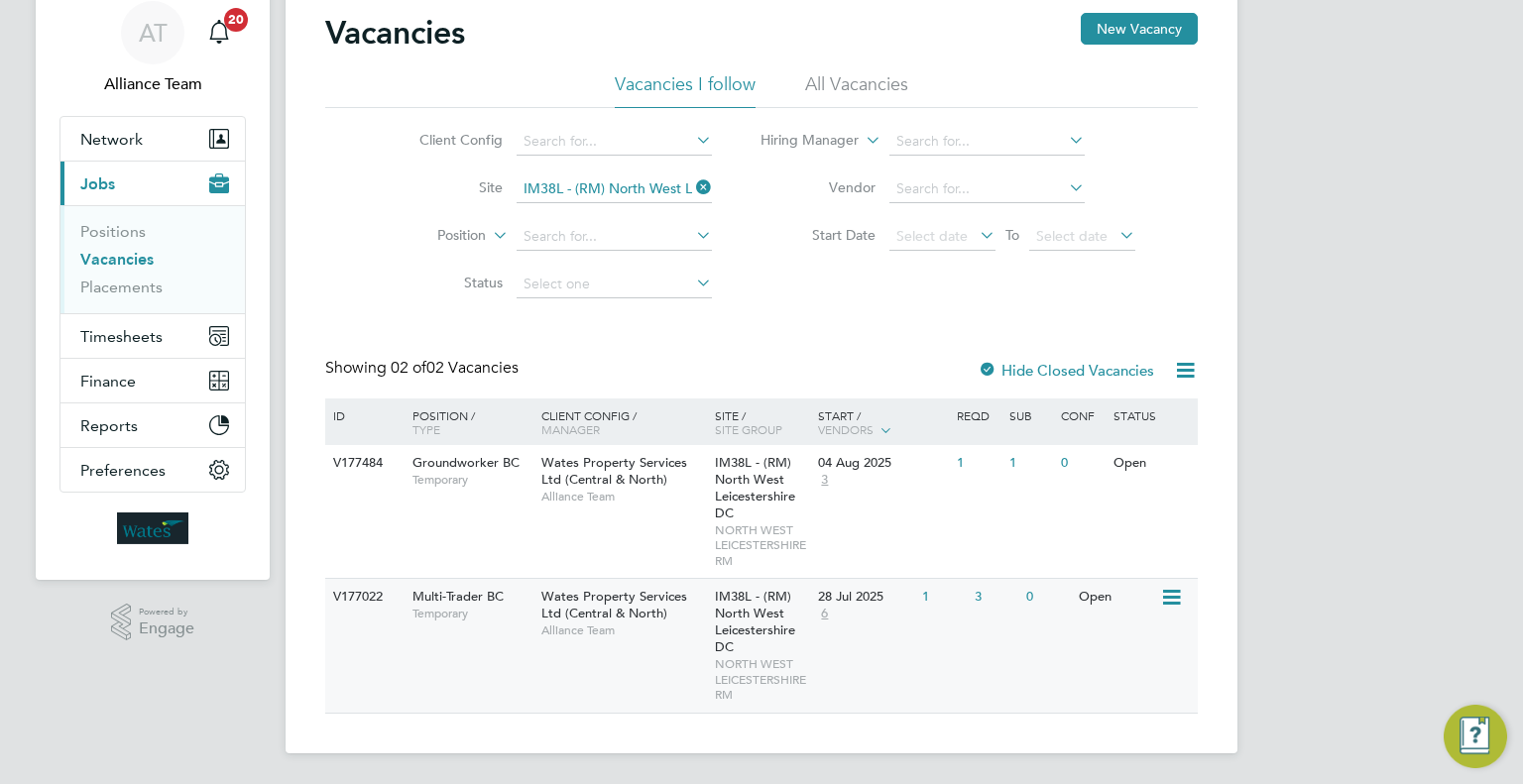 click on "IM38L - (RM) North West Leicestershire DC   NORTH WEST LEICESTERSHIRE RM" 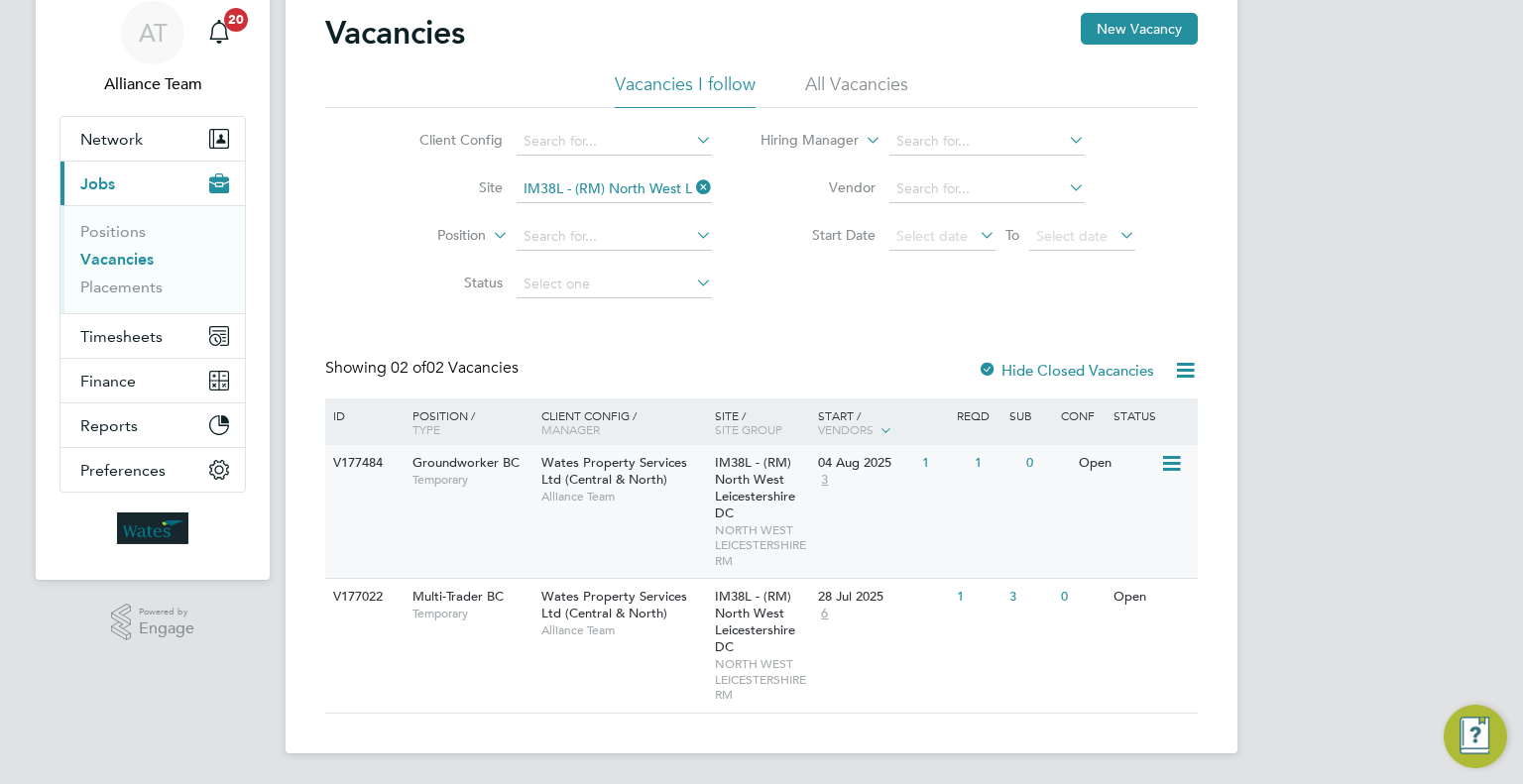 click on "Wates Property Services Ltd (Central & North)" 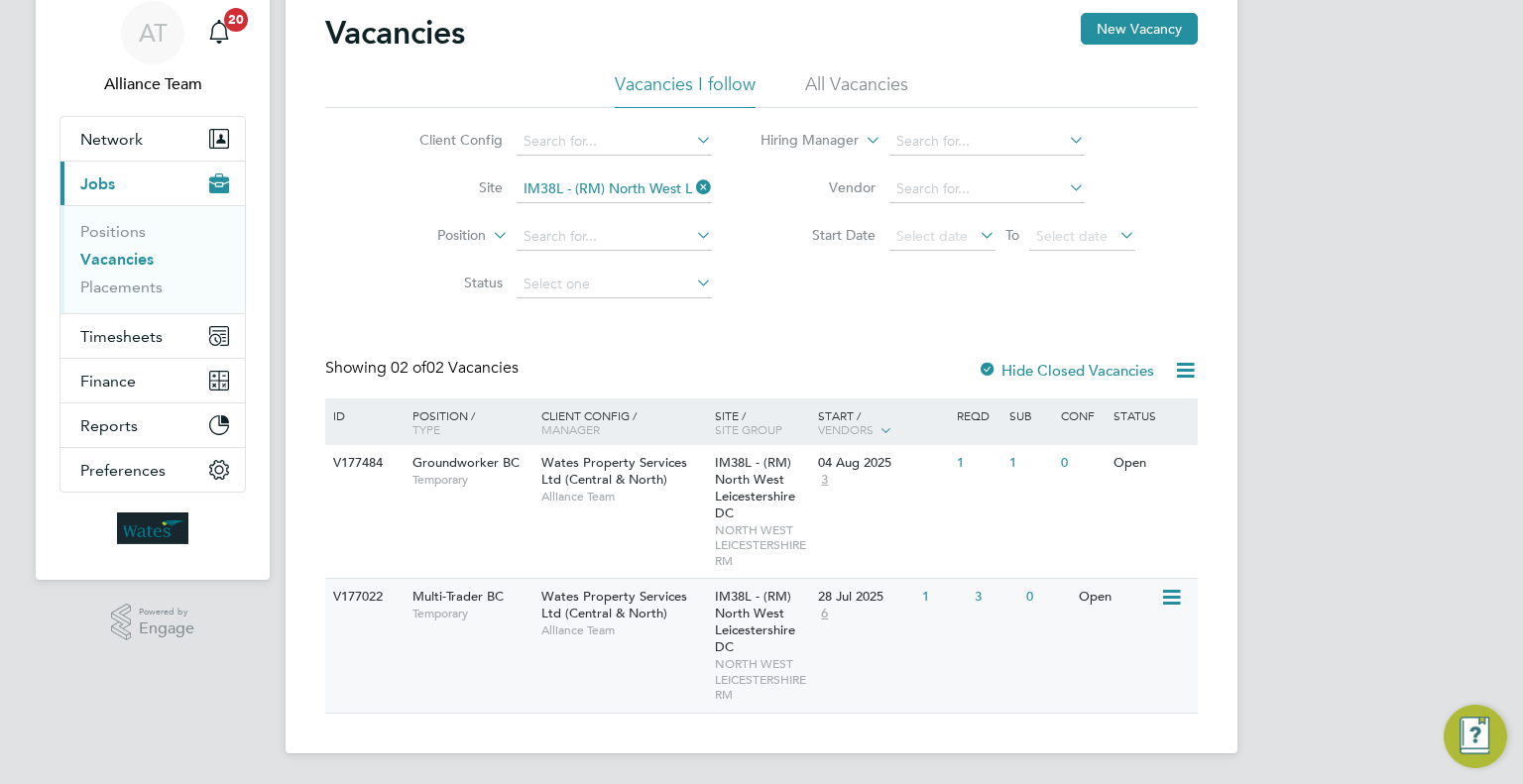 click on "V177022 Multi-Trader BC   Temporary Wates Property Services Ltd (Central & North)   Alliance Team IM38L - (RM) North West Leicestershire DC   NORTH WEST LEICESTERSHIRE RM 28 Jul 2025 6 1 3 0 Open" 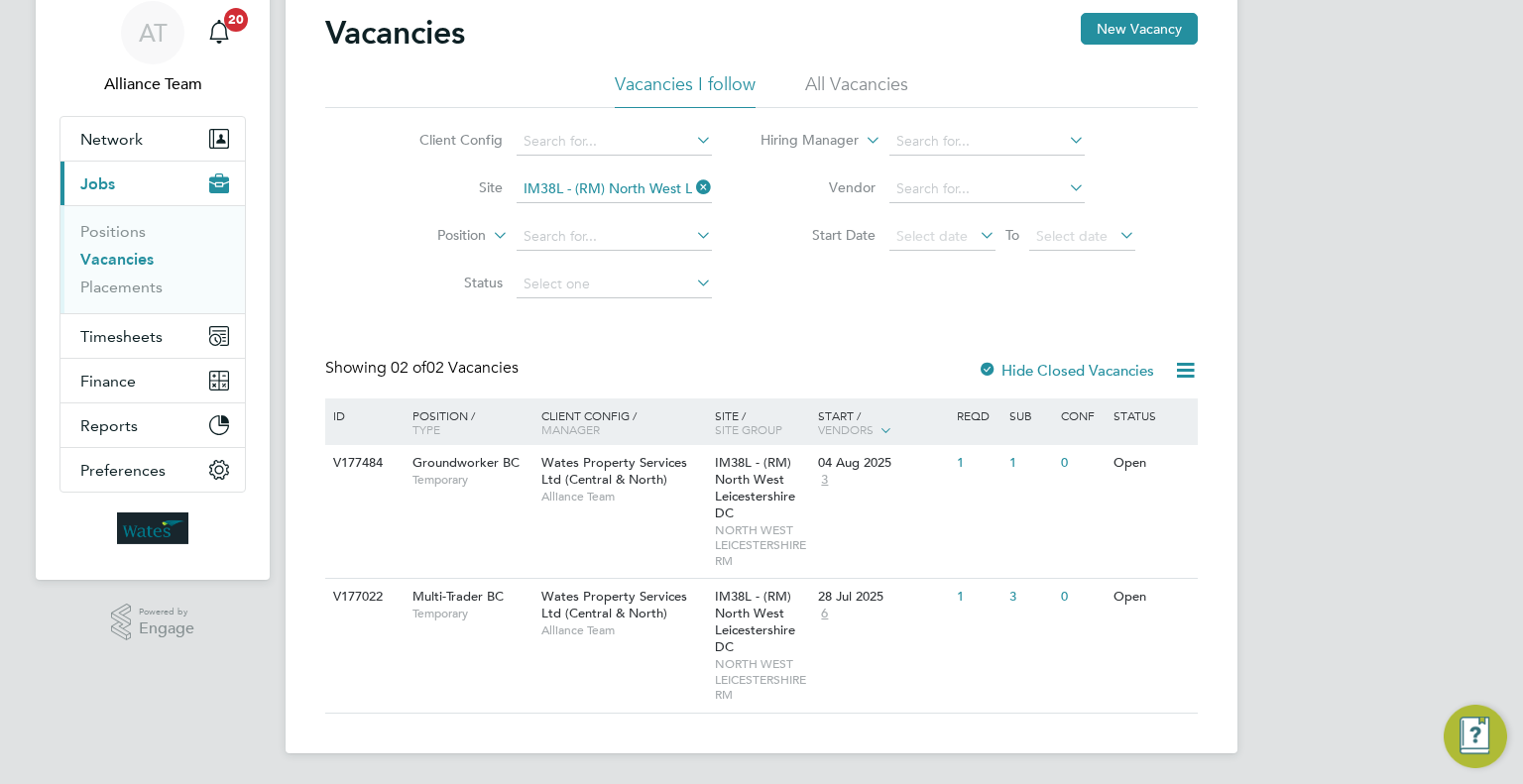click 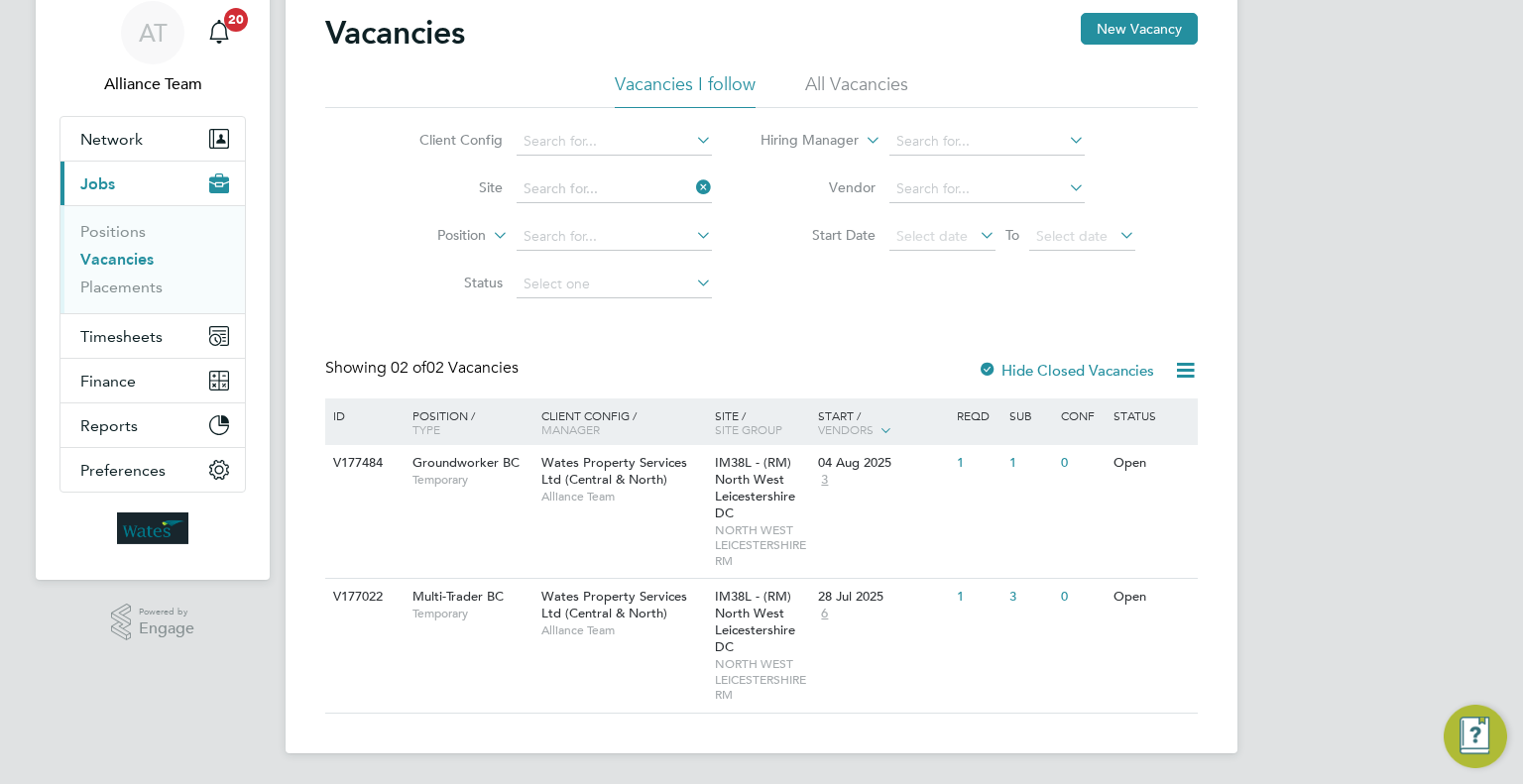 scroll, scrollTop: 0, scrollLeft: 0, axis: both 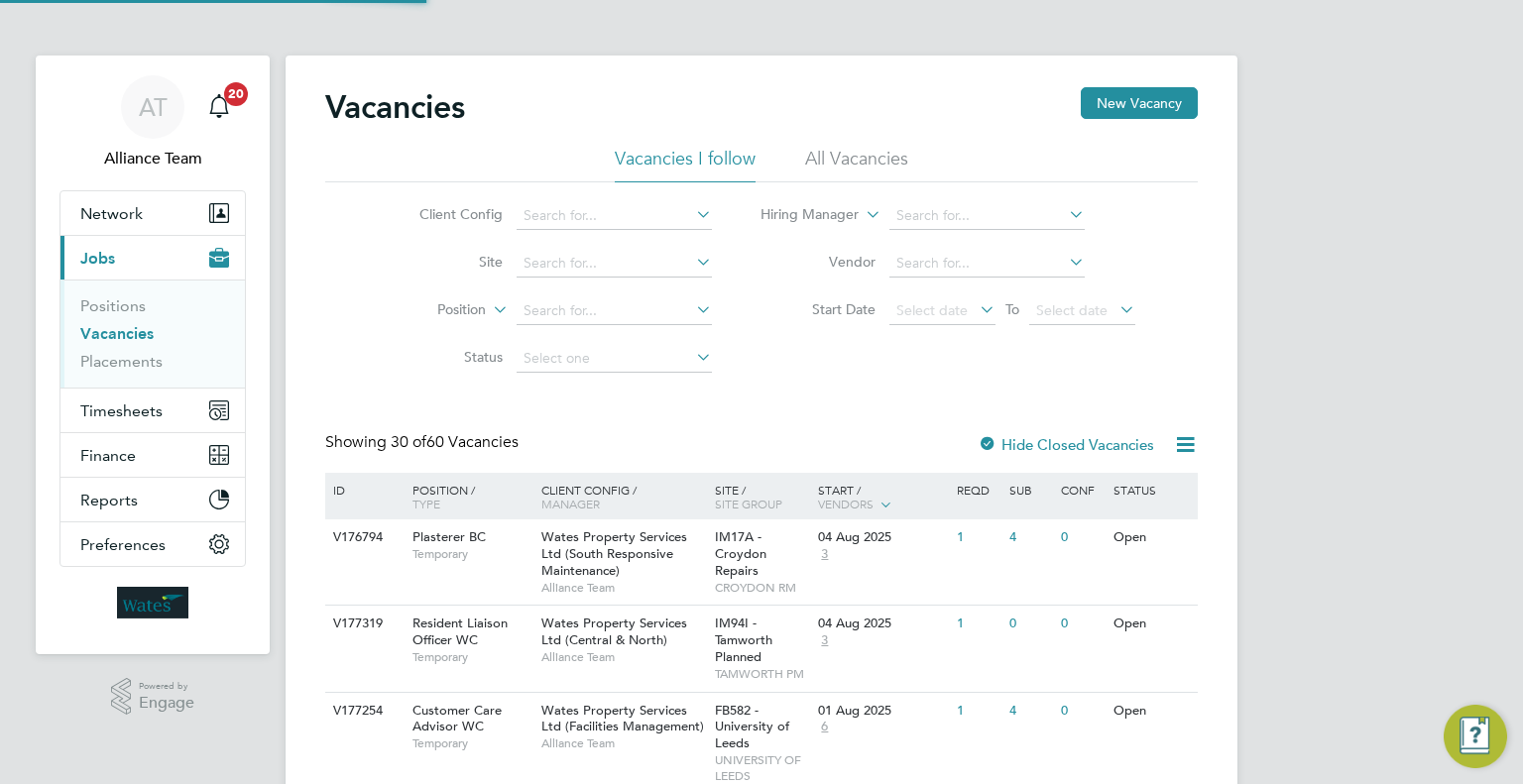 click on "Client Config" 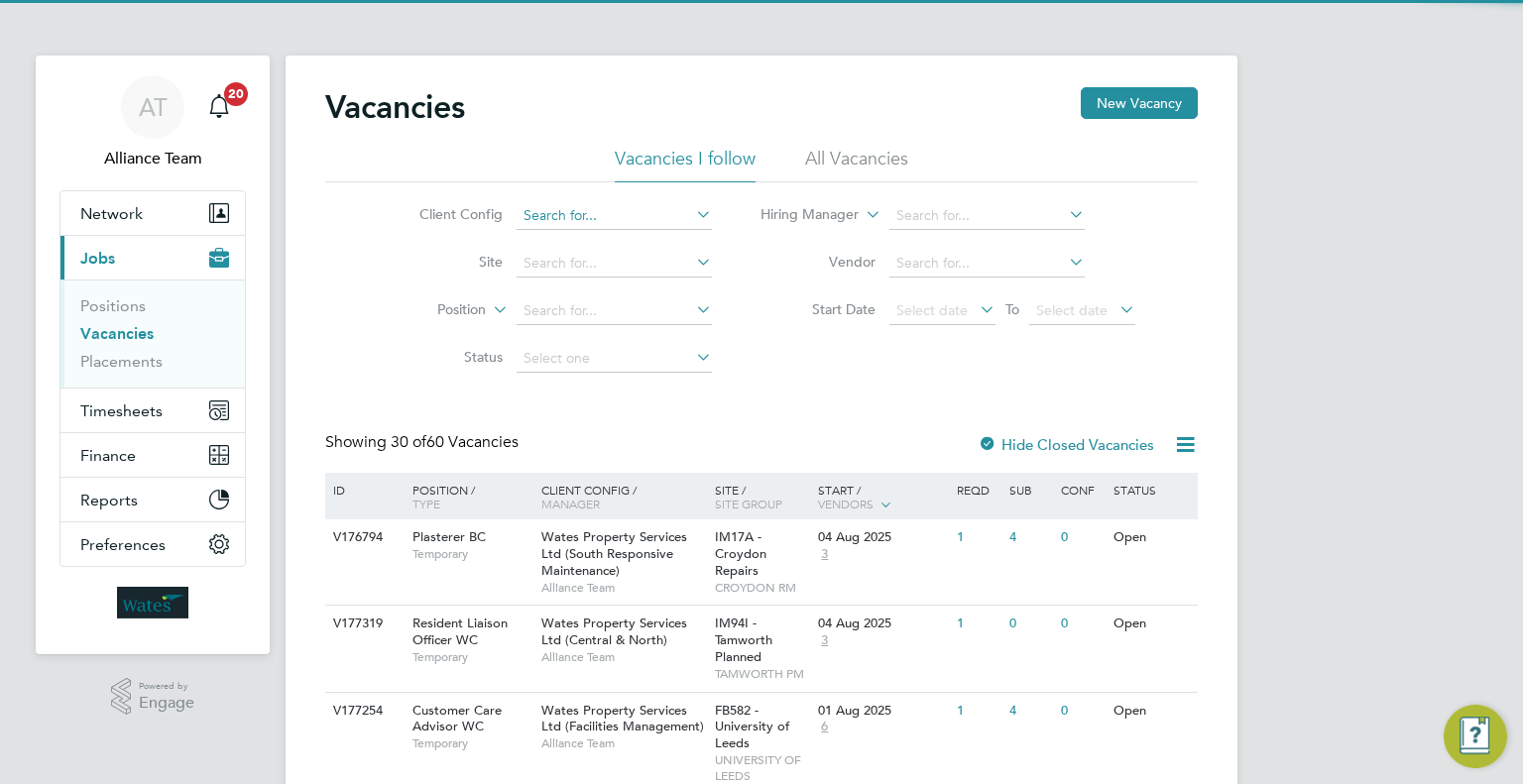 click 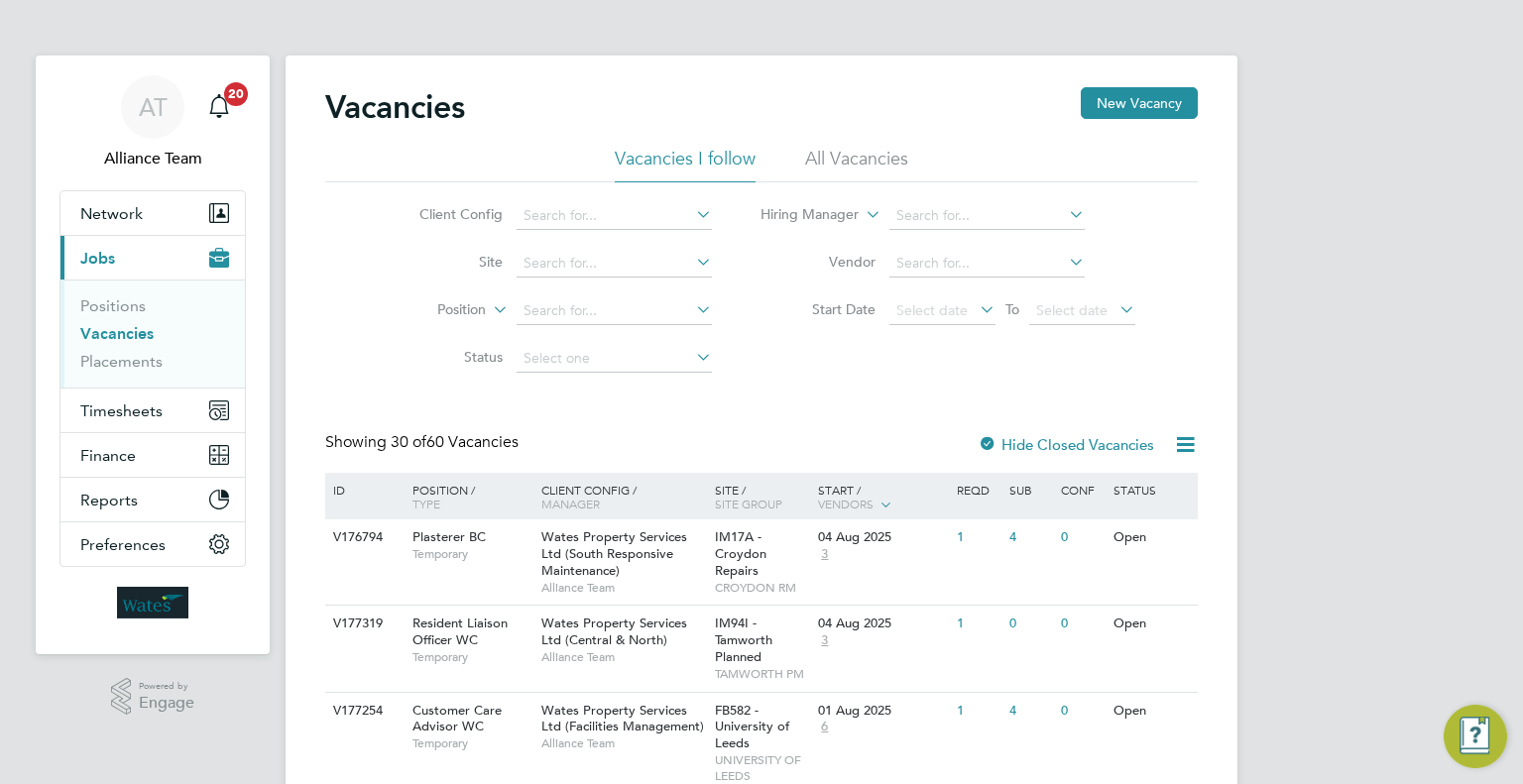 click on "Wates Property Services Ltd (Central & North)" 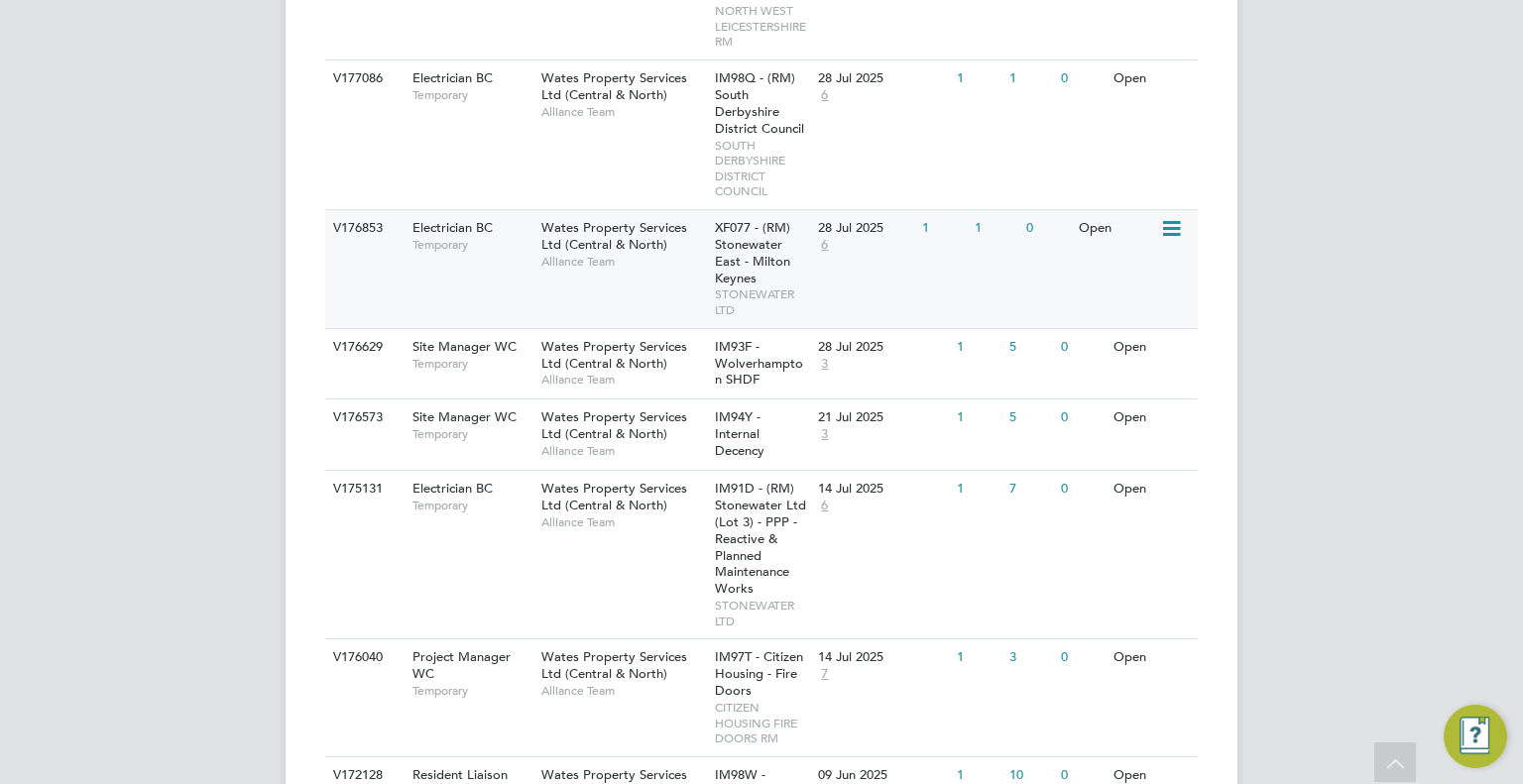 scroll, scrollTop: 1331, scrollLeft: 0, axis: vertical 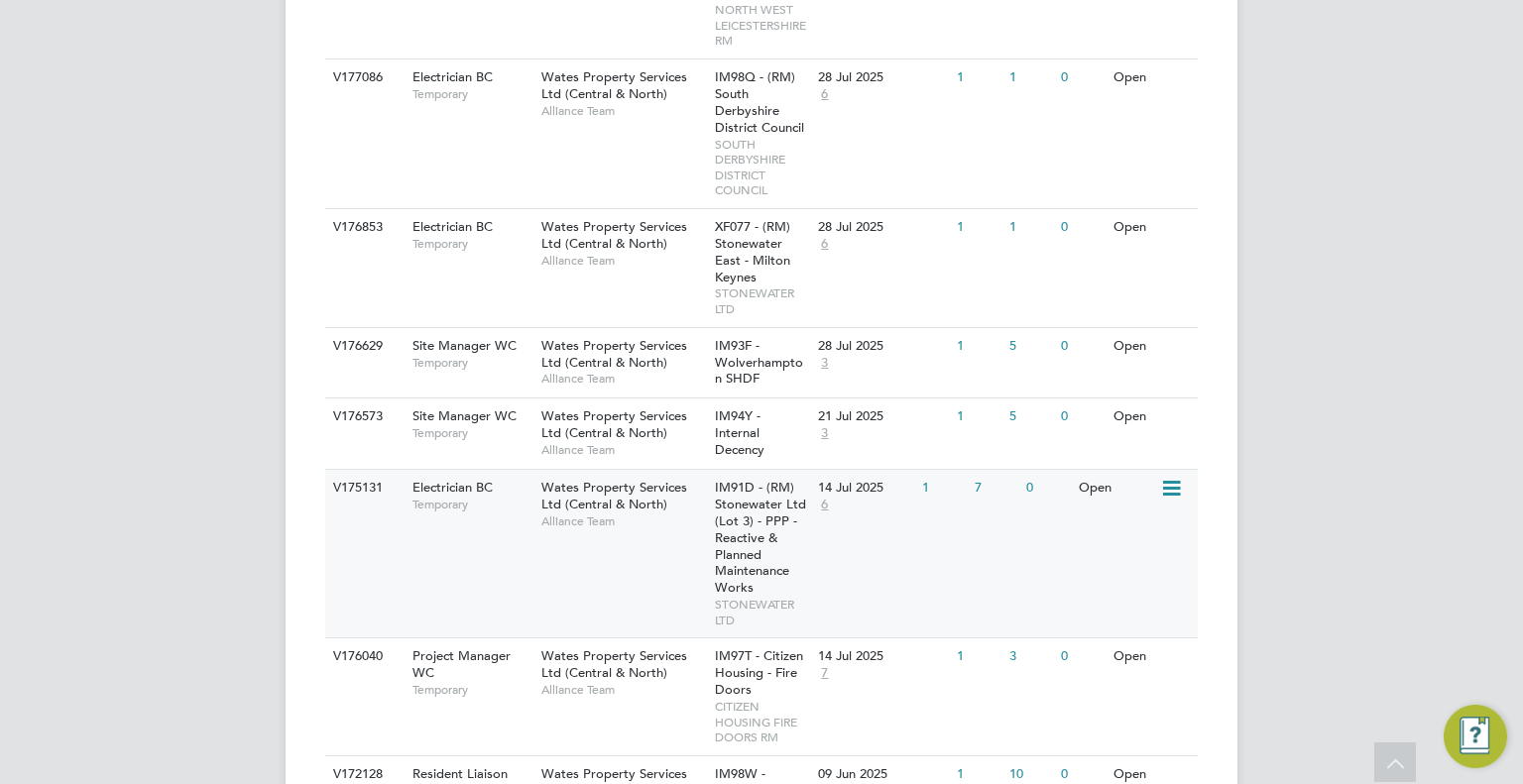 click on "IM91D - (RM) Stonewater Ltd (Lot 3) - PPP - Reactive & Planned Maintenance Works   STONEWATER LTD" 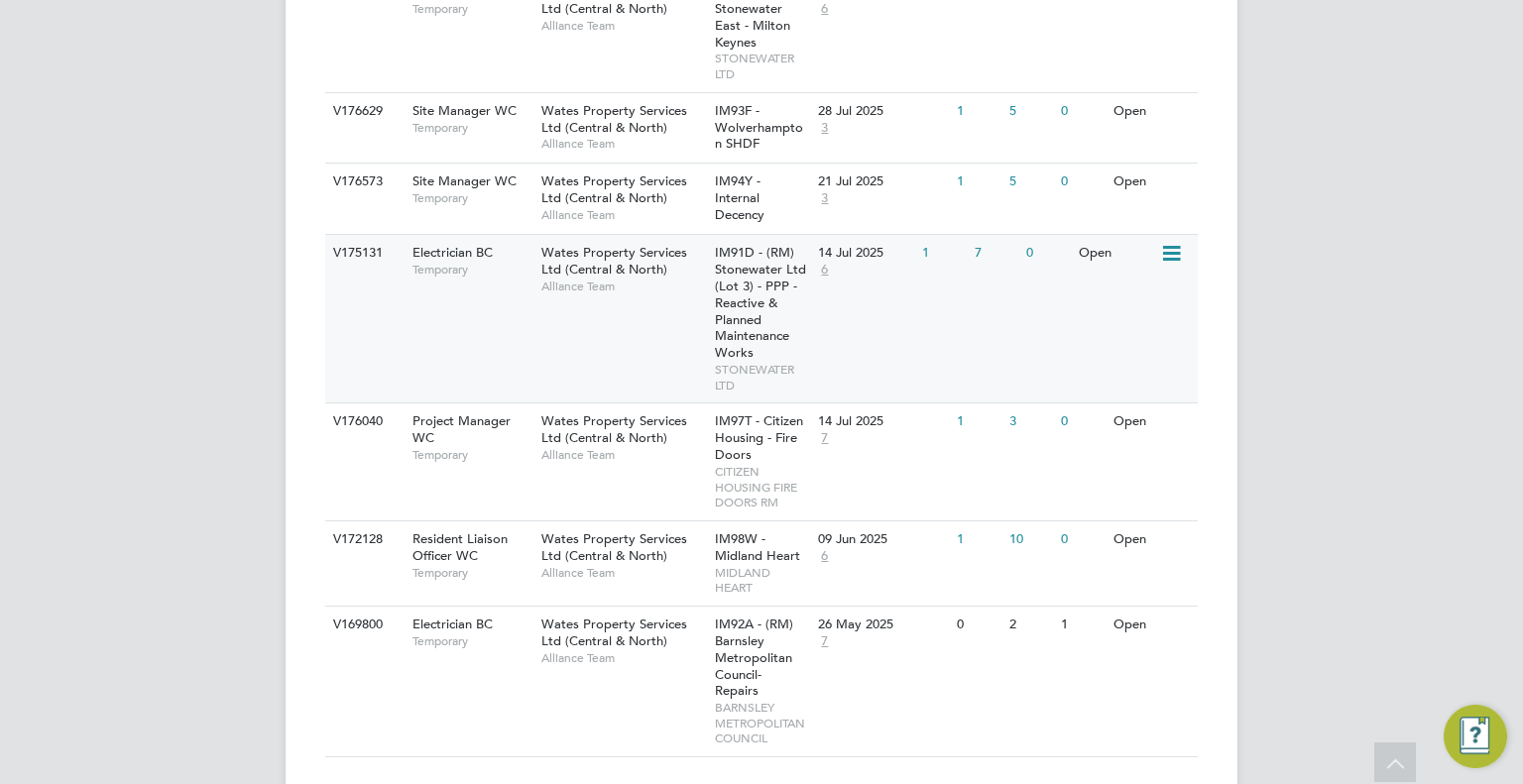 scroll, scrollTop: 1566, scrollLeft: 0, axis: vertical 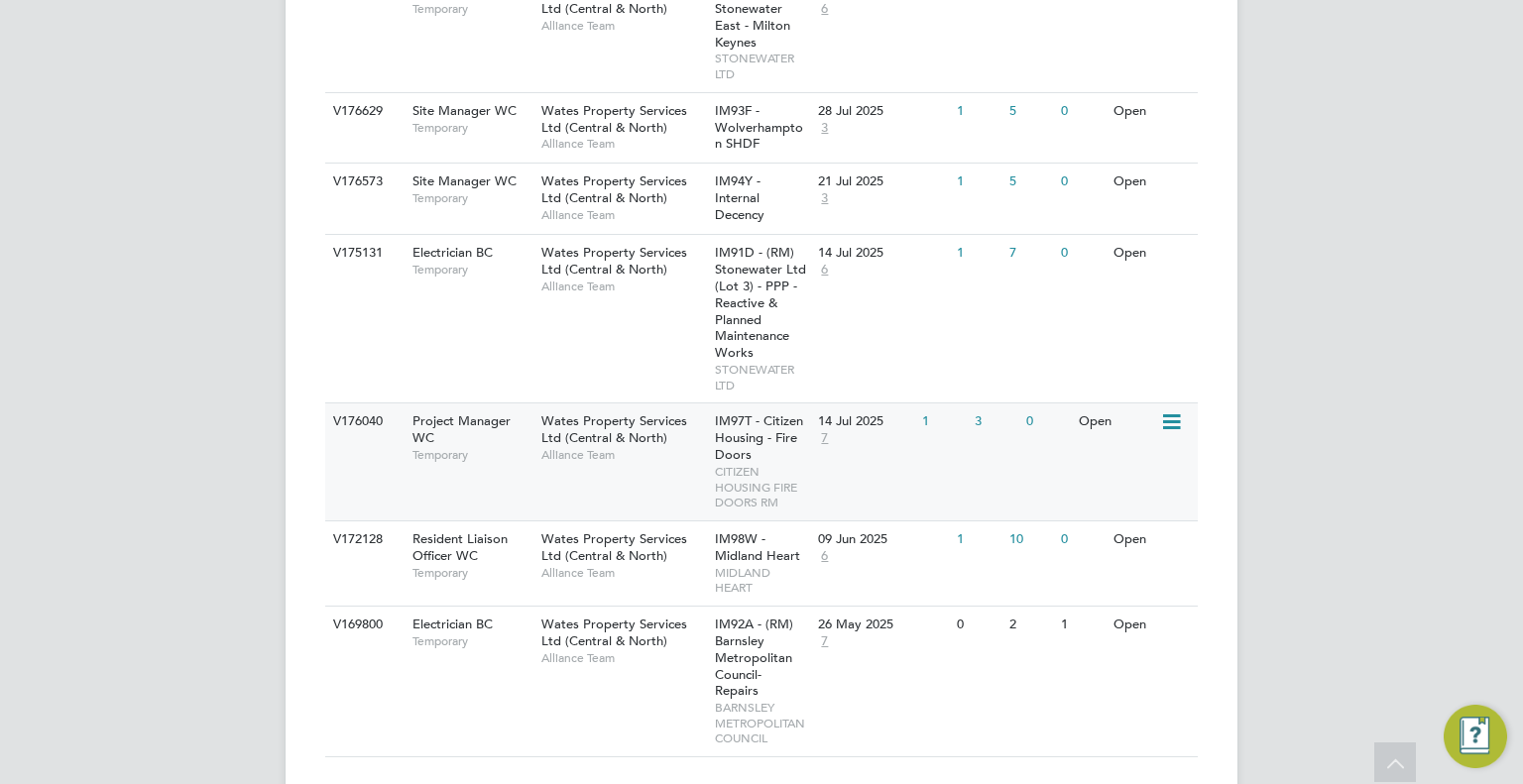 click on "1" 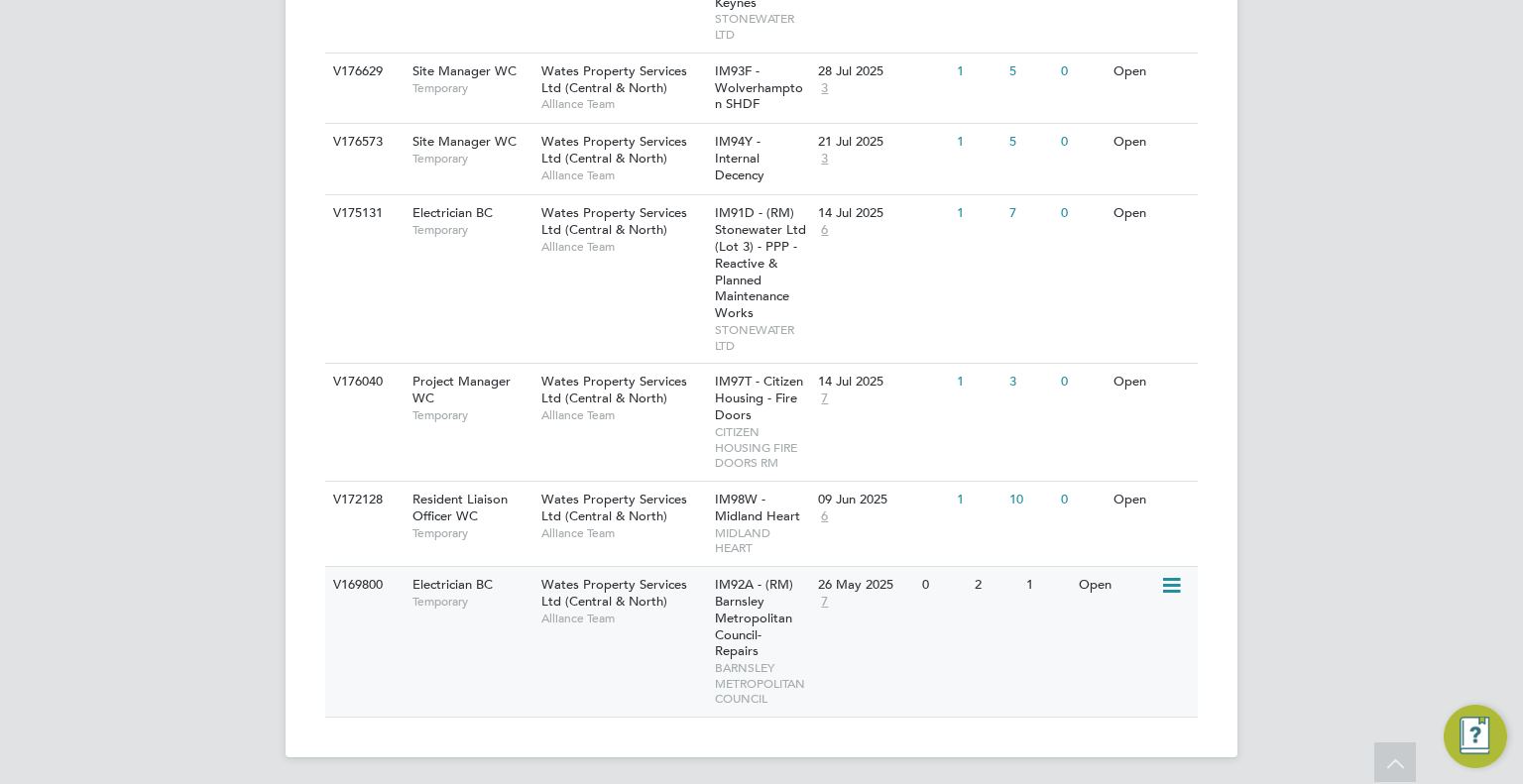 click on "IM92A - (RM) Barnsley Metropolitan Council- Repairs   BARNSLEY METROPOLITAN COUNCIL" 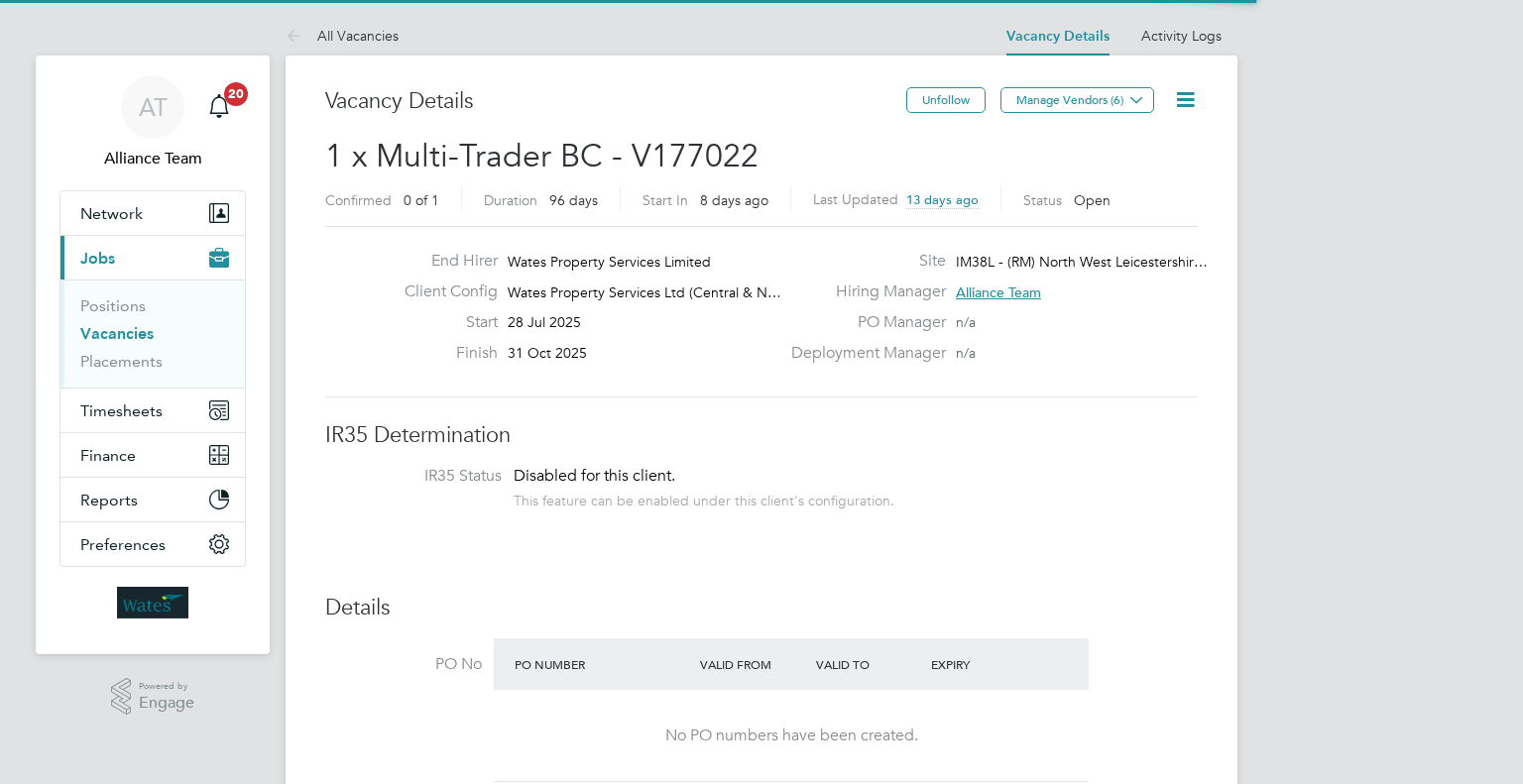 scroll, scrollTop: 535, scrollLeft: 0, axis: vertical 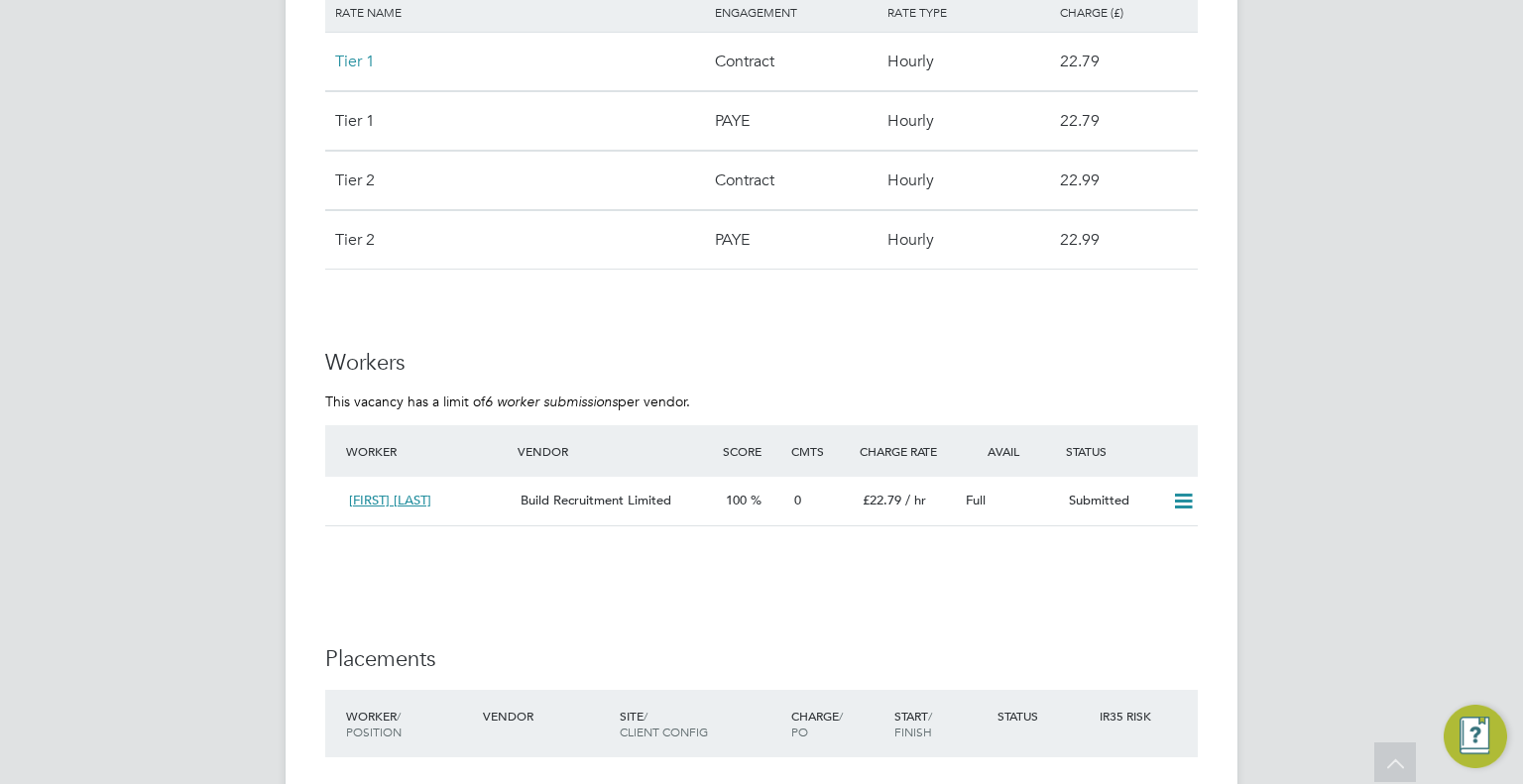 type 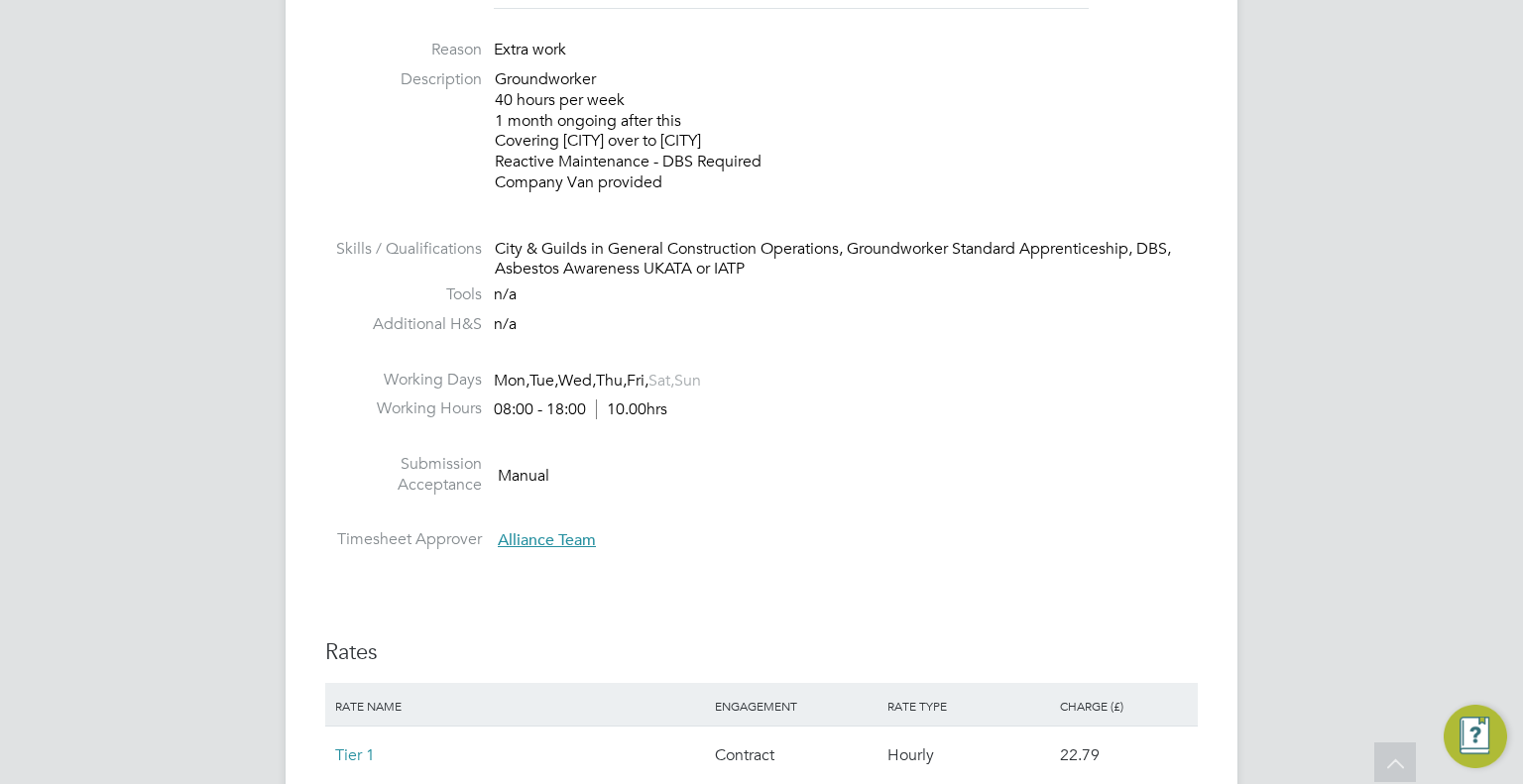 scroll, scrollTop: 662, scrollLeft: 0, axis: vertical 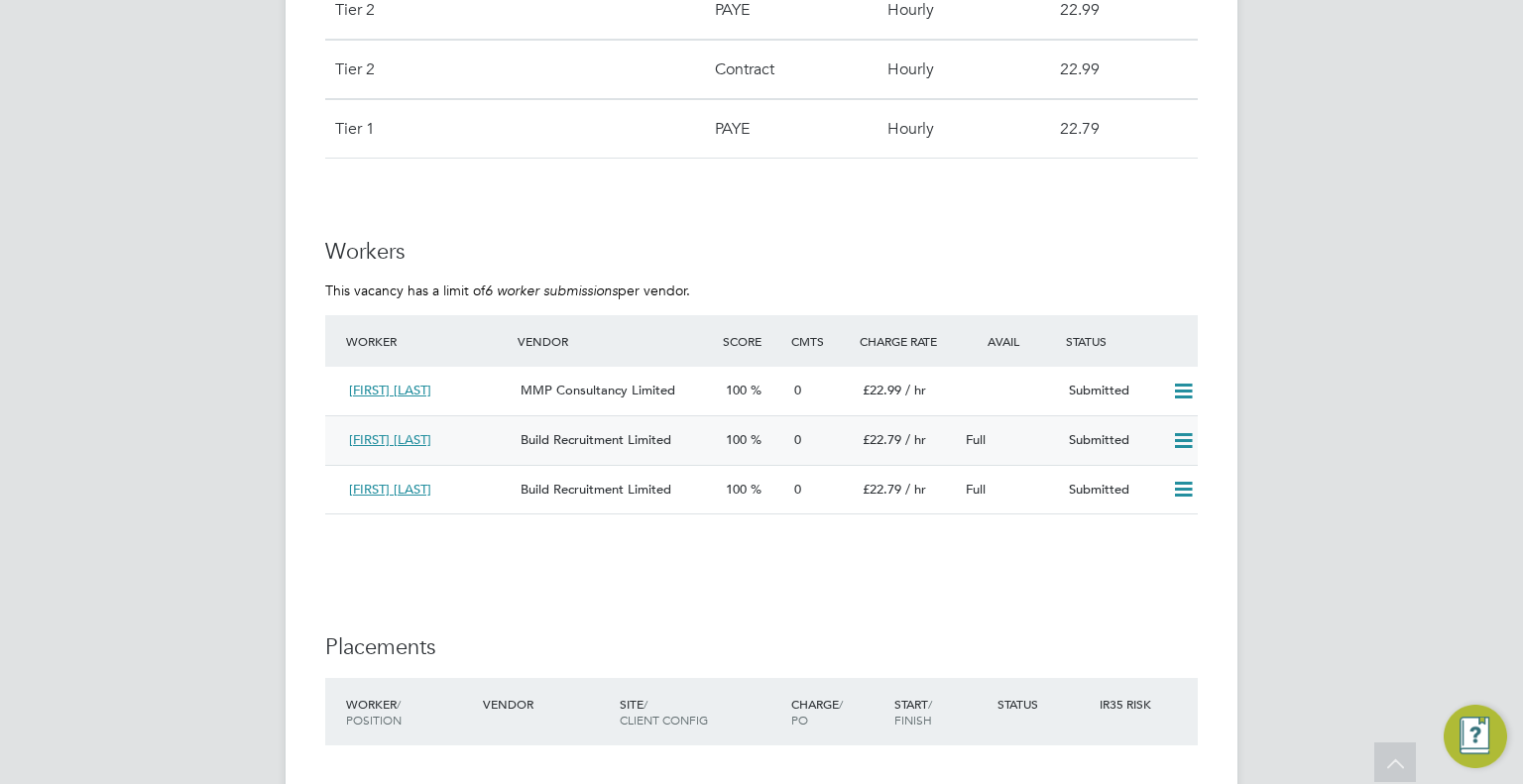 click 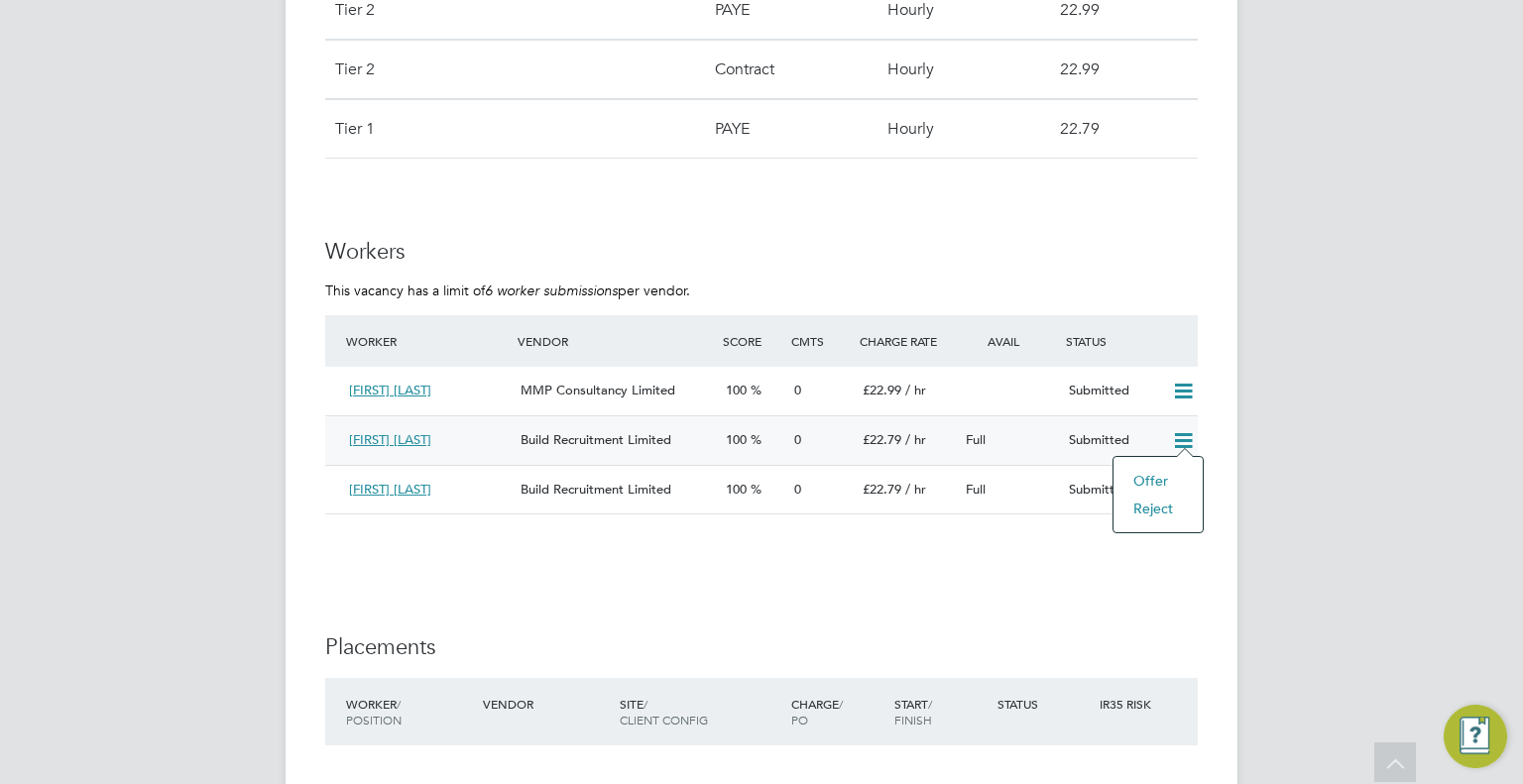 click on "Reject" 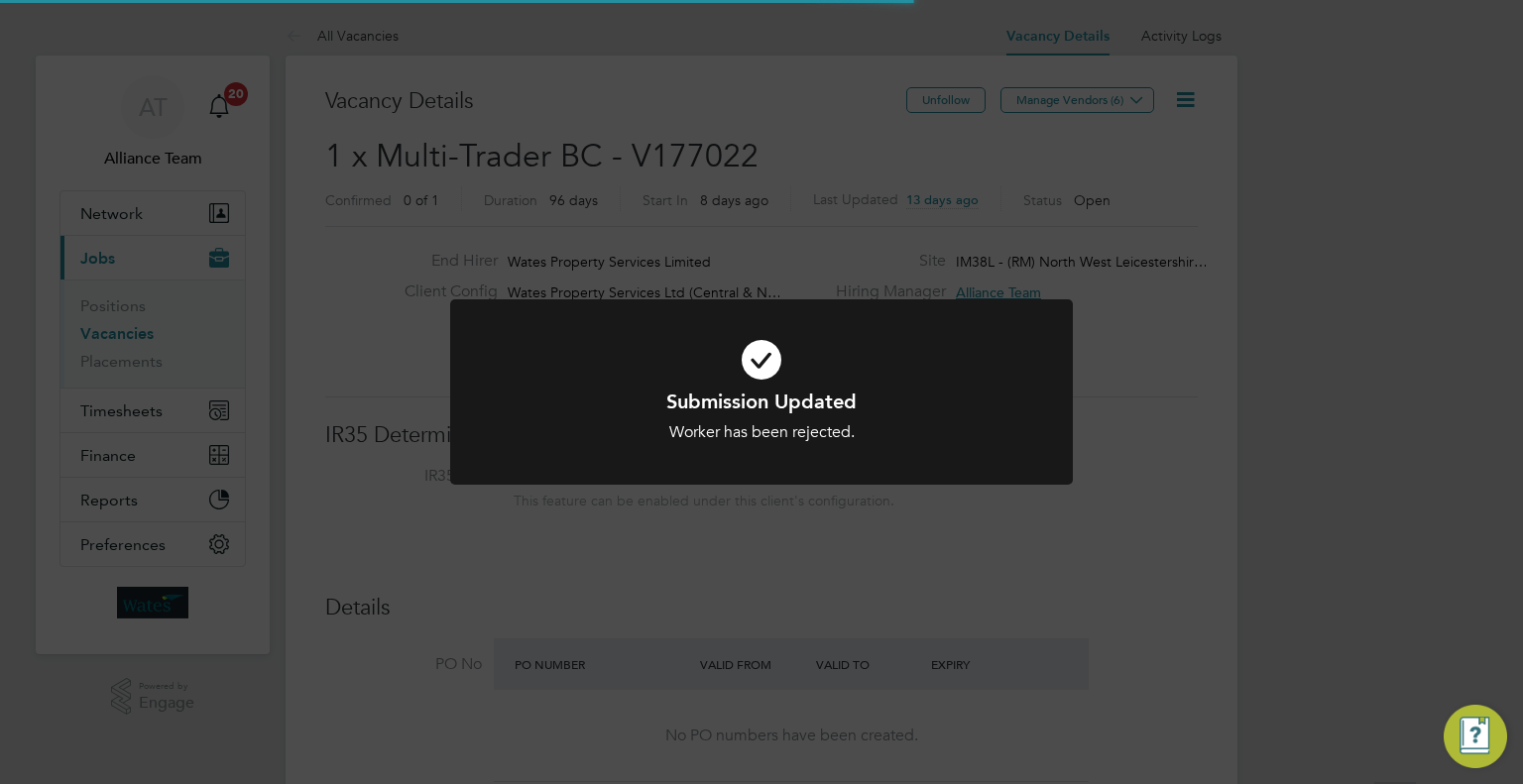click on "Submission Updated Worker has been rejected. Cancel Okay" 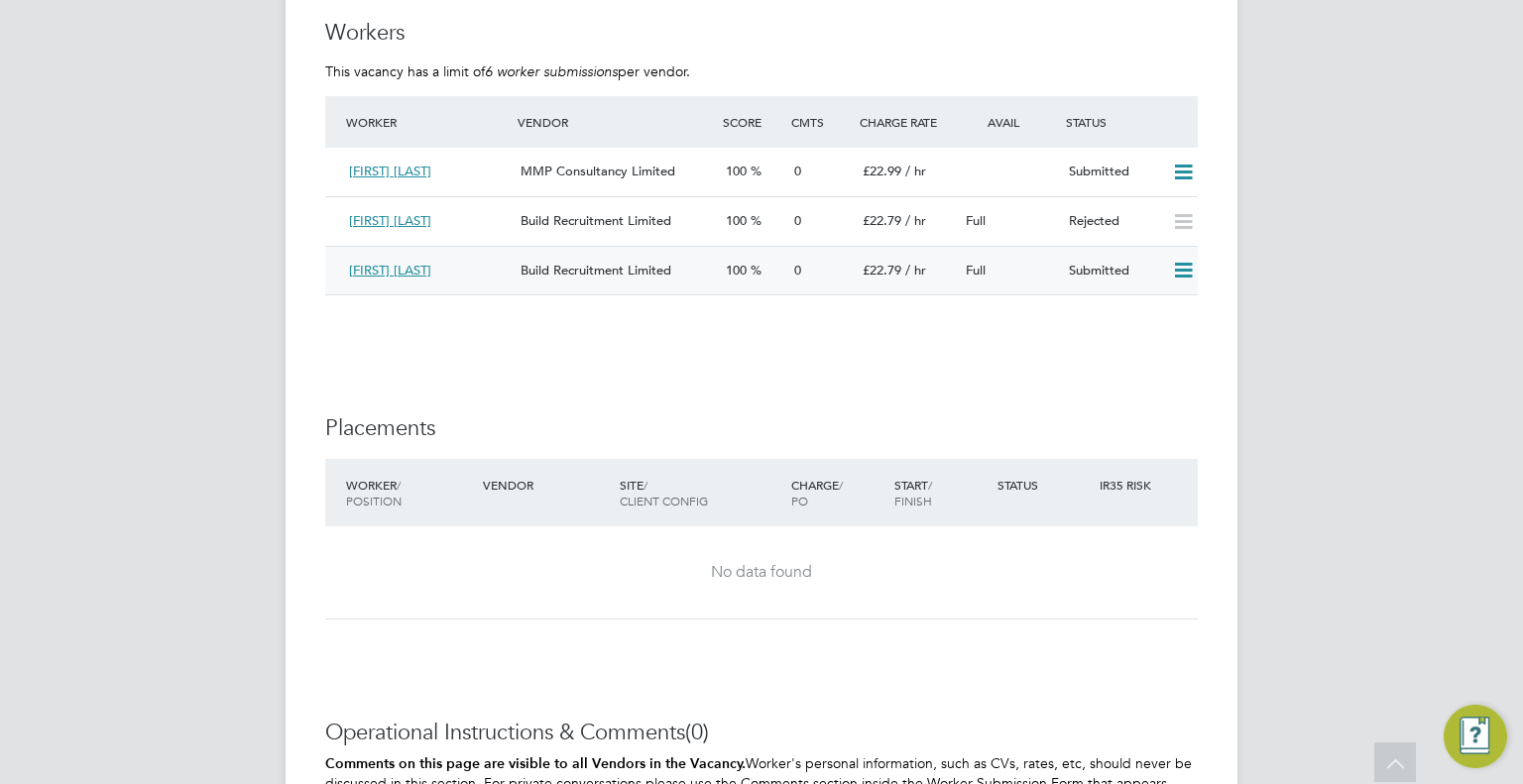 click 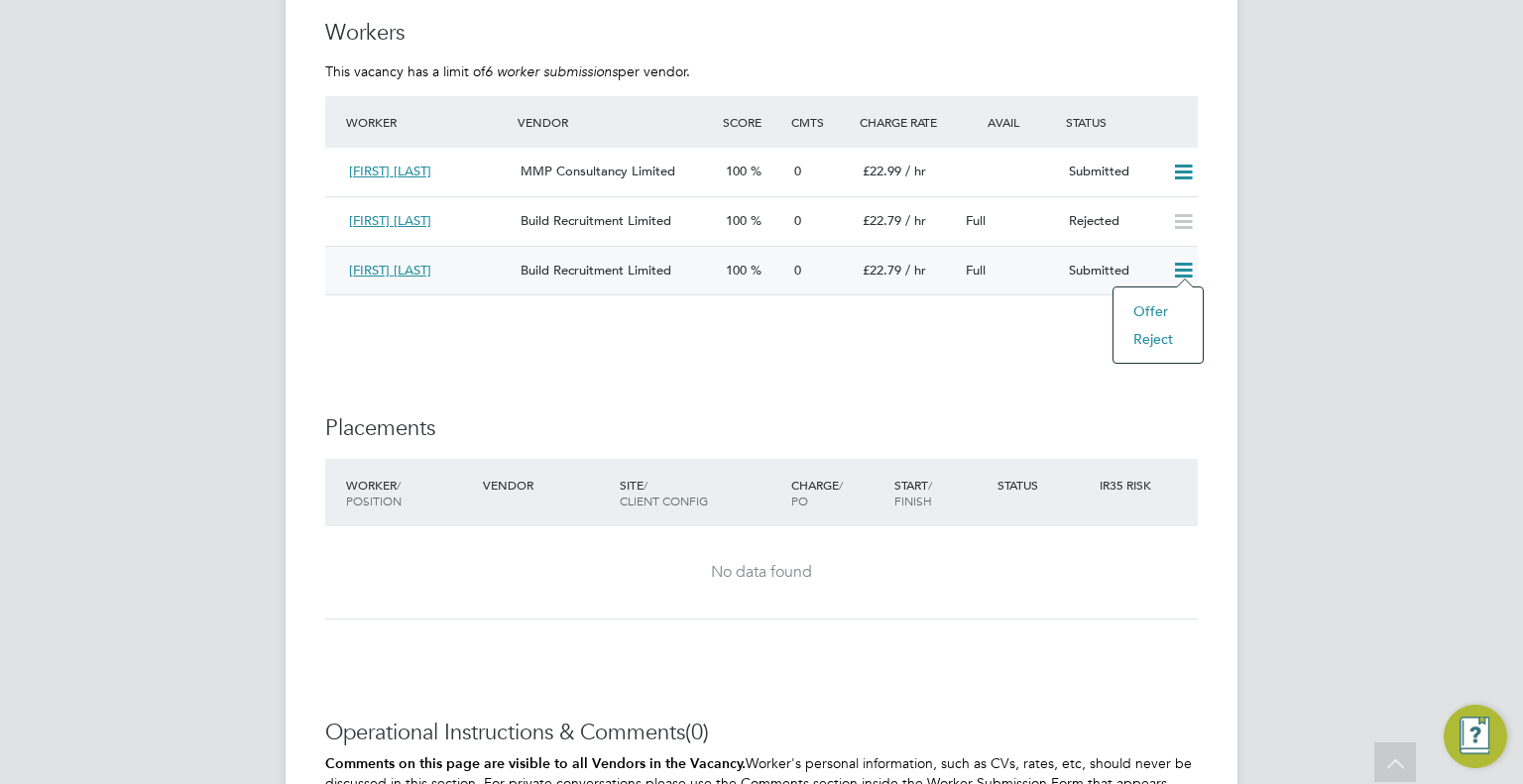 click on "Reject" 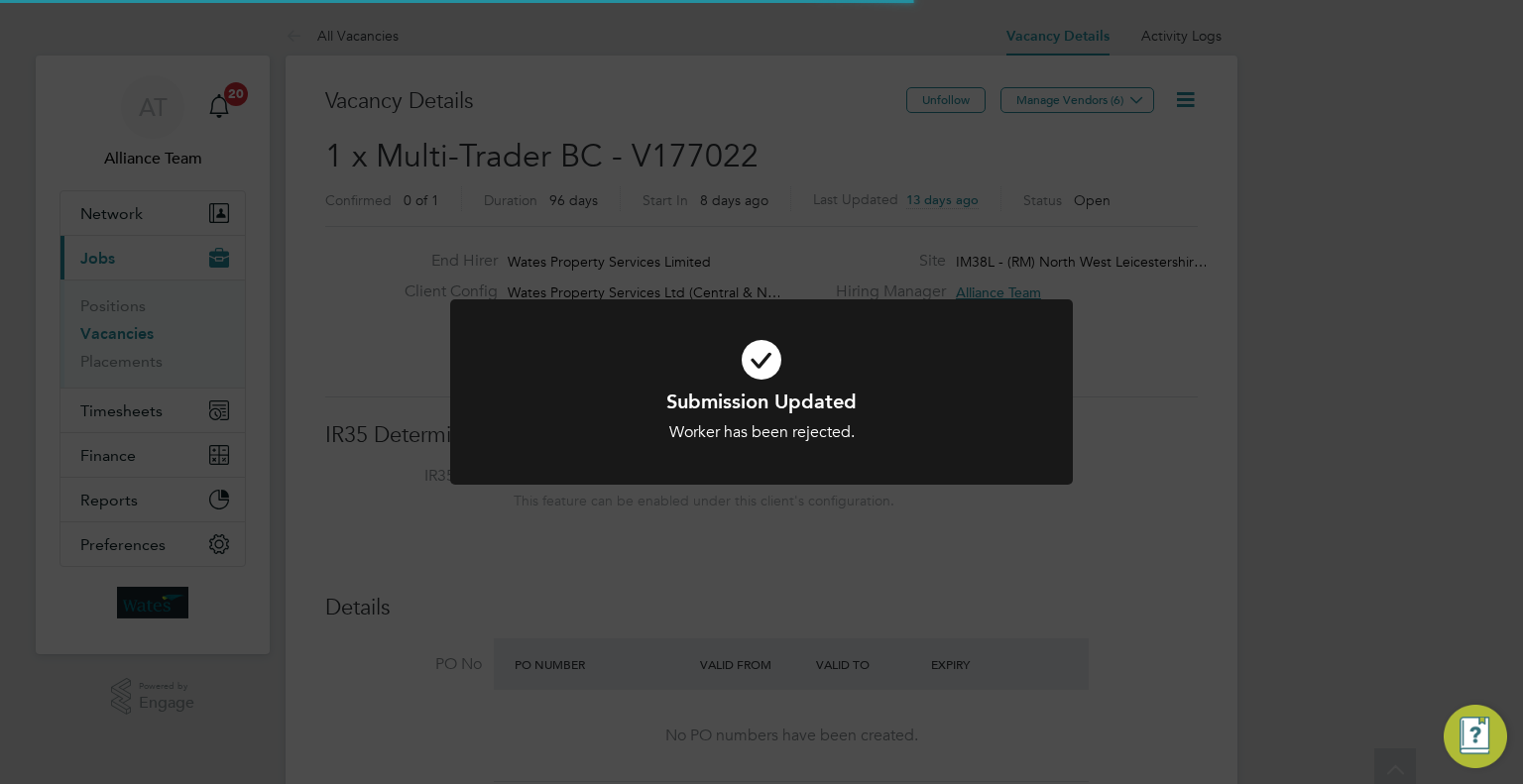 click on "Submission Updated Worker has been rejected. Cancel Okay" 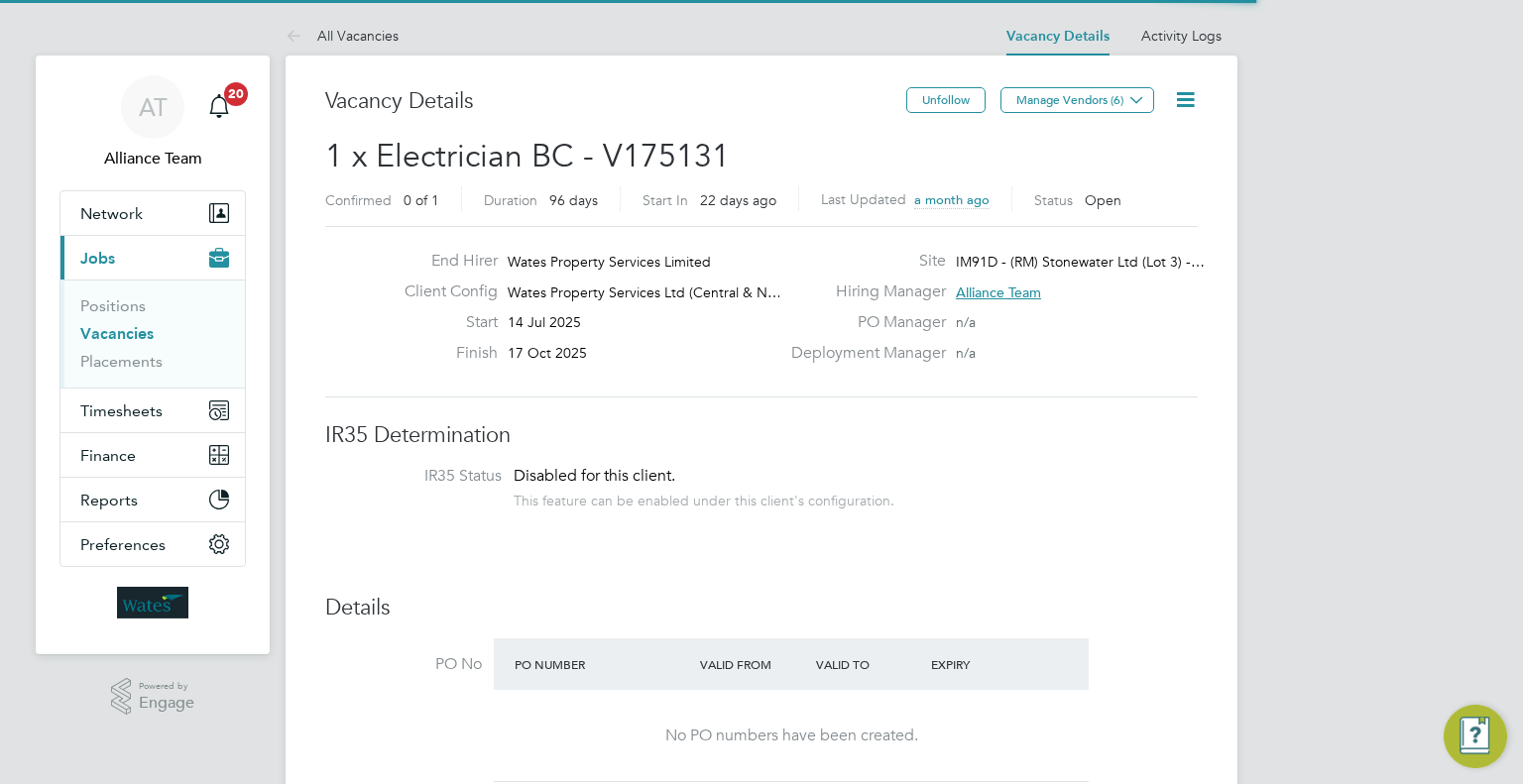 scroll, scrollTop: 0, scrollLeft: 0, axis: both 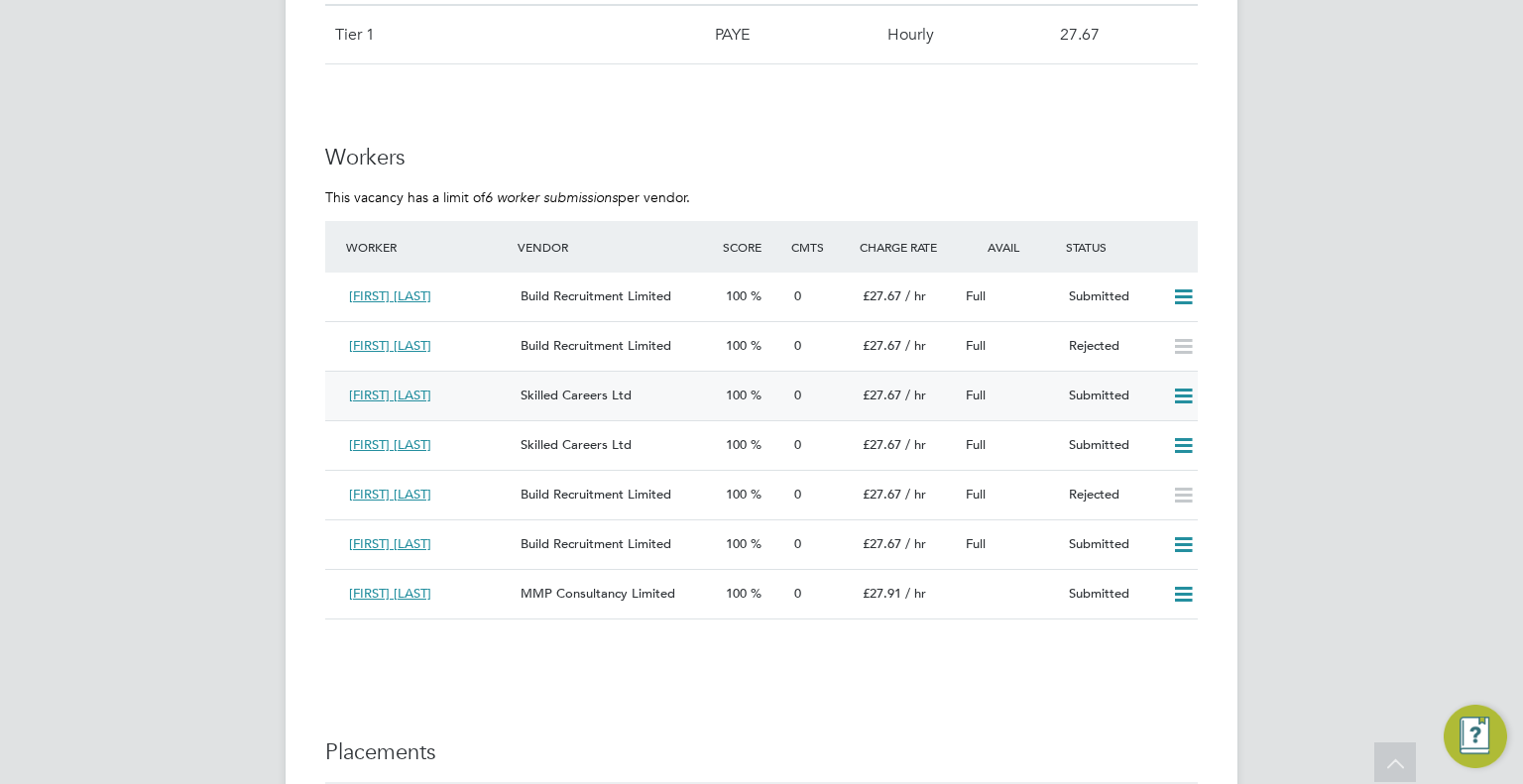 click 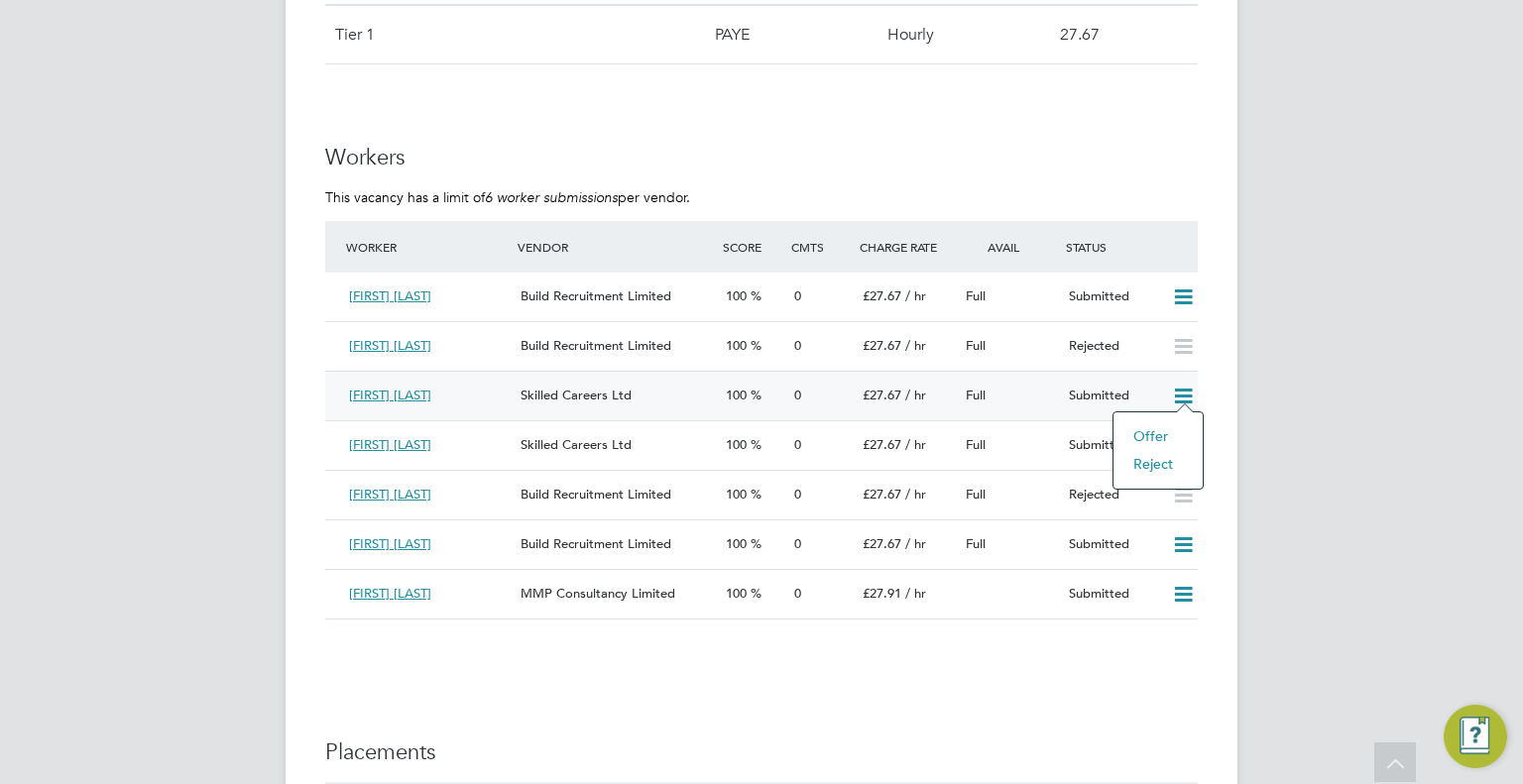 click on "Reject" 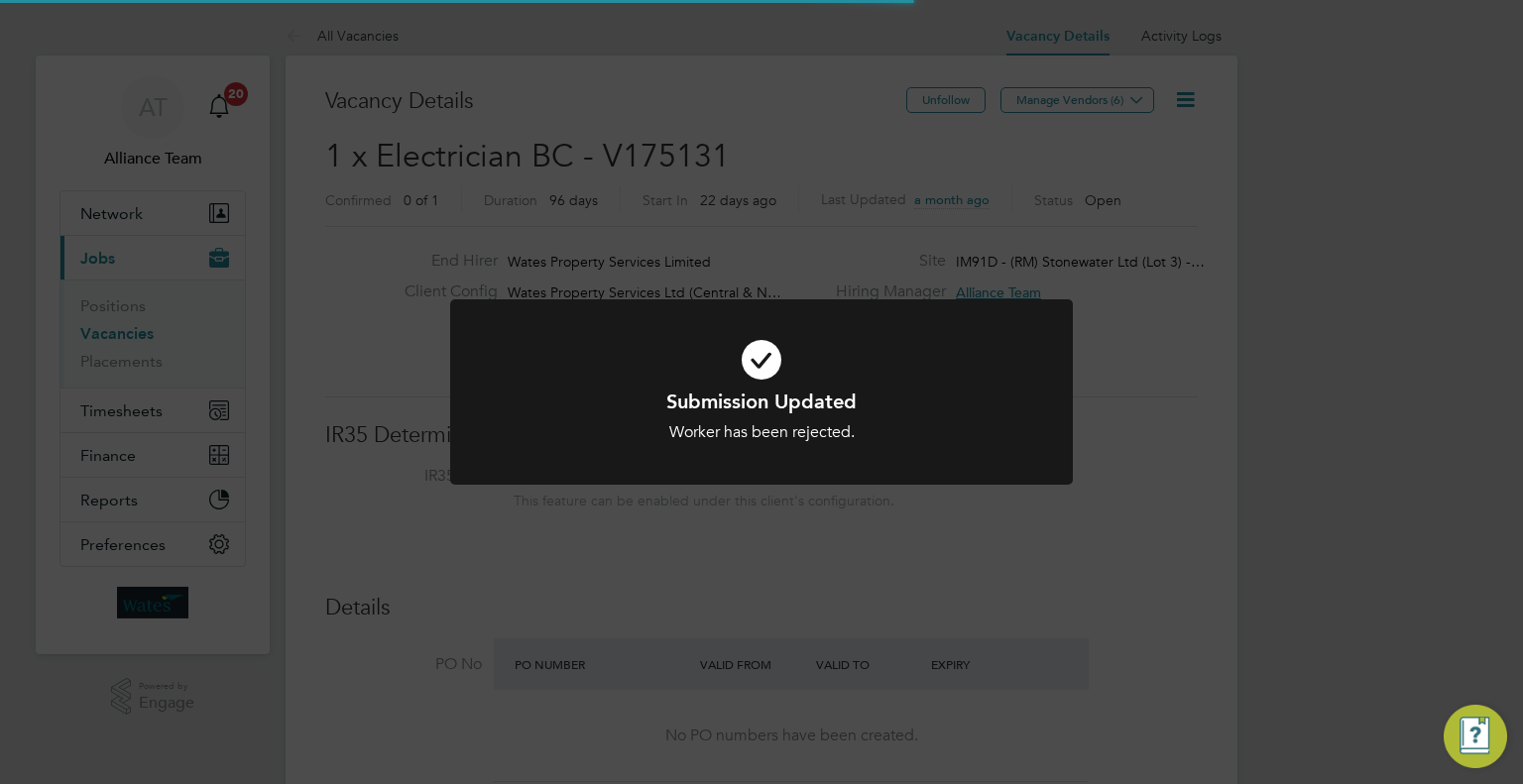 click on "Submission Updated Worker has been rejected. Cancel Okay" 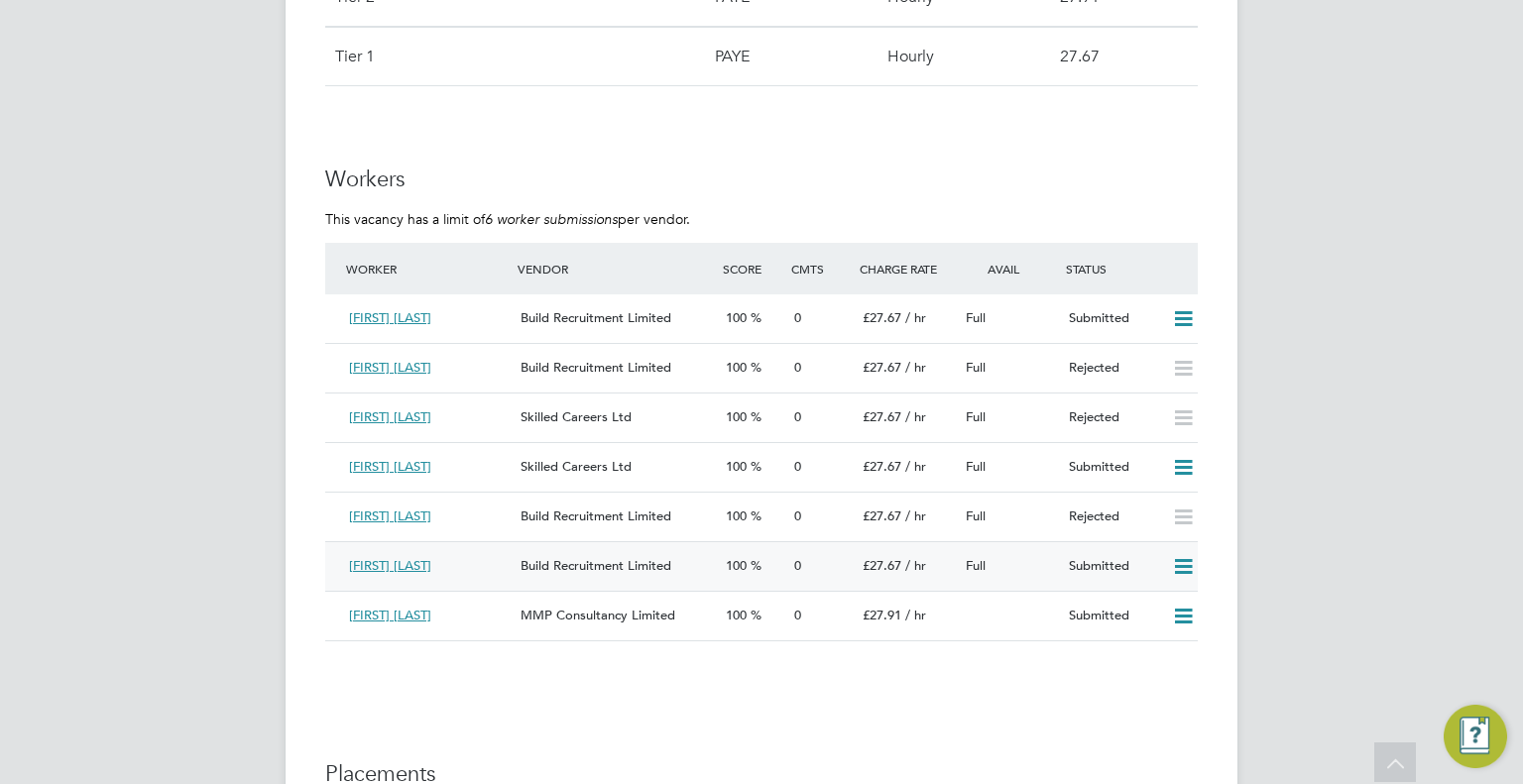 click 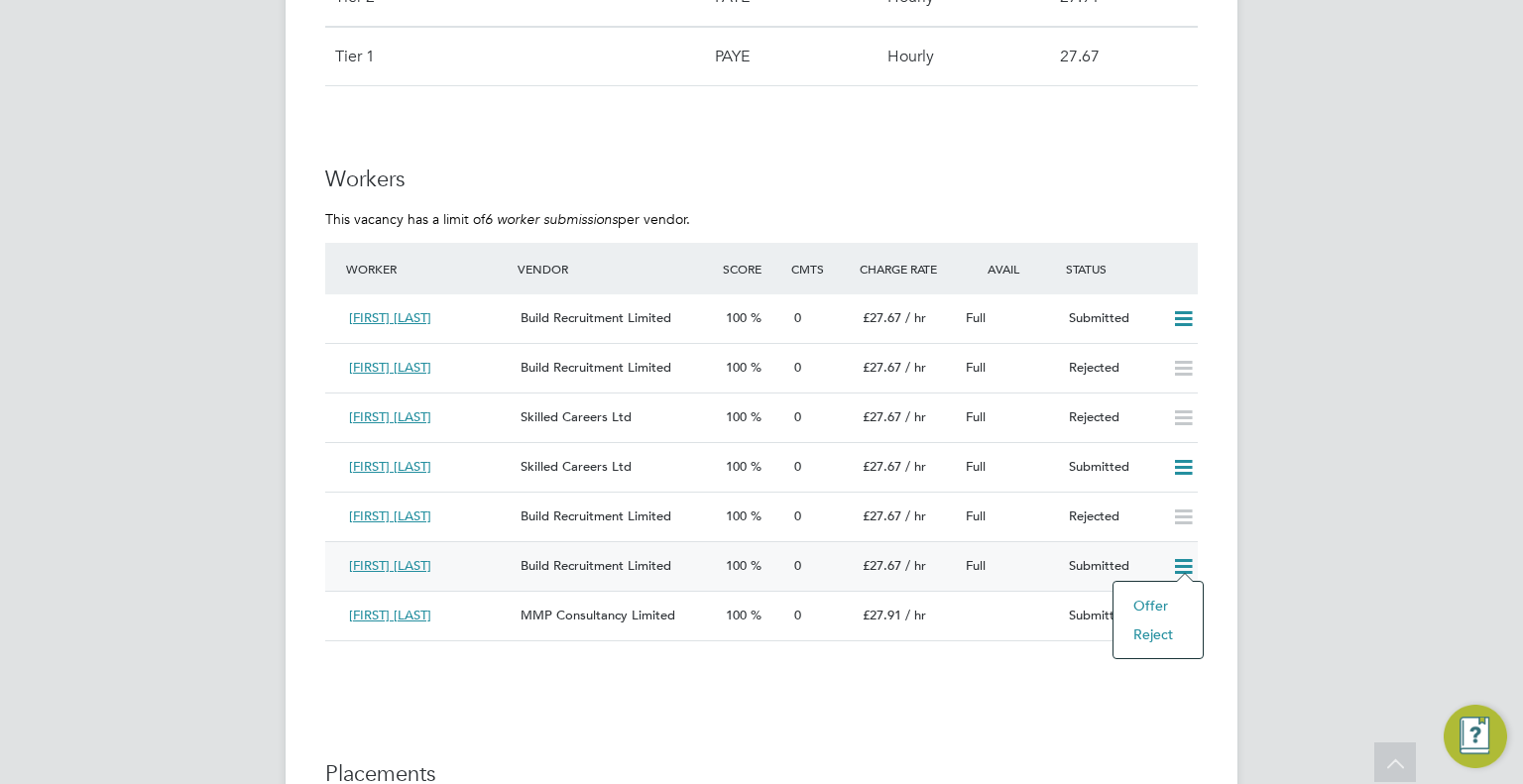 click on "Reject" 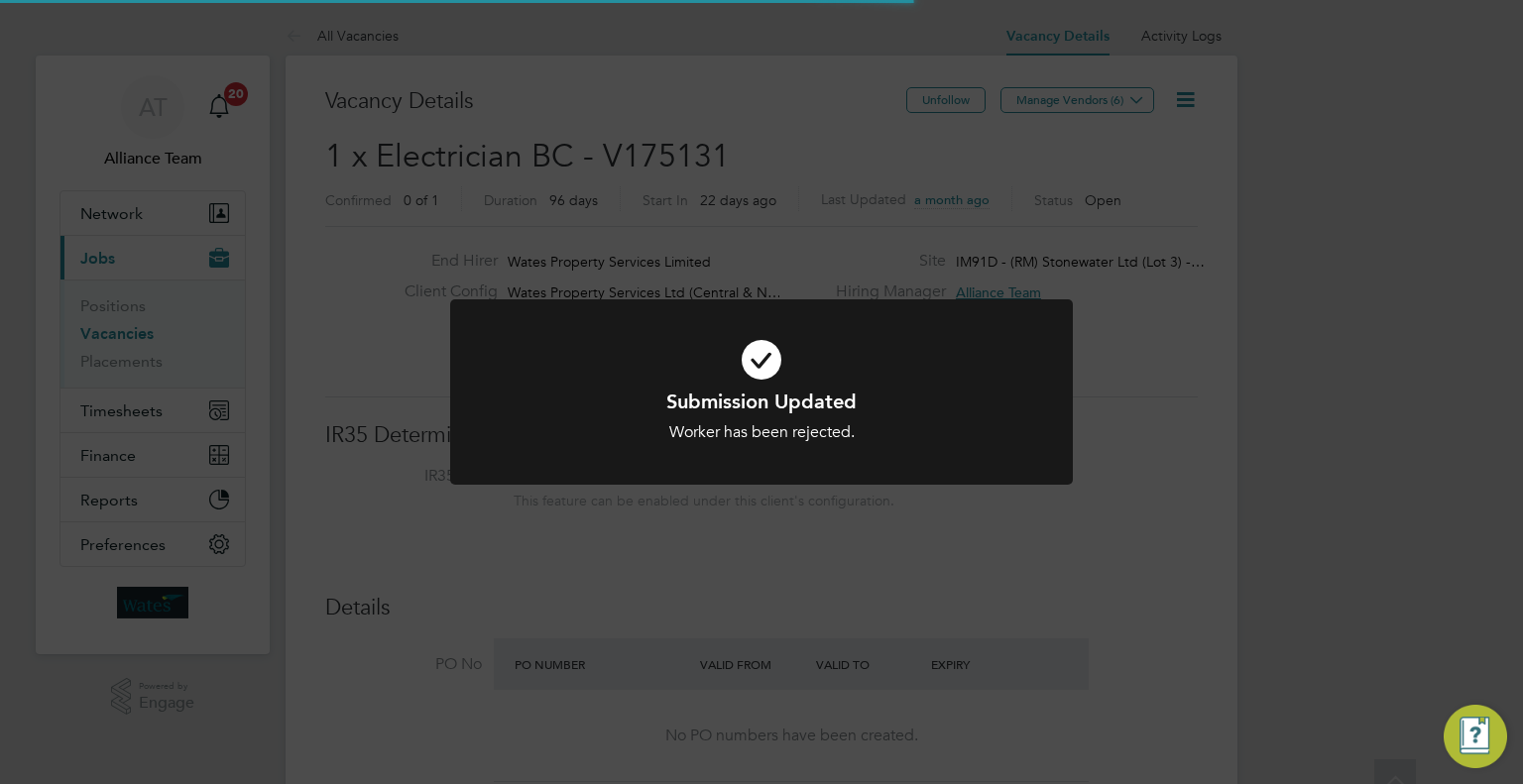 click on "Submission Updated Worker has been rejected. Cancel Okay" 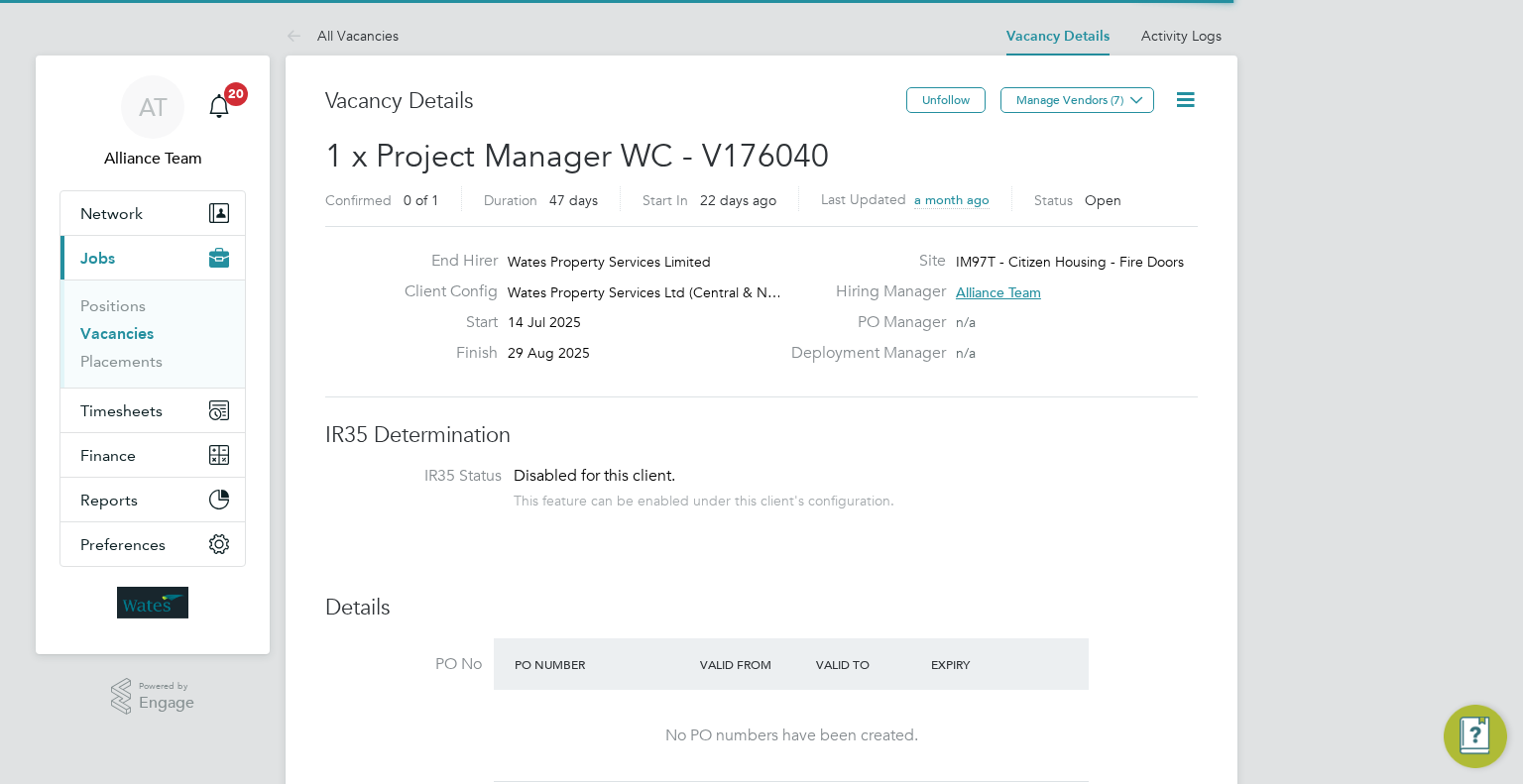 scroll, scrollTop: 0, scrollLeft: 0, axis: both 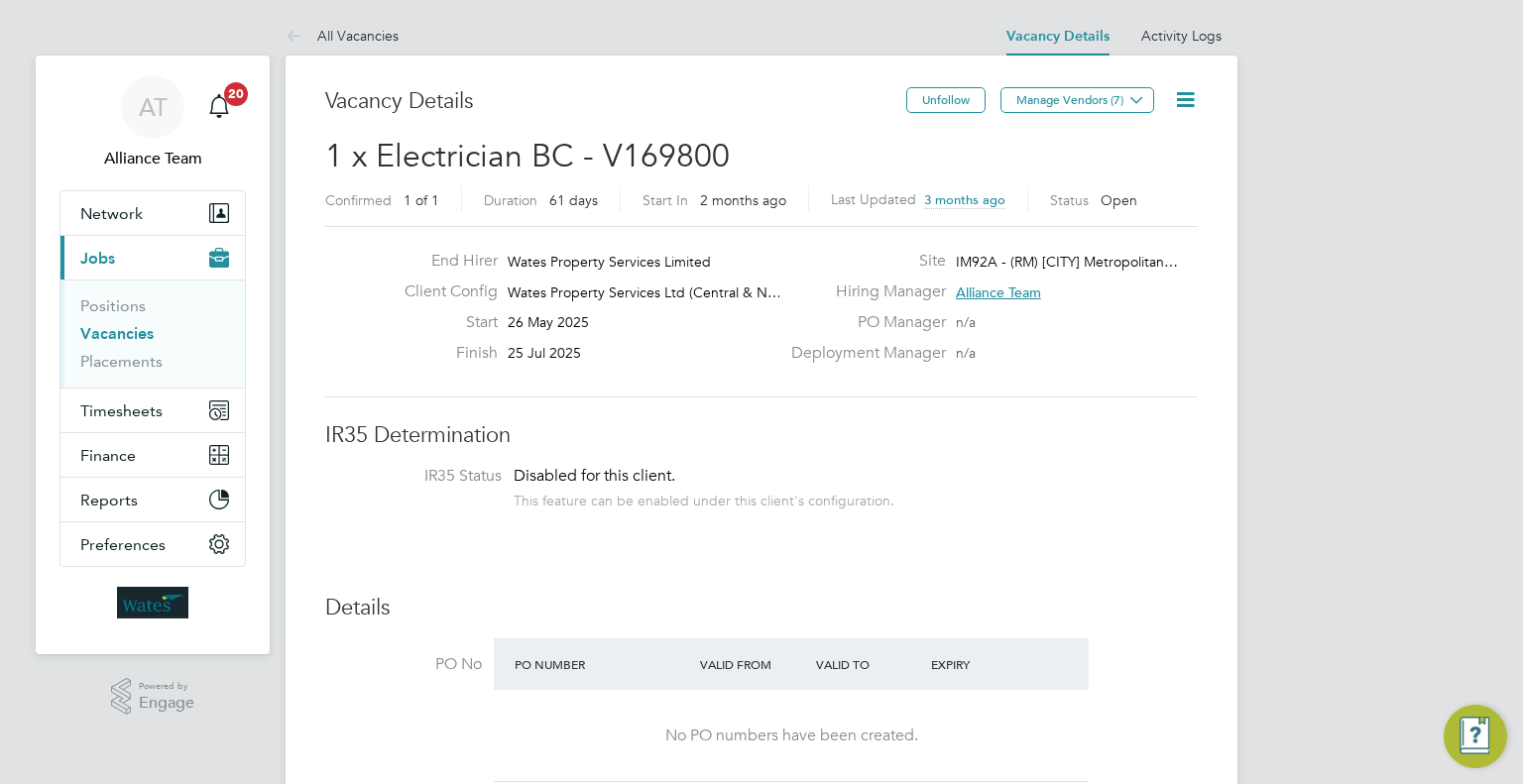 click 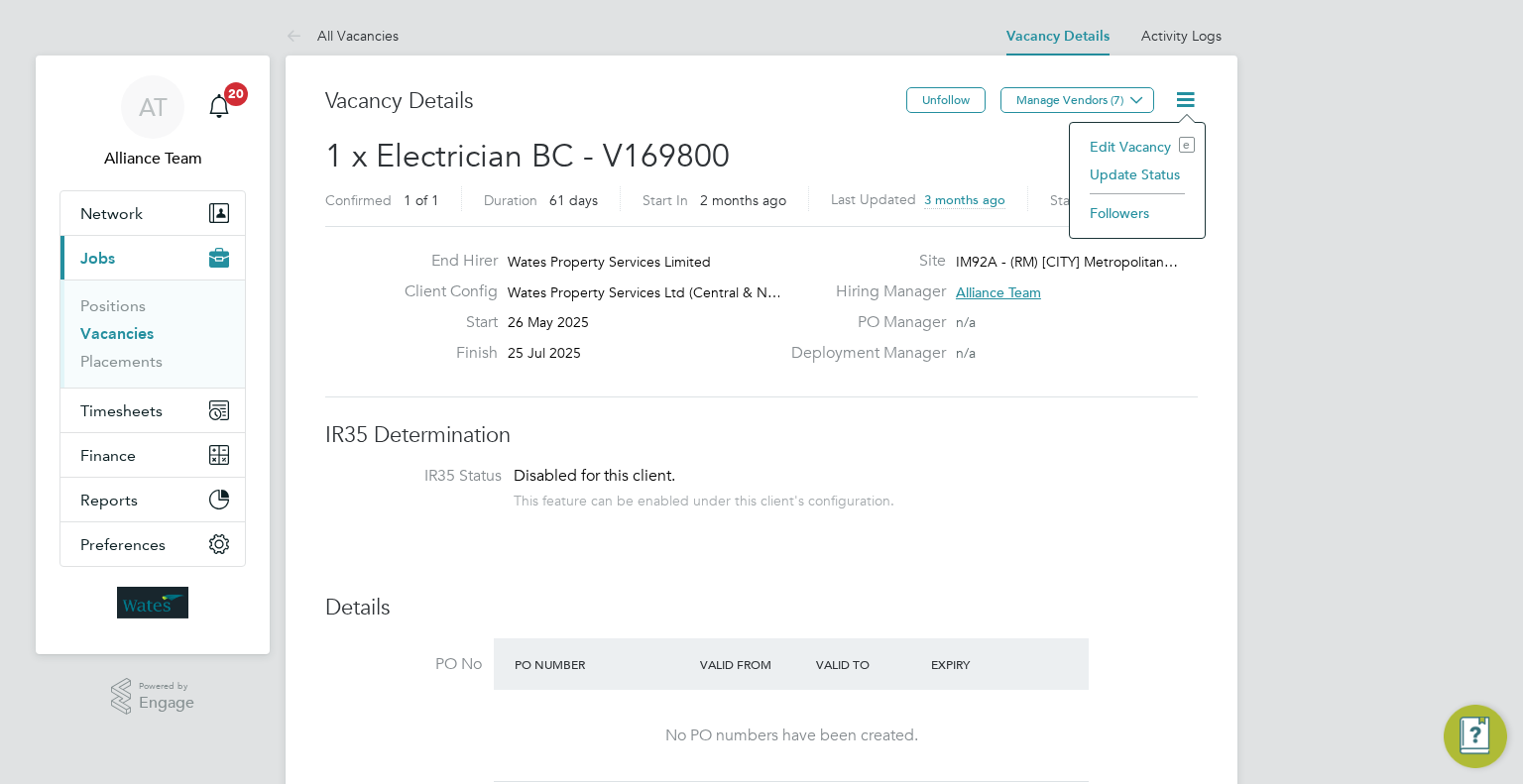 click on "Update Status" 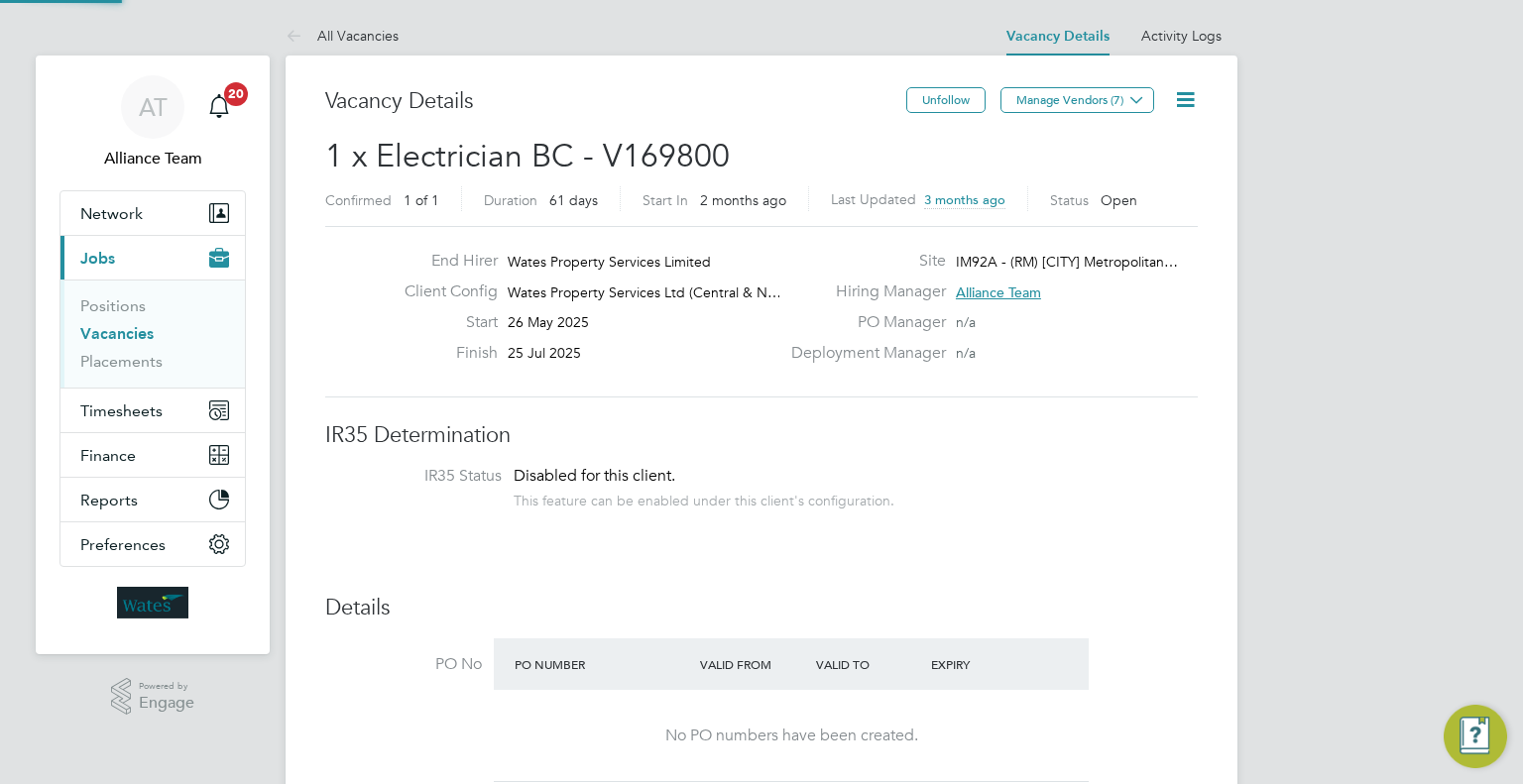 scroll, scrollTop: 10, scrollLeft: 9, axis: both 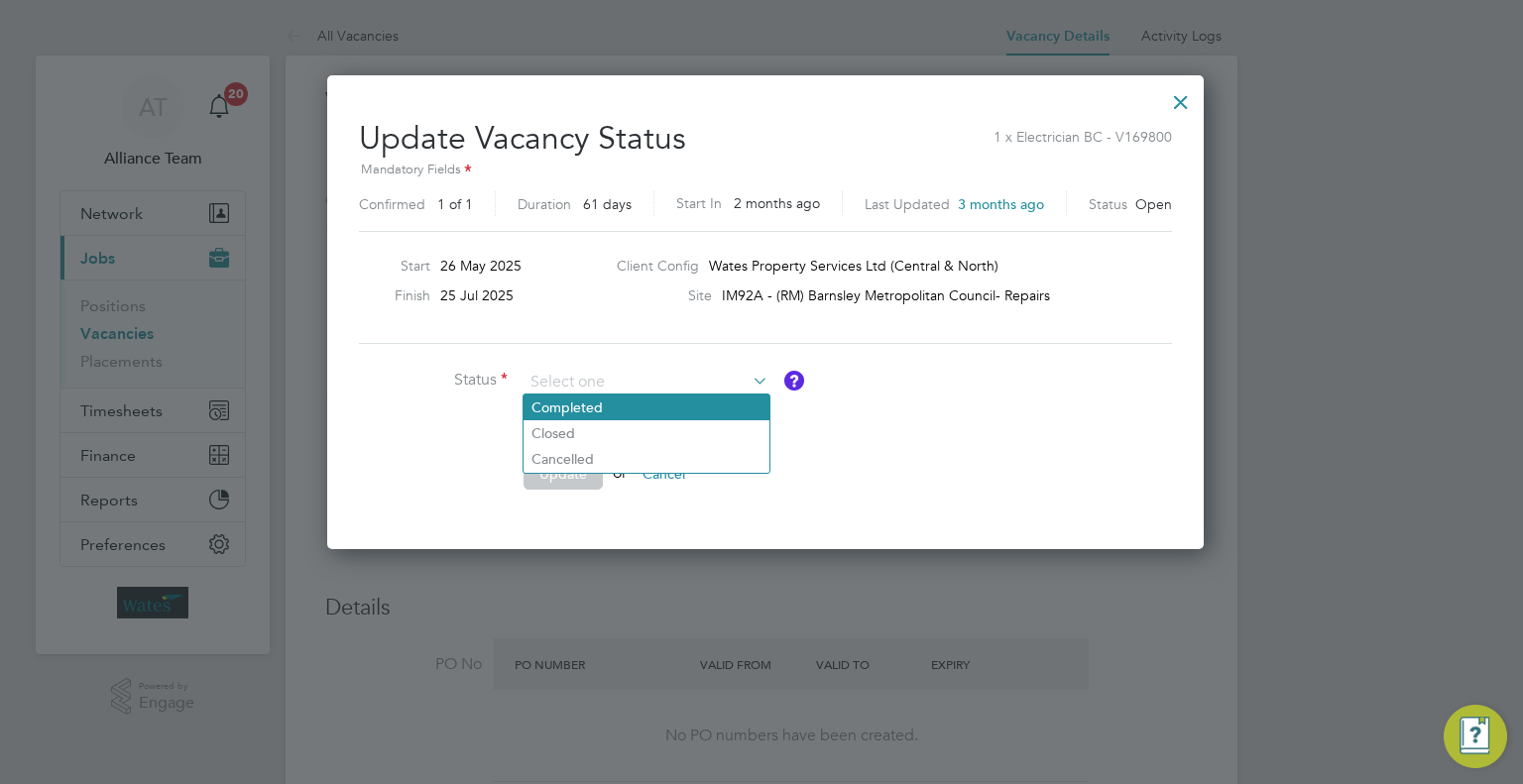 click on "Completed" 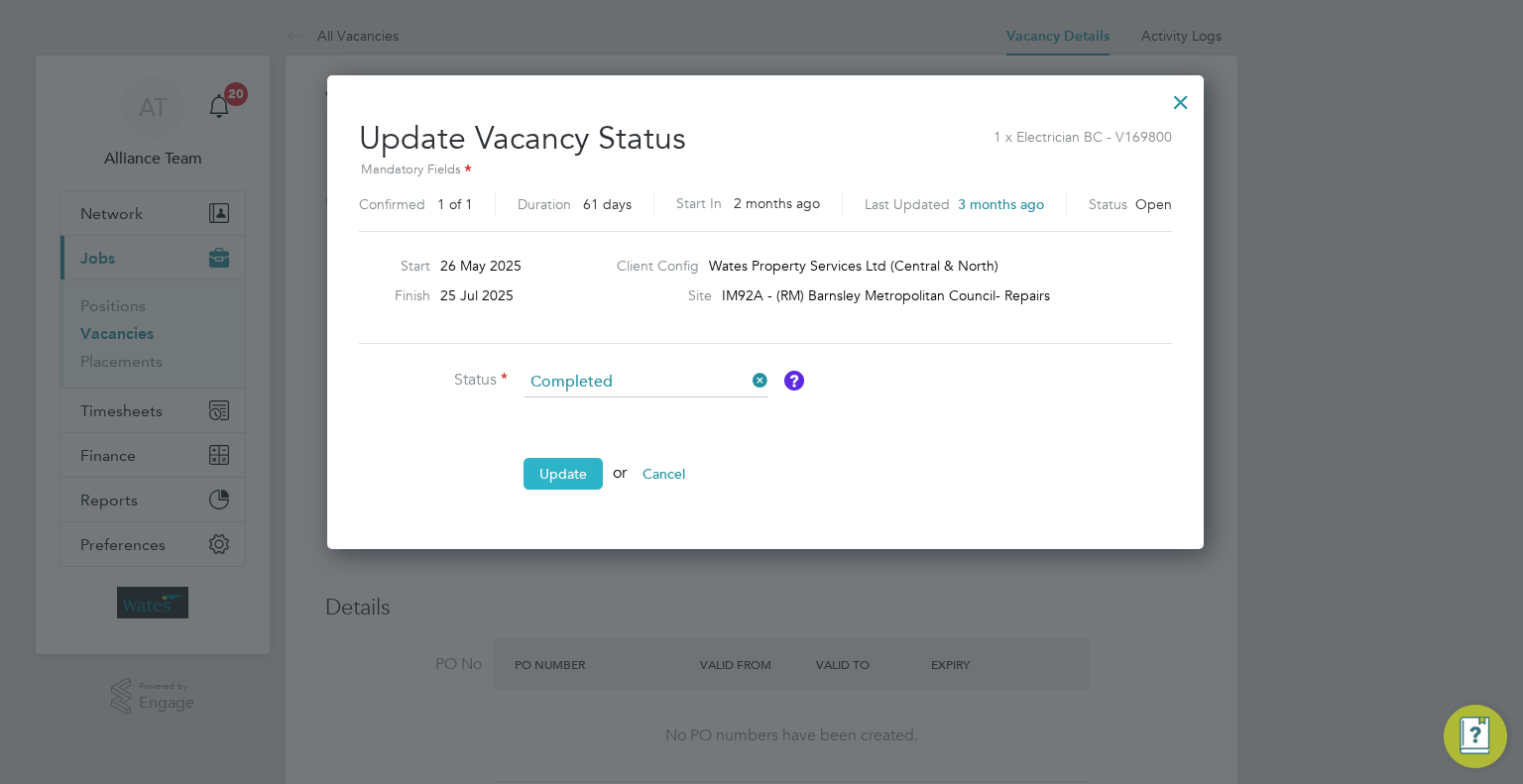 click on "Update" at bounding box center (563, 474) 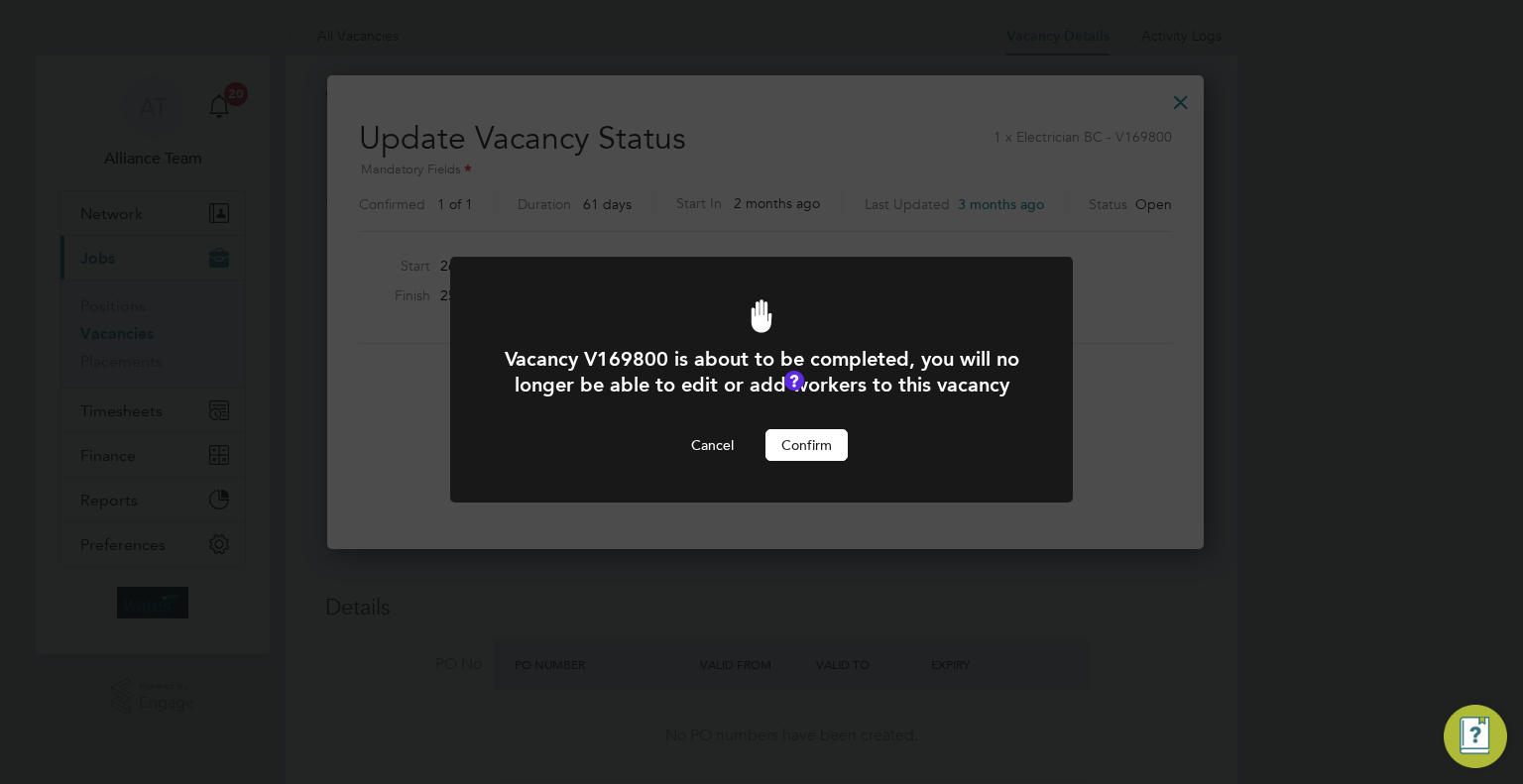 click on "Confirm" at bounding box center (806, 445) 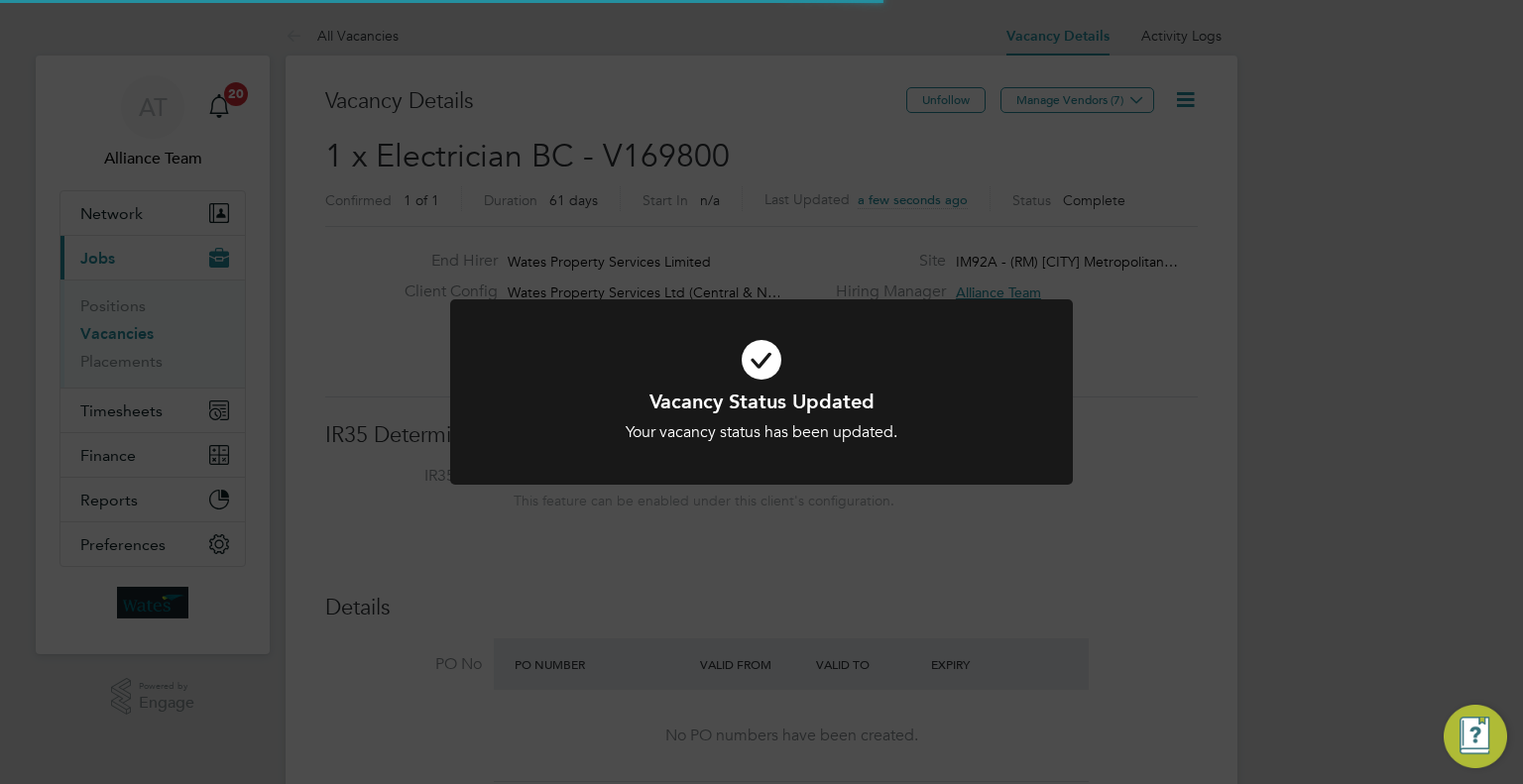 click on "Vacancy Status Updated Your vacancy status has been updated. Cancel Okay" 